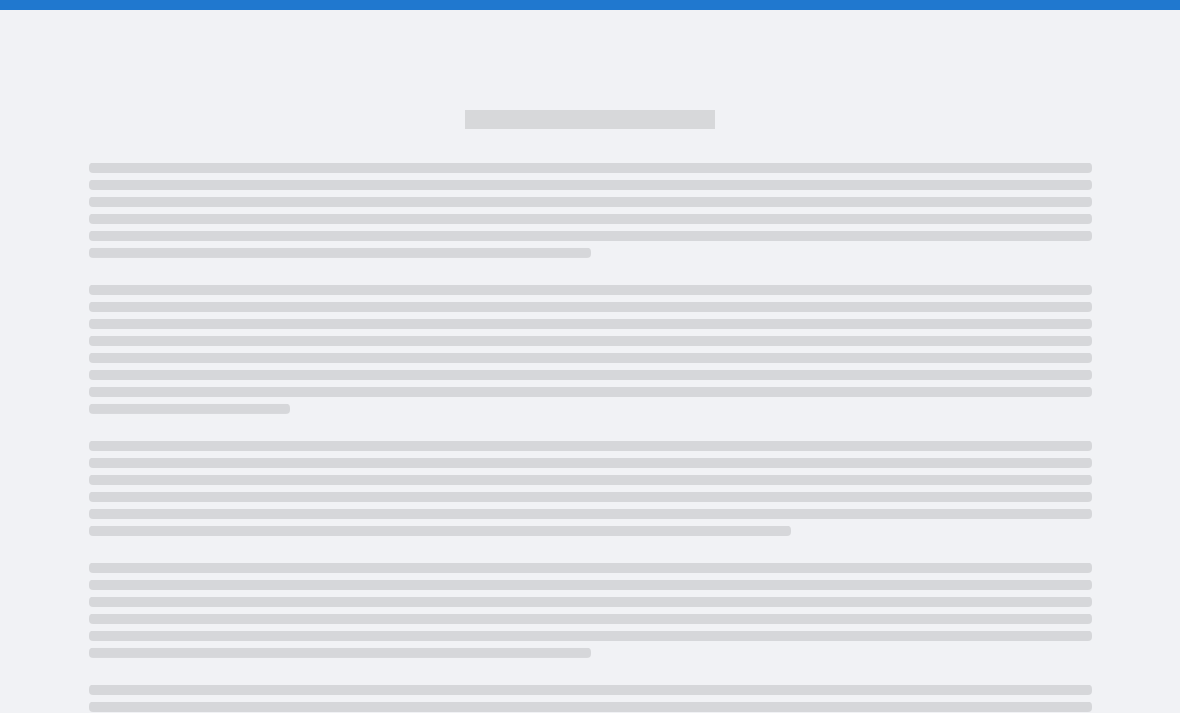 scroll, scrollTop: 0, scrollLeft: 0, axis: both 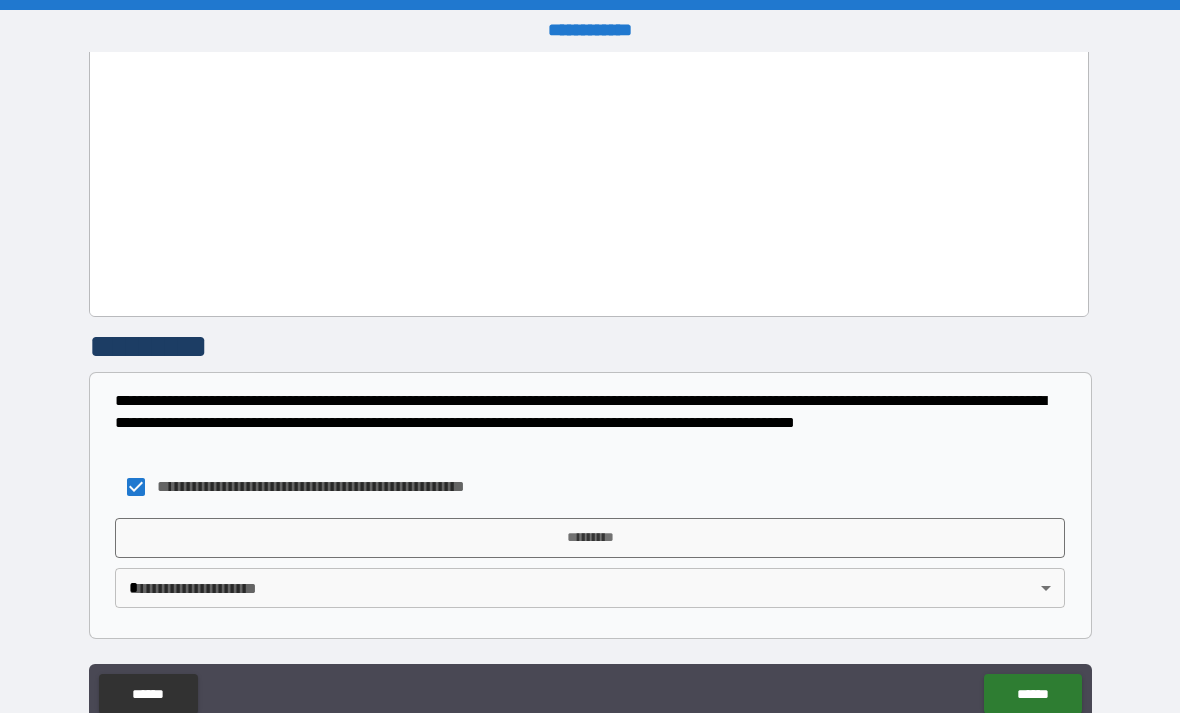 click on "*********" at bounding box center (590, 538) 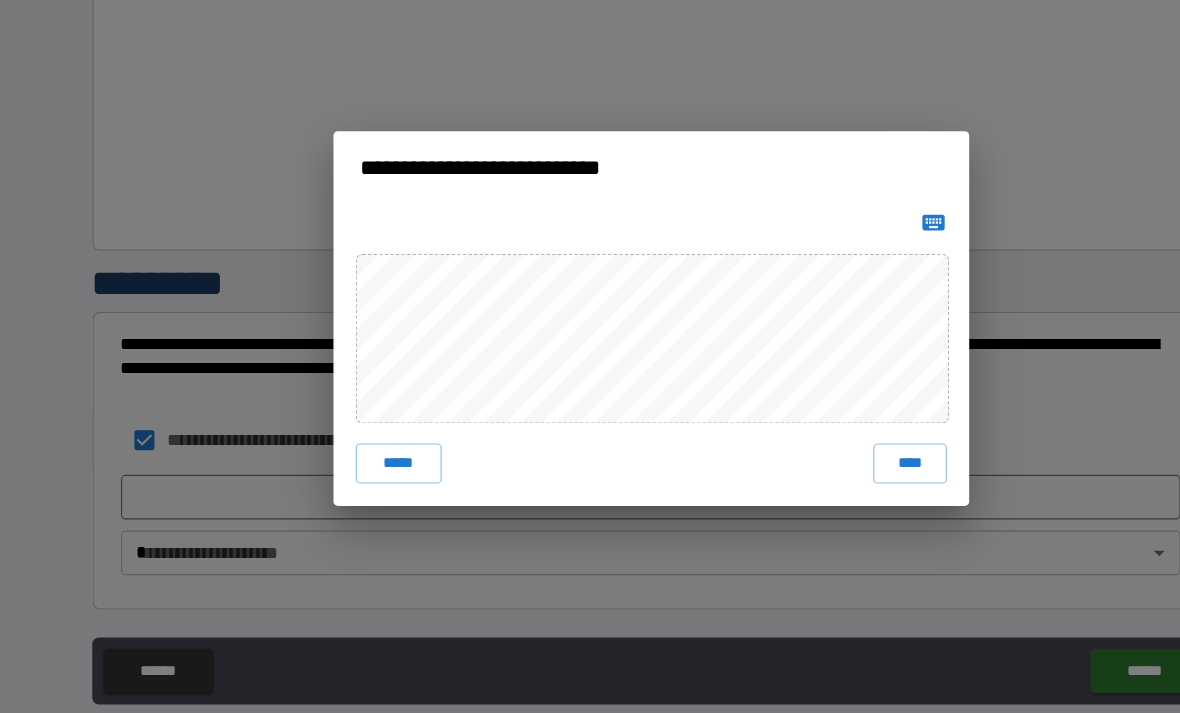 scroll, scrollTop: 33, scrollLeft: 0, axis: vertical 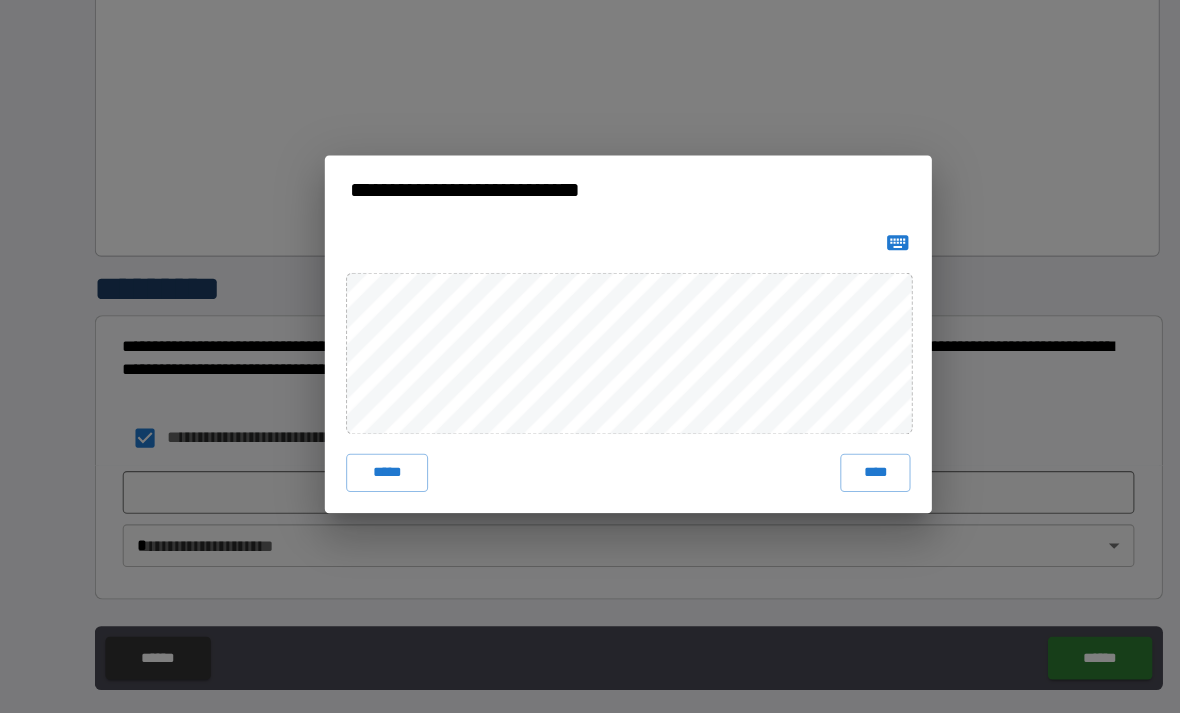 click on "**********" at bounding box center (590, 356) 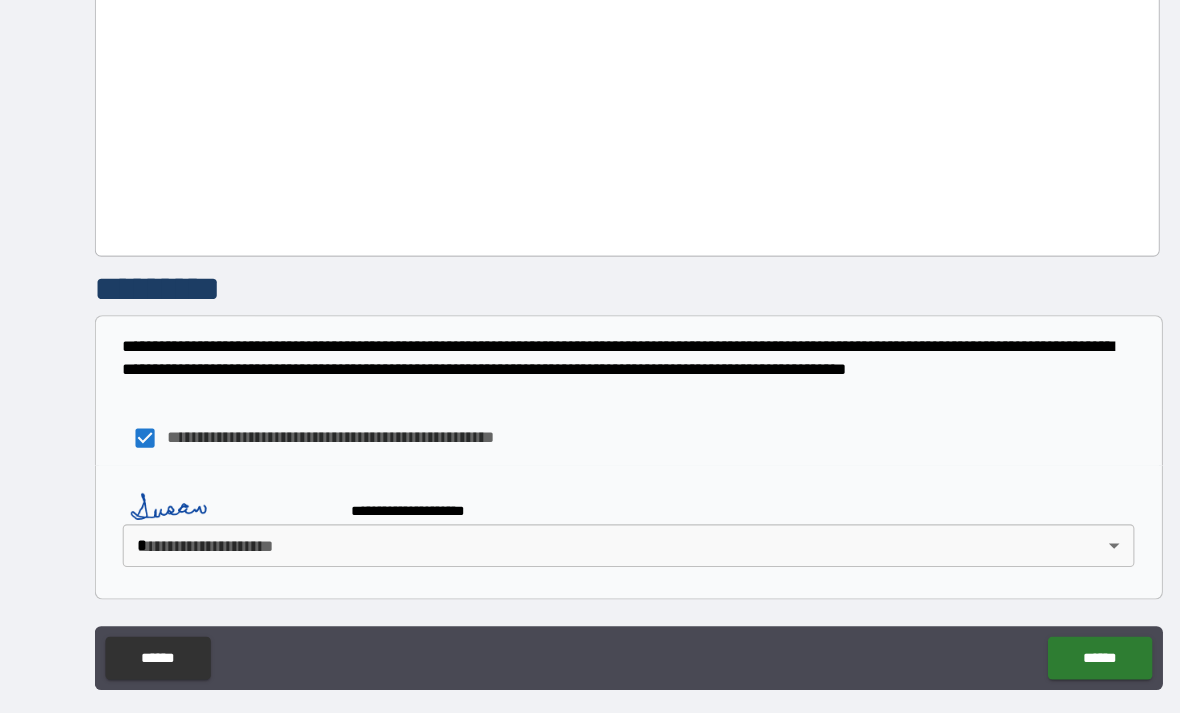scroll, scrollTop: 34, scrollLeft: 0, axis: vertical 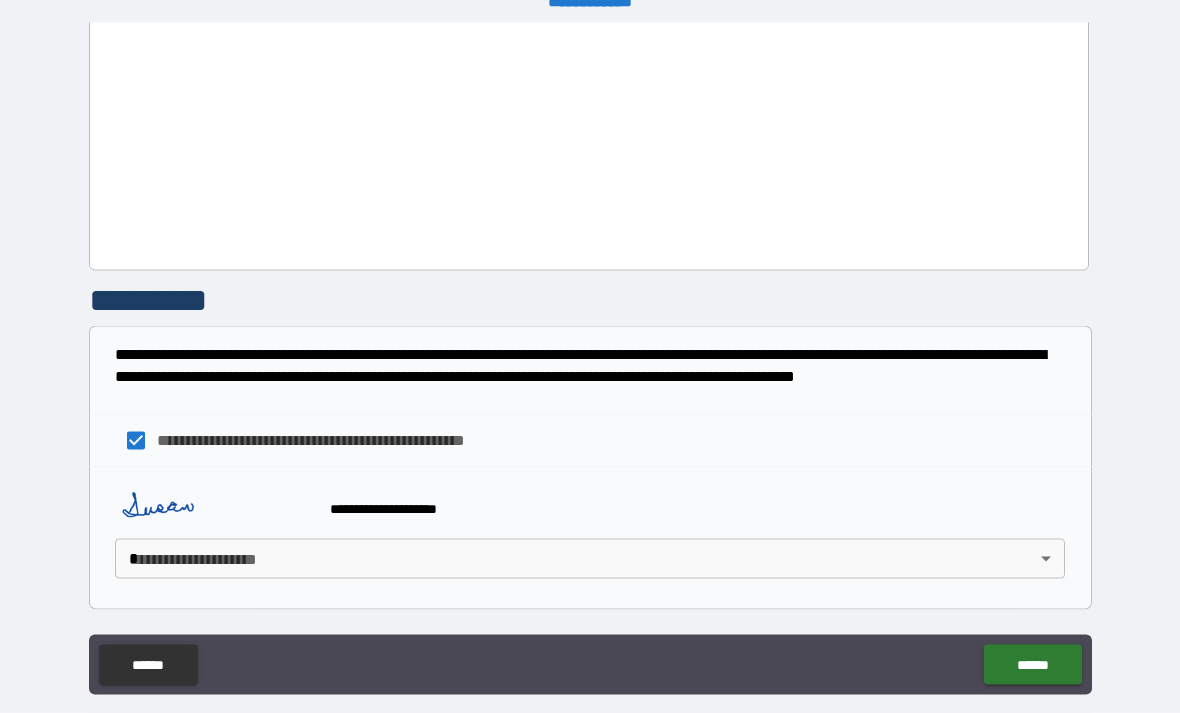 click on "**********" at bounding box center (590, 359) 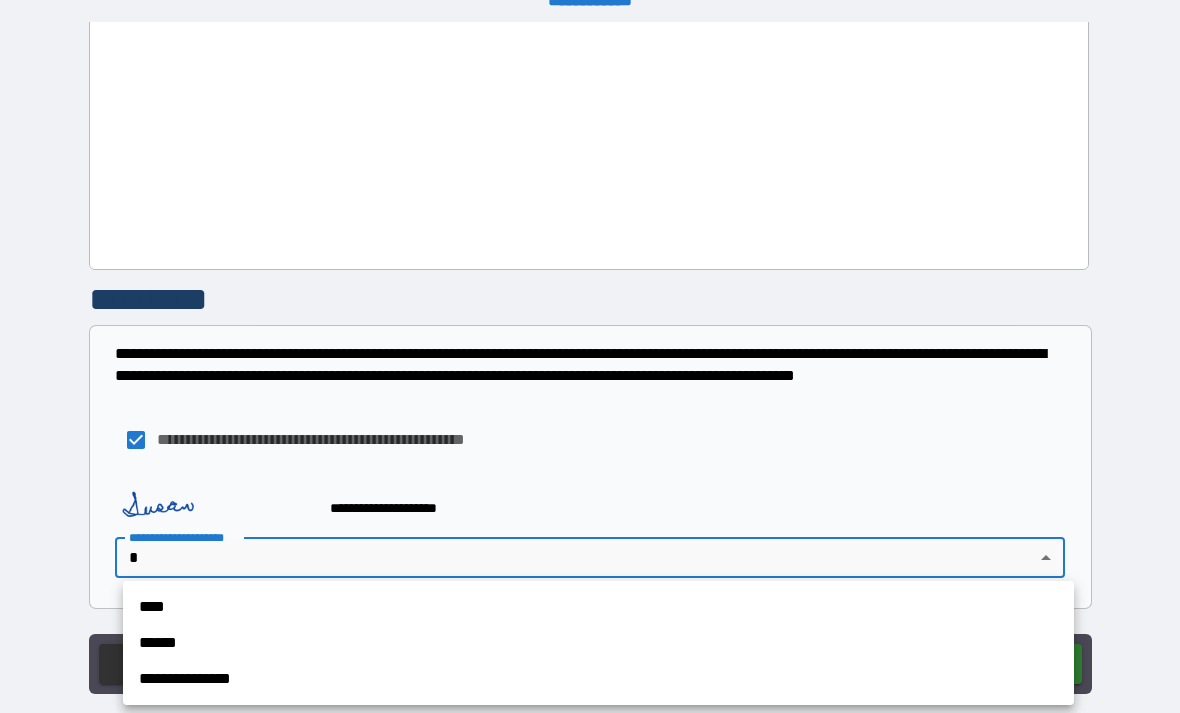 click on "****" at bounding box center (598, 607) 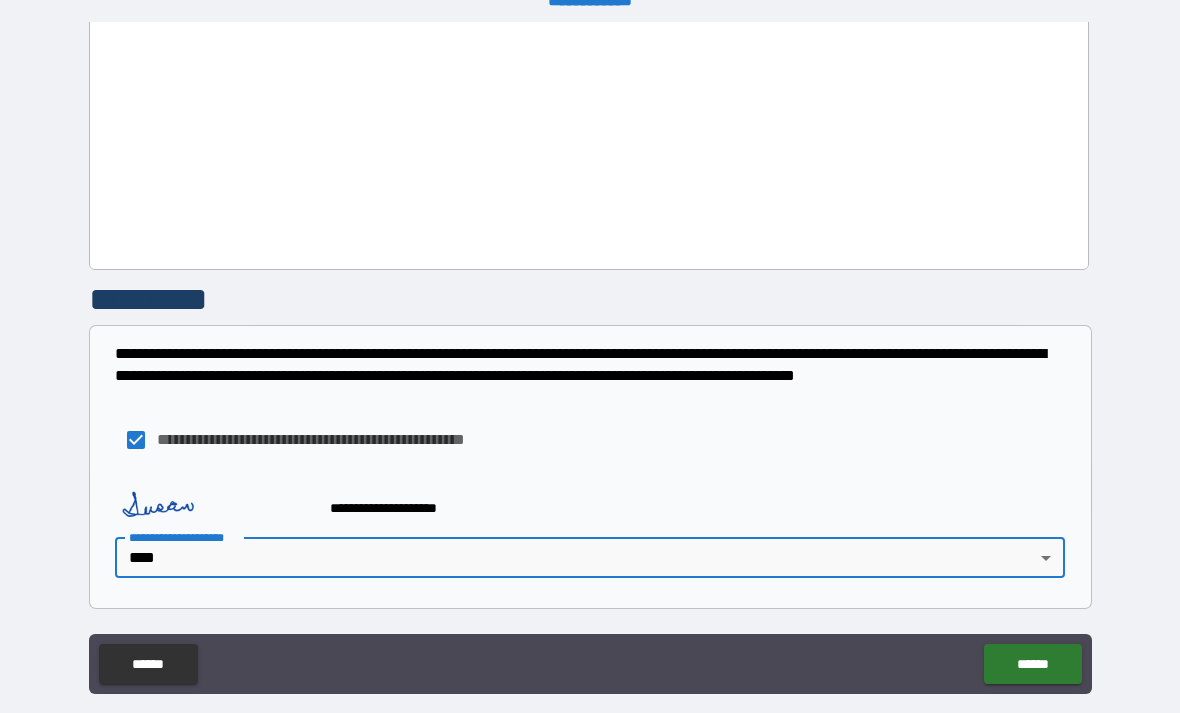 click on "******" at bounding box center [1032, 664] 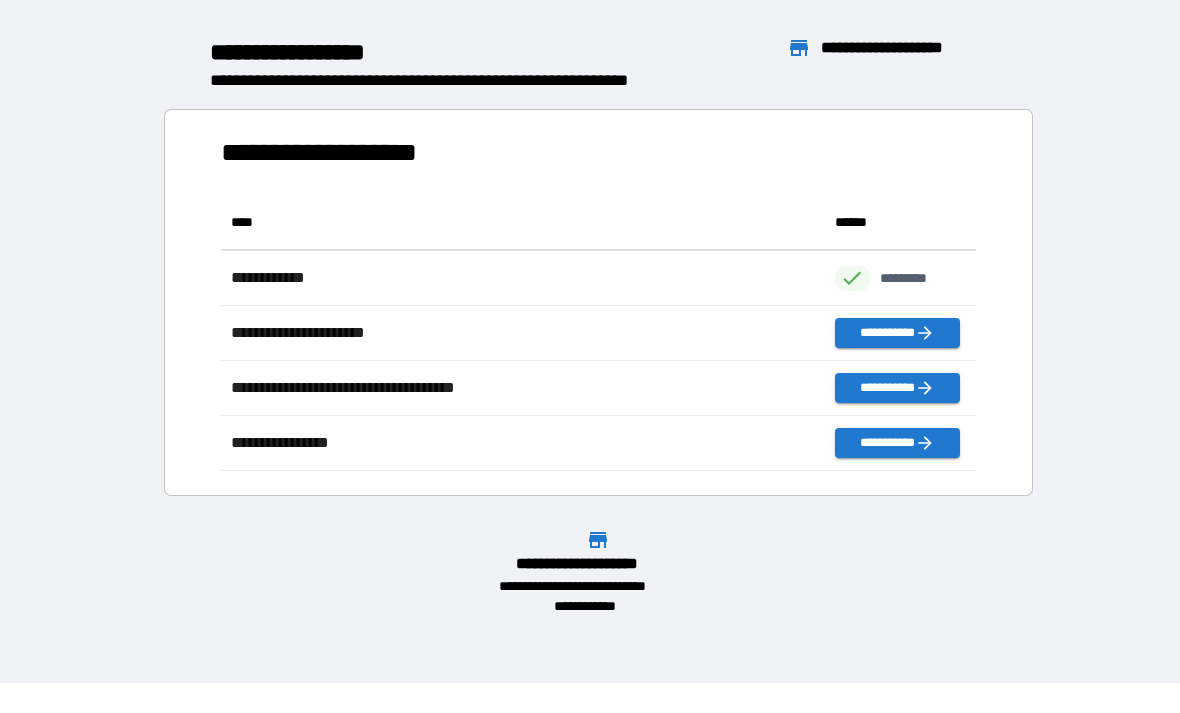 scroll, scrollTop: 1, scrollLeft: 1, axis: both 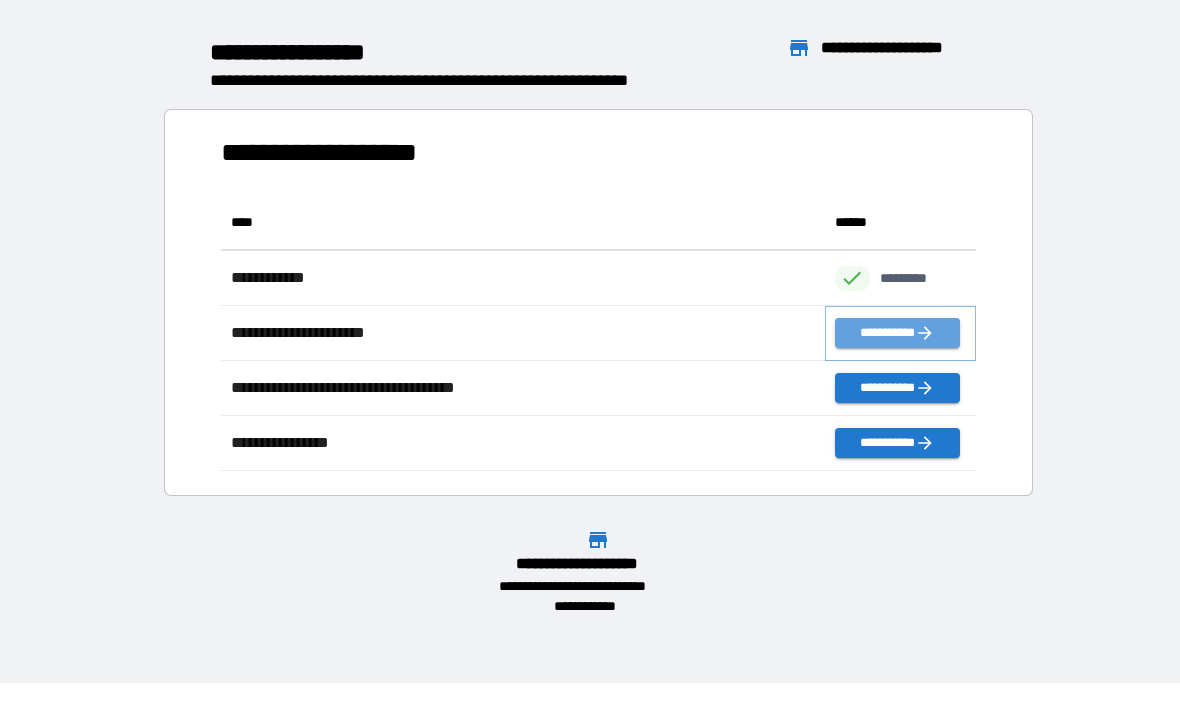 click on "**********" at bounding box center (897, 333) 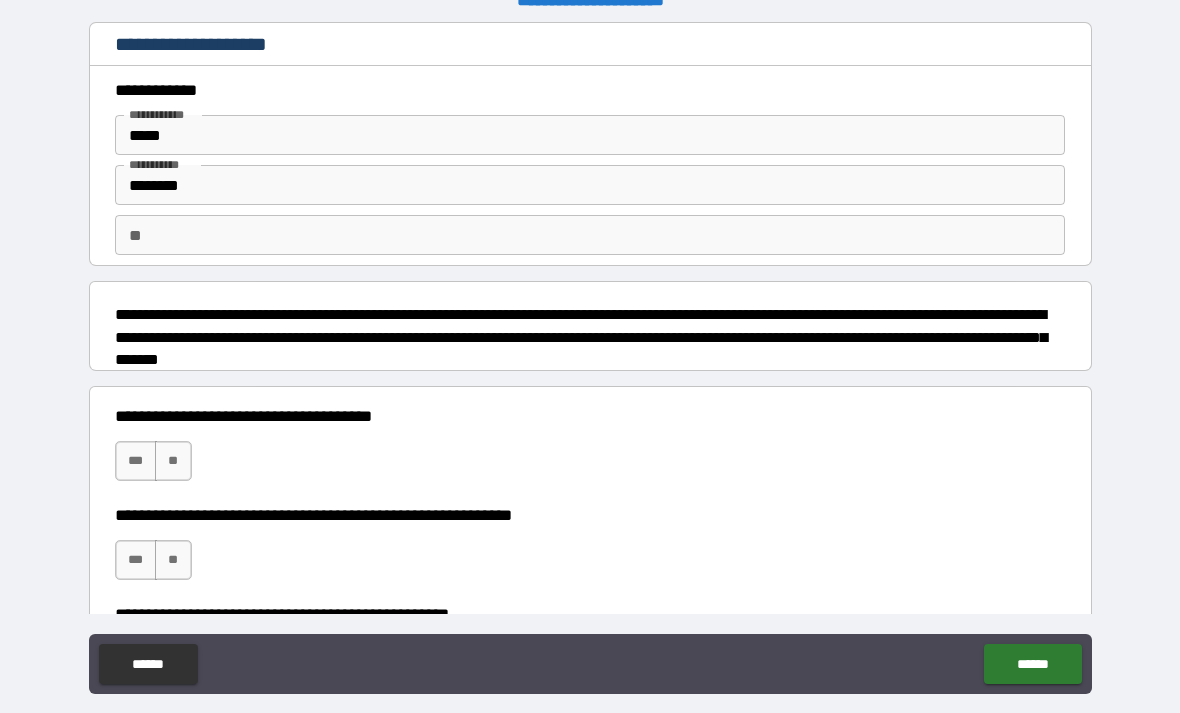 click on "***" at bounding box center (136, 461) 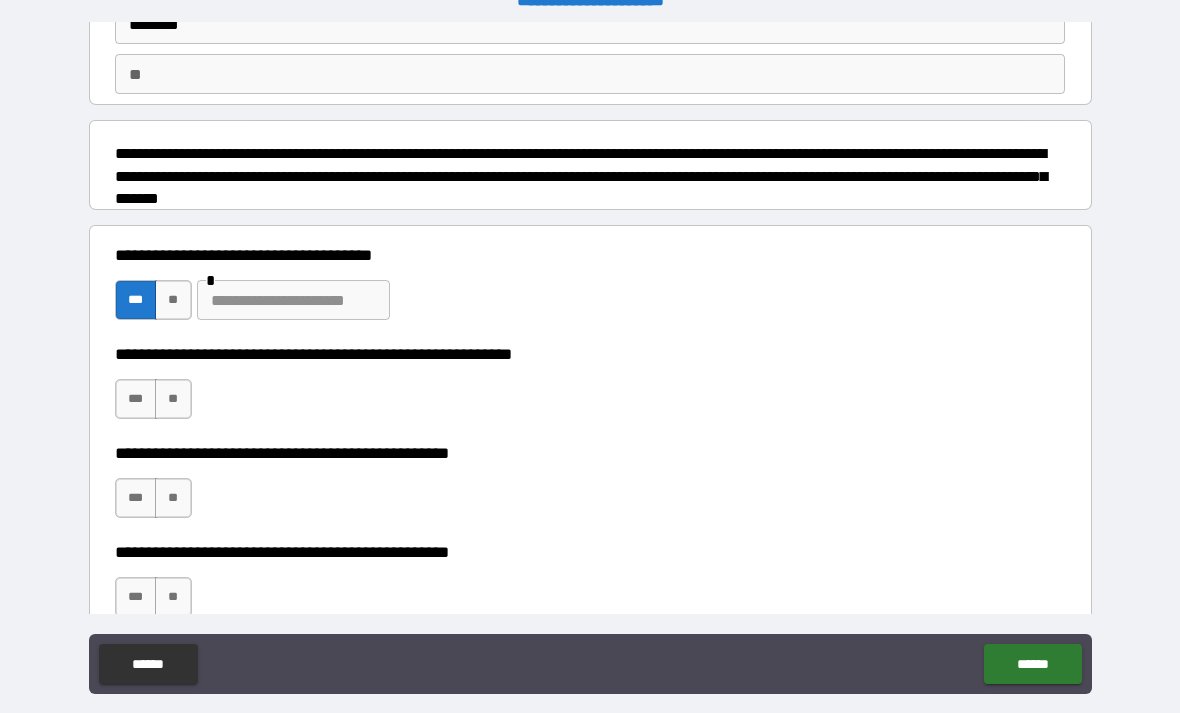 scroll, scrollTop: 169, scrollLeft: 0, axis: vertical 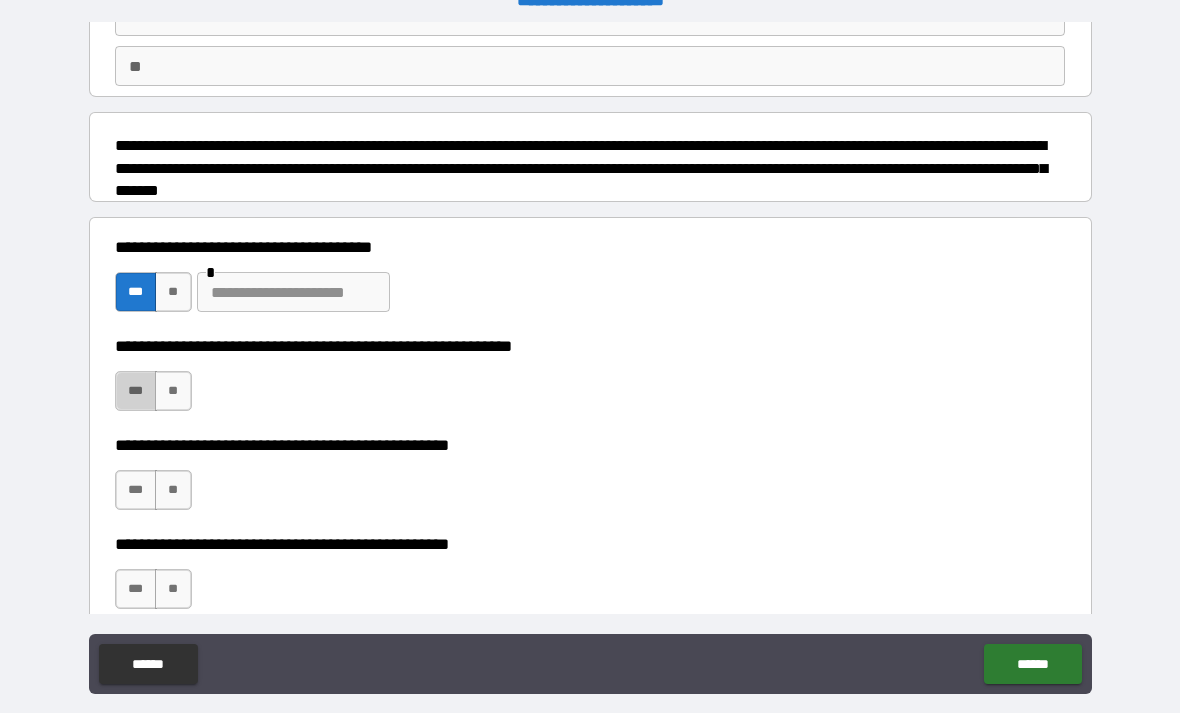 click on "***" at bounding box center [136, 391] 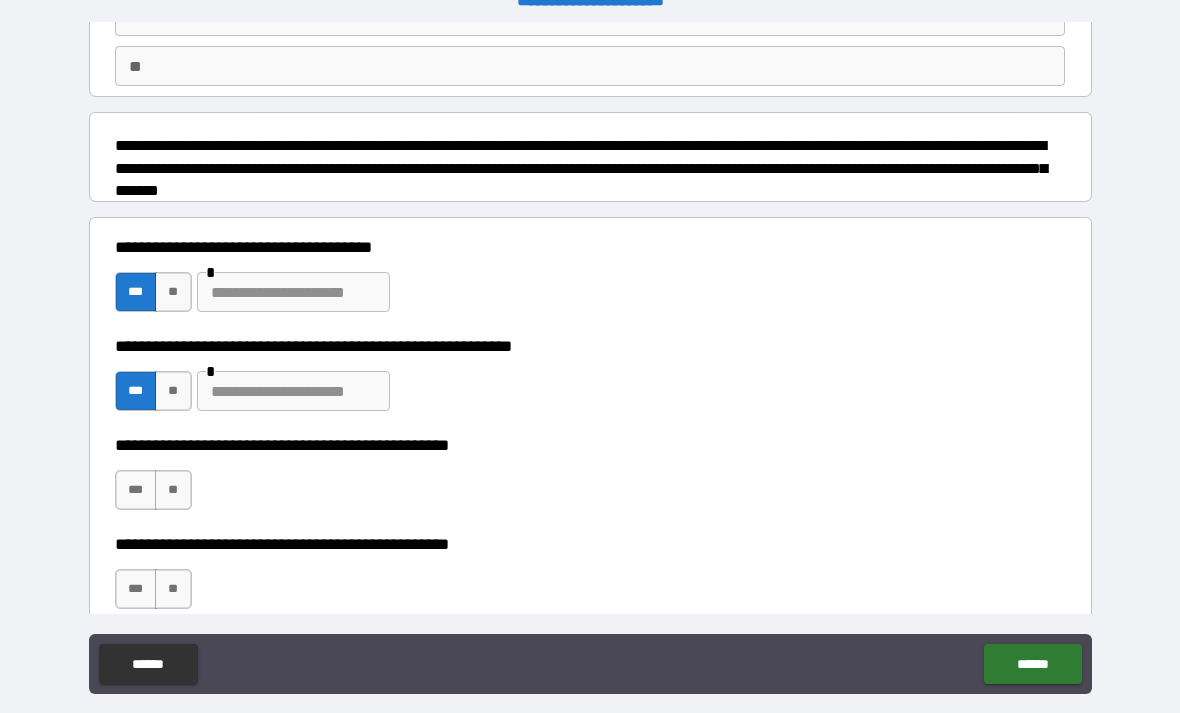 click on "**" at bounding box center (173, 490) 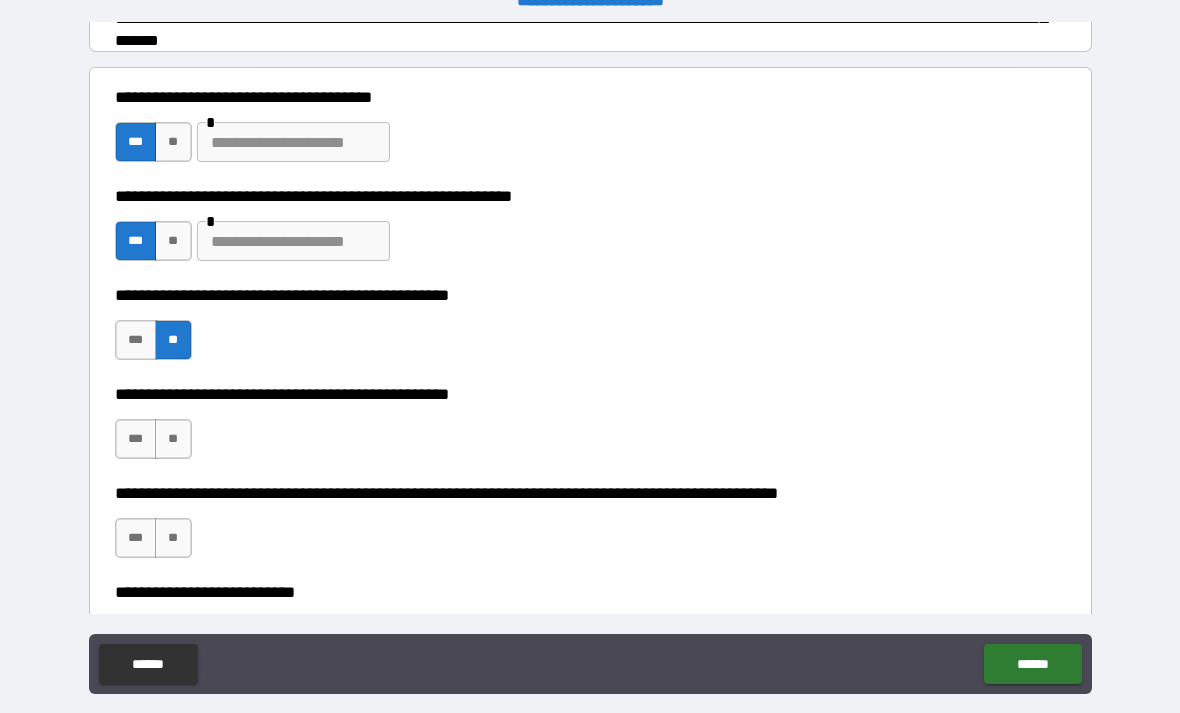 scroll, scrollTop: 382, scrollLeft: 0, axis: vertical 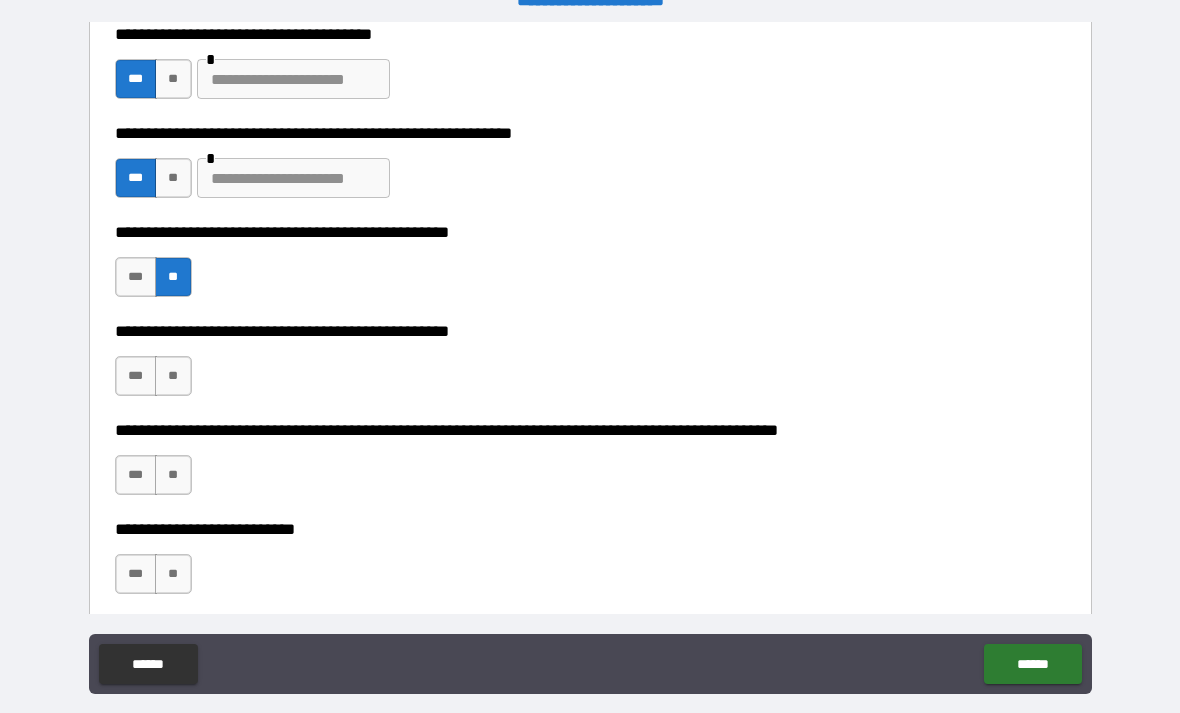 click on "**" at bounding box center [173, 376] 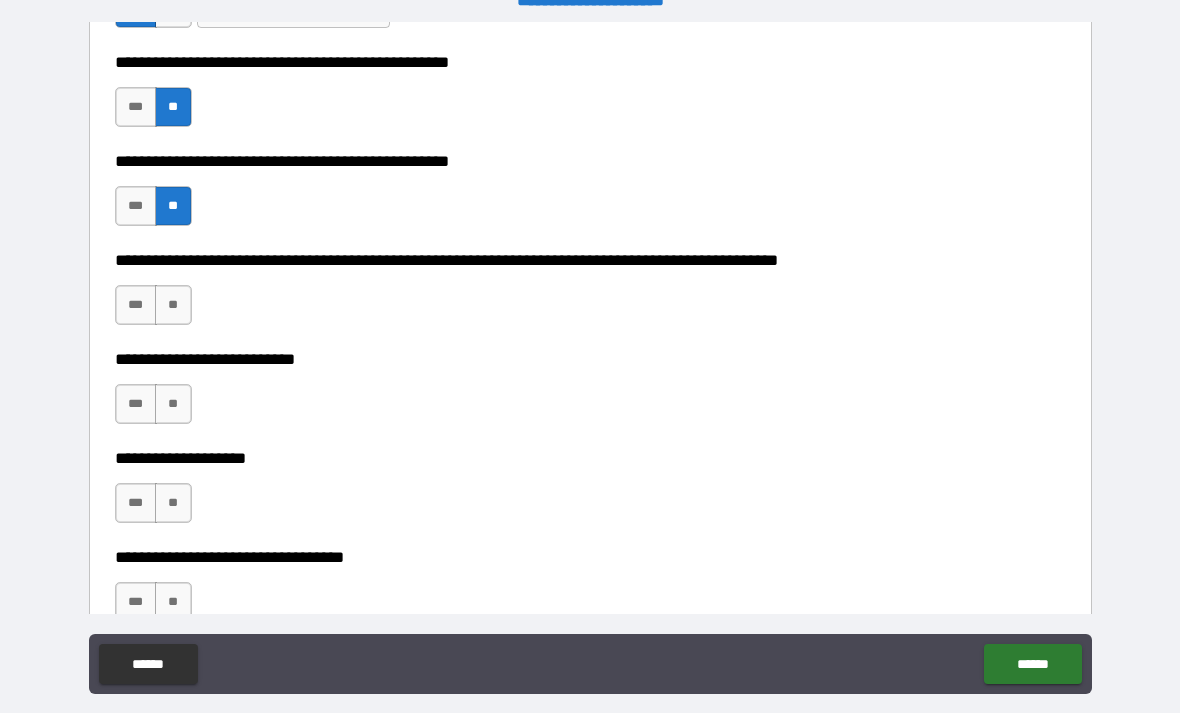 scroll, scrollTop: 555, scrollLeft: 0, axis: vertical 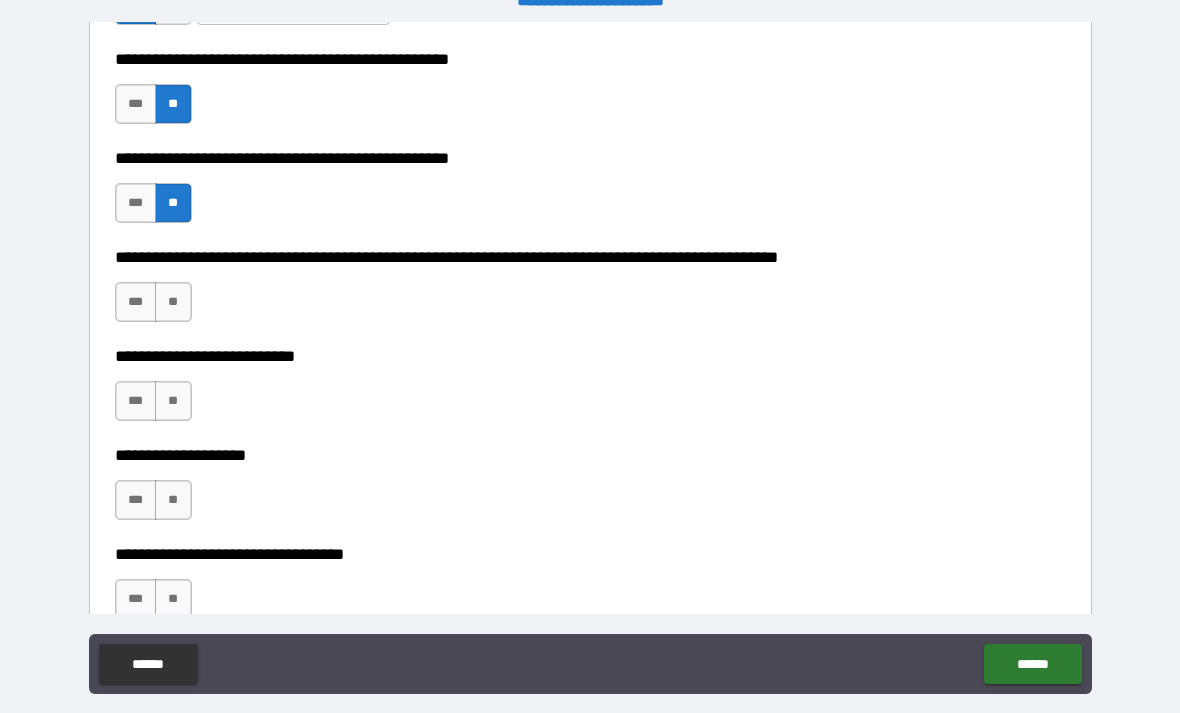 click on "**" at bounding box center [173, 302] 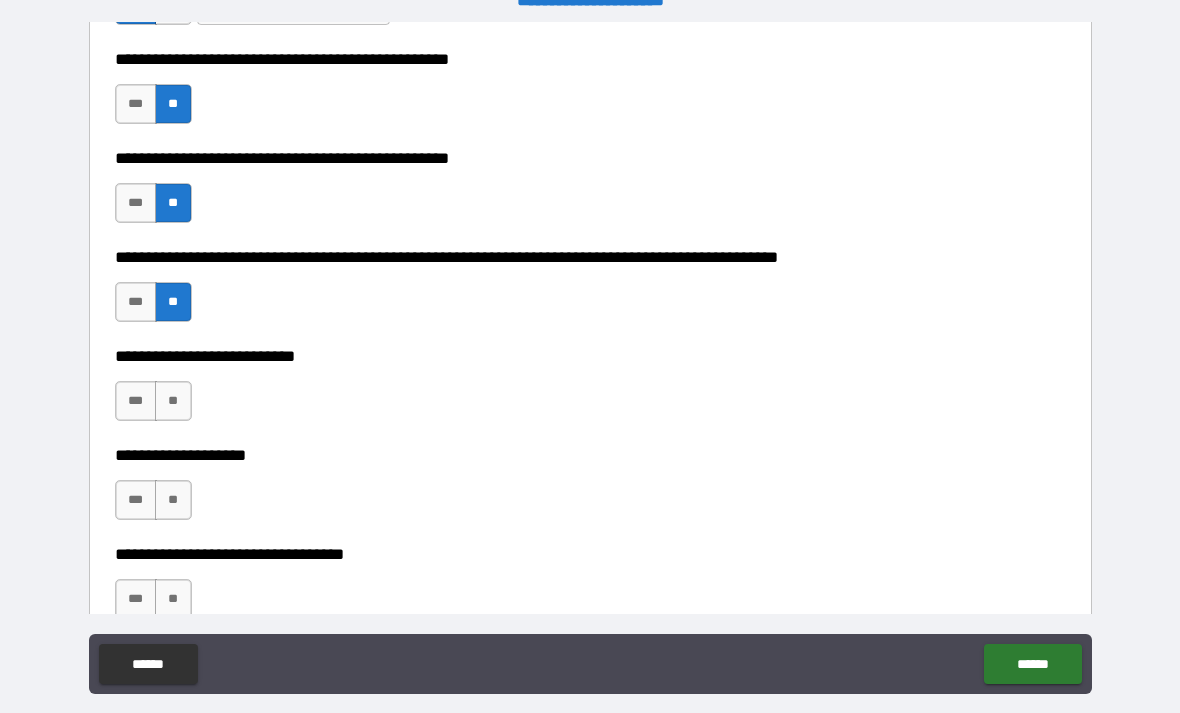 click on "**" at bounding box center [173, 401] 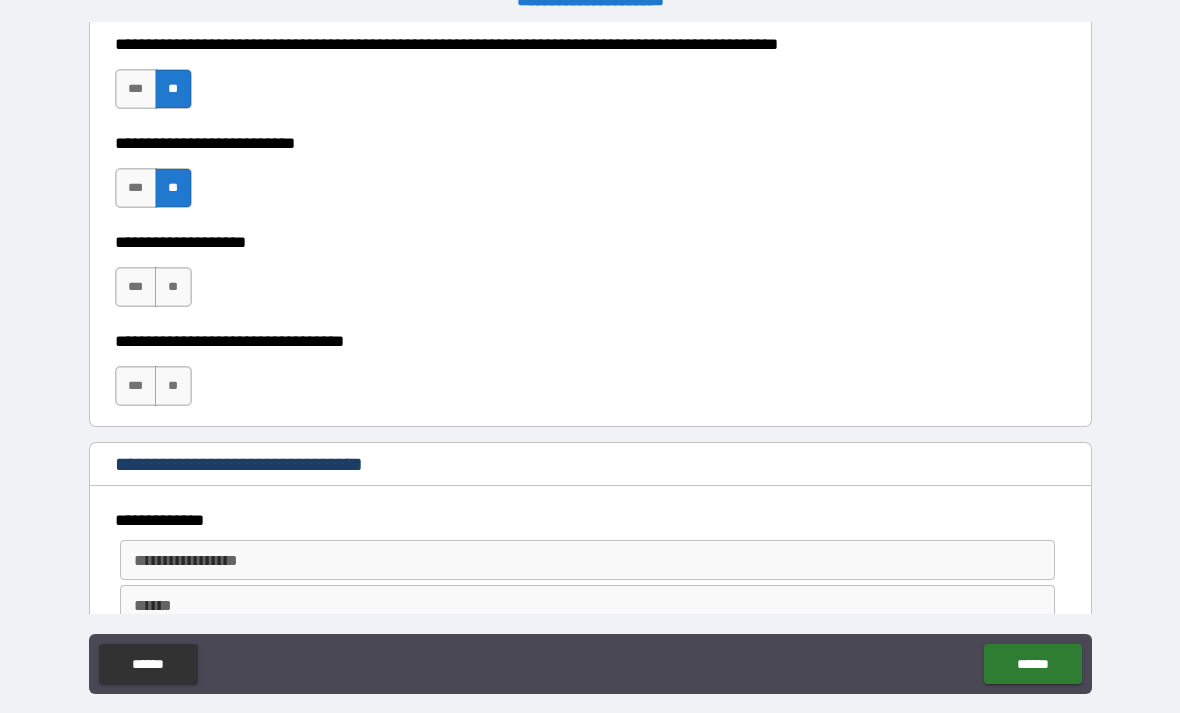 scroll, scrollTop: 770, scrollLeft: 0, axis: vertical 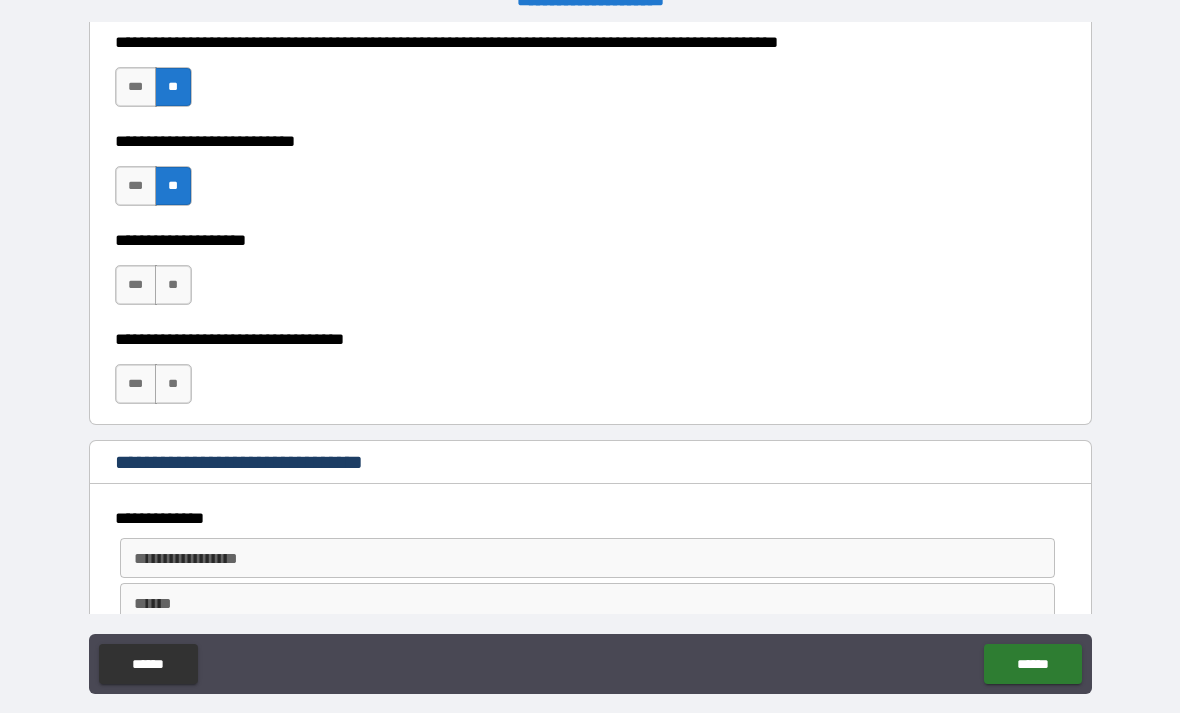 click on "**" at bounding box center (173, 285) 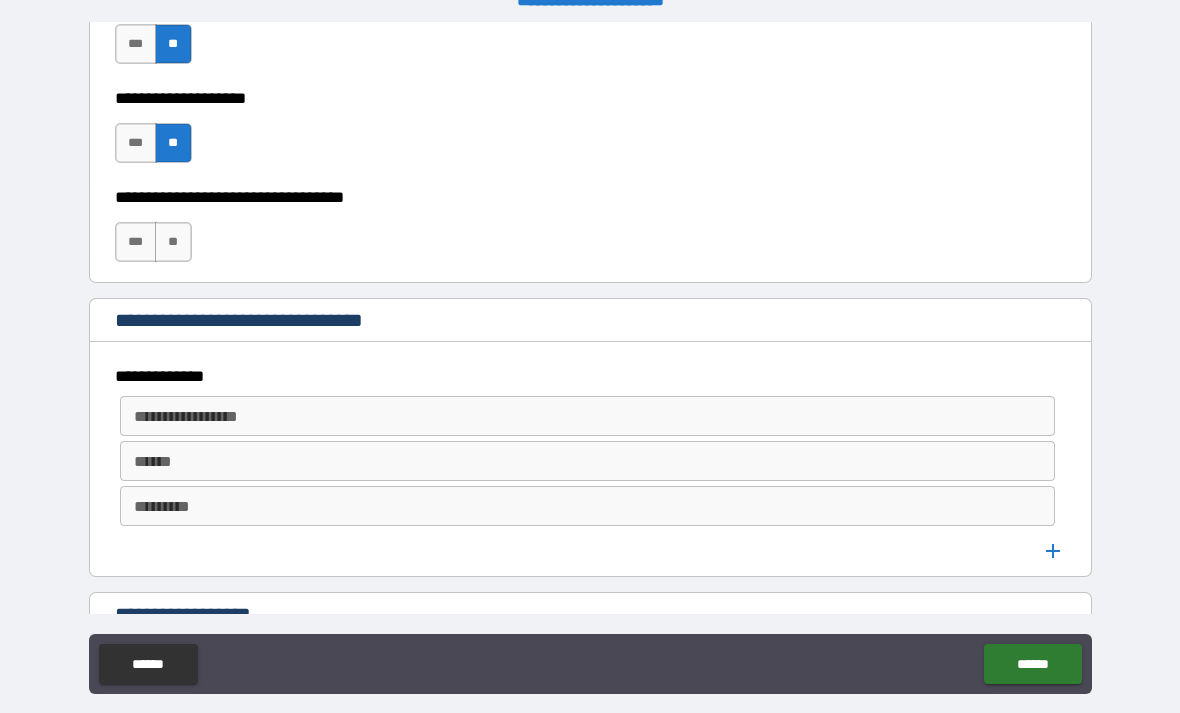scroll, scrollTop: 911, scrollLeft: 0, axis: vertical 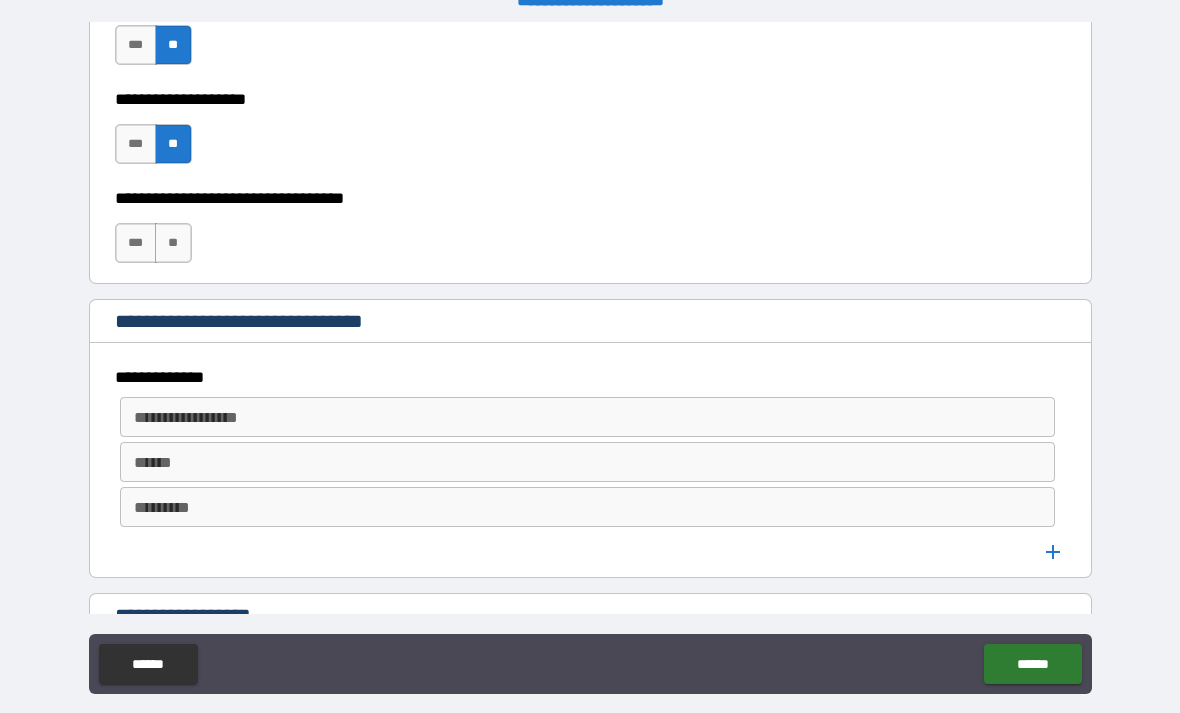 click on "**" at bounding box center (173, 243) 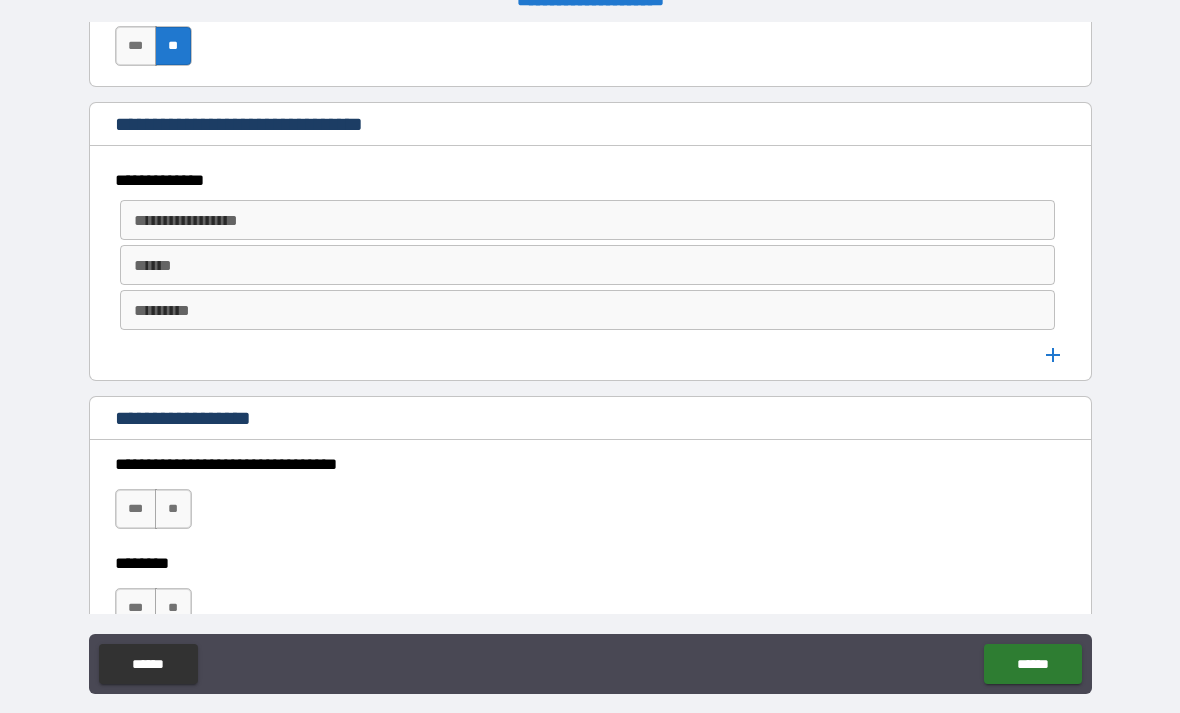 scroll, scrollTop: 1109, scrollLeft: 0, axis: vertical 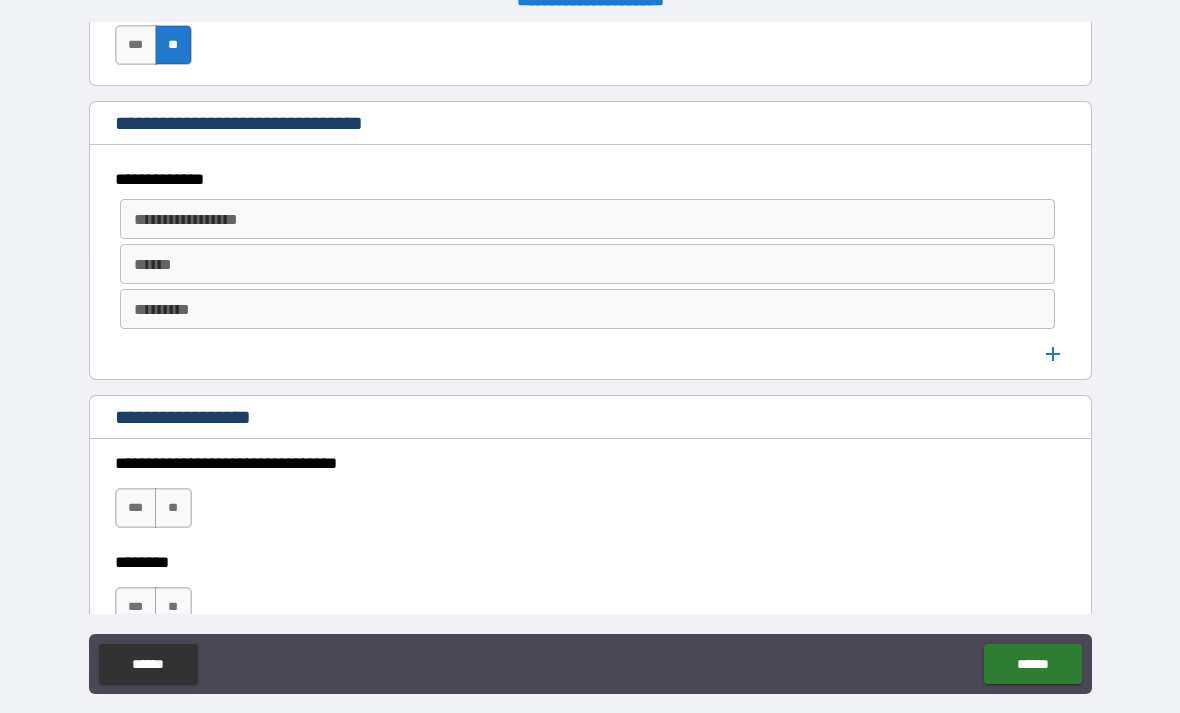 click on "**********" at bounding box center [586, 219] 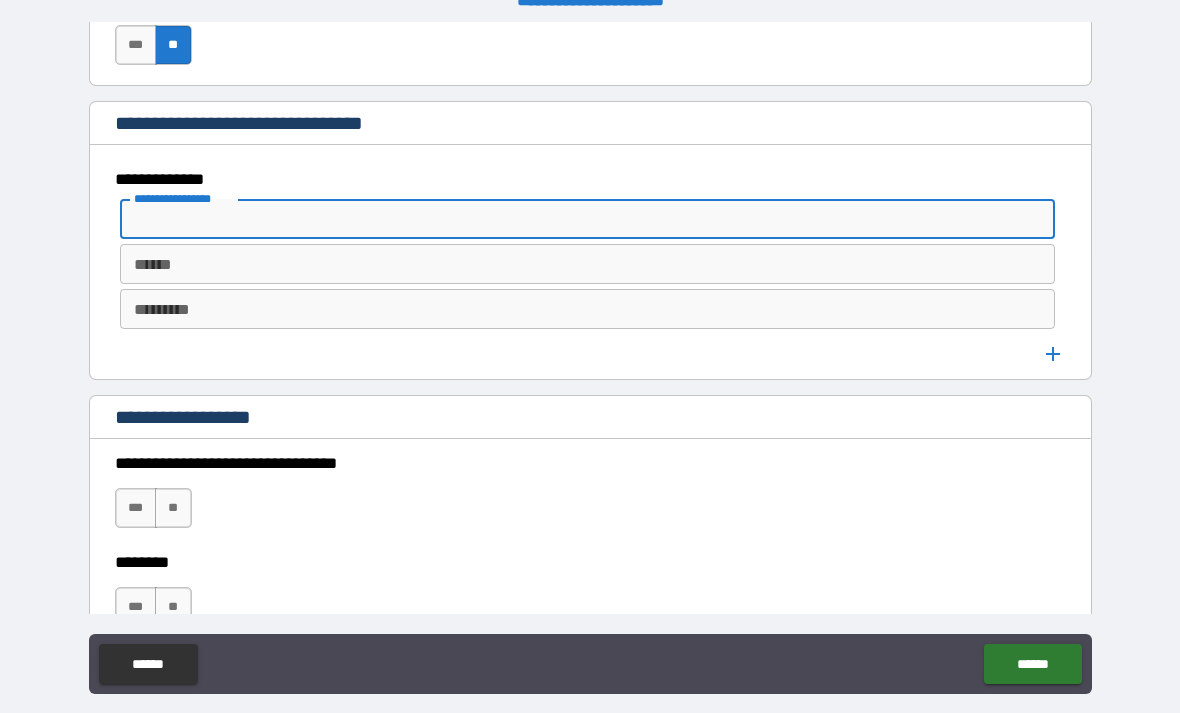 scroll, scrollTop: 29, scrollLeft: 0, axis: vertical 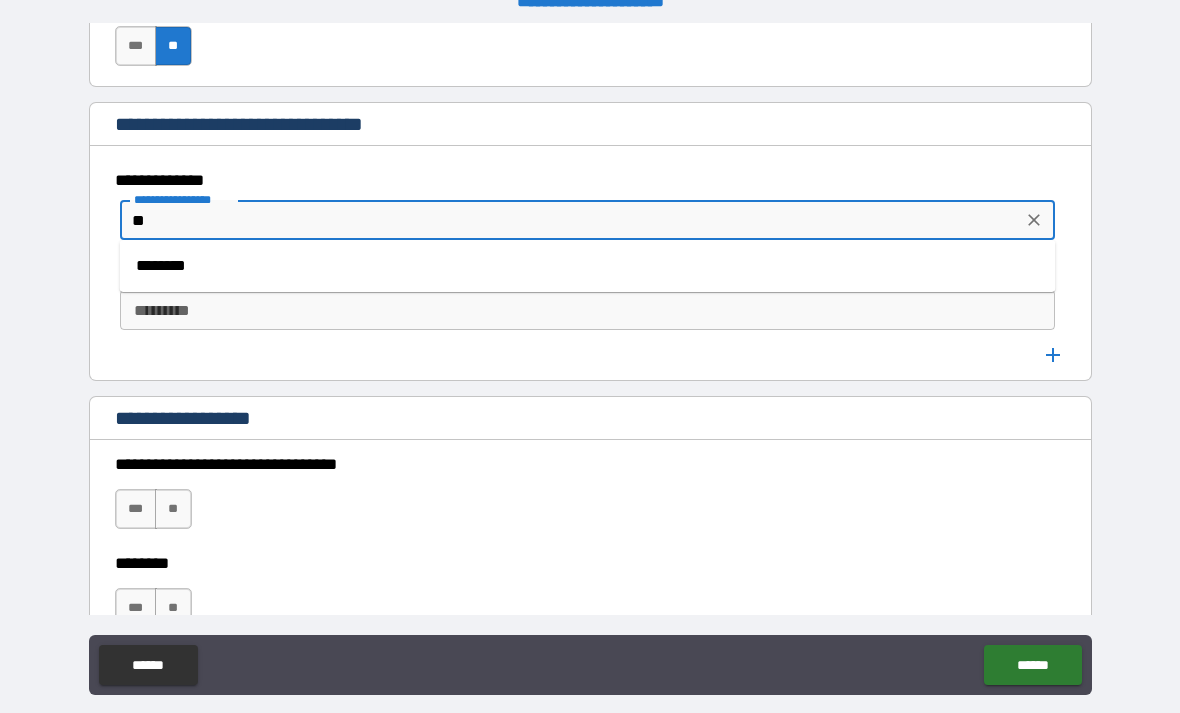 type on "*" 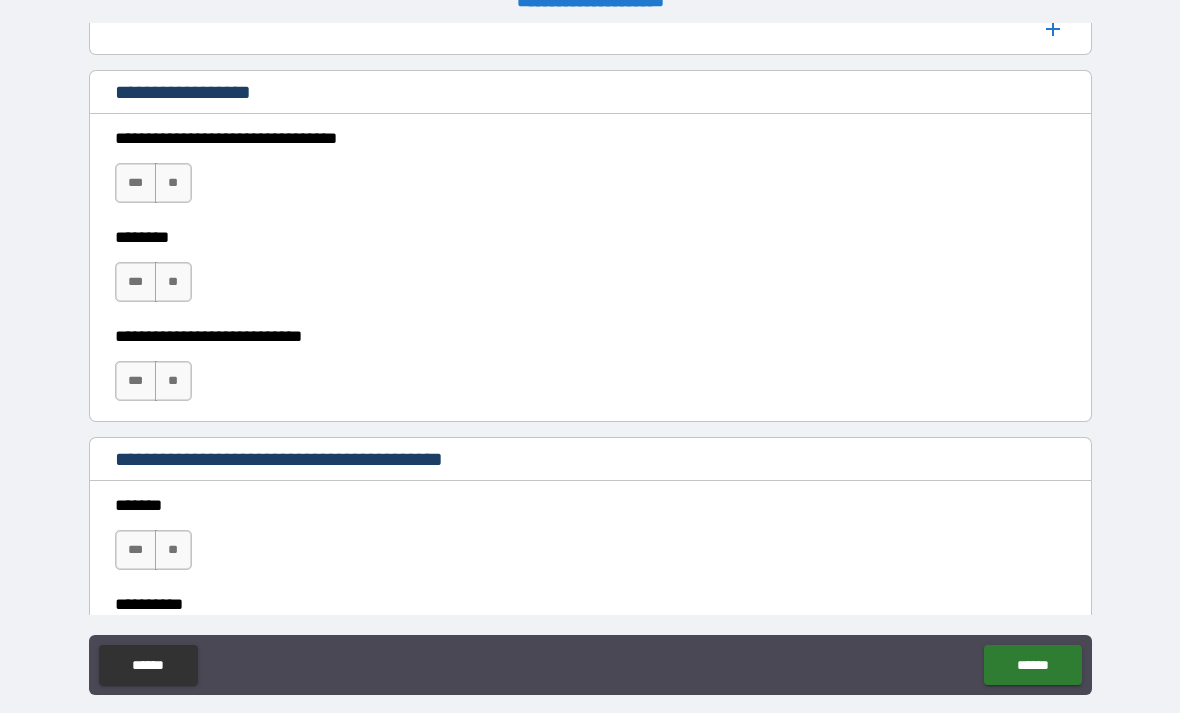 scroll, scrollTop: 1439, scrollLeft: 0, axis: vertical 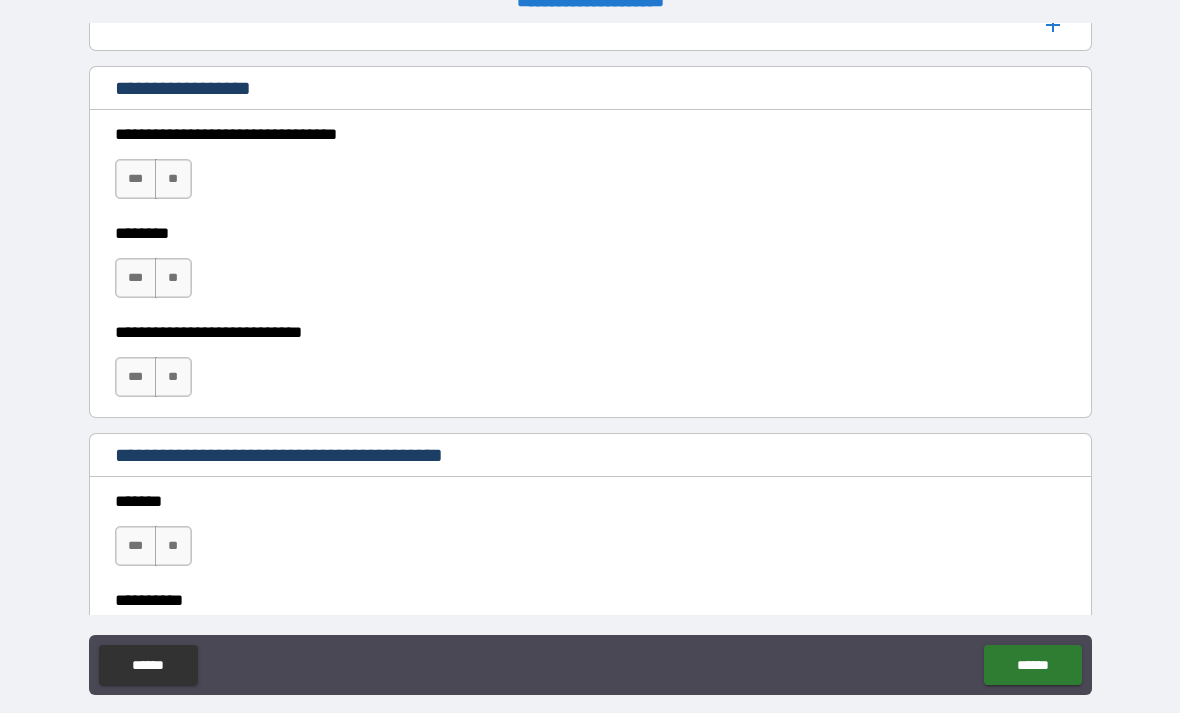type on "**********" 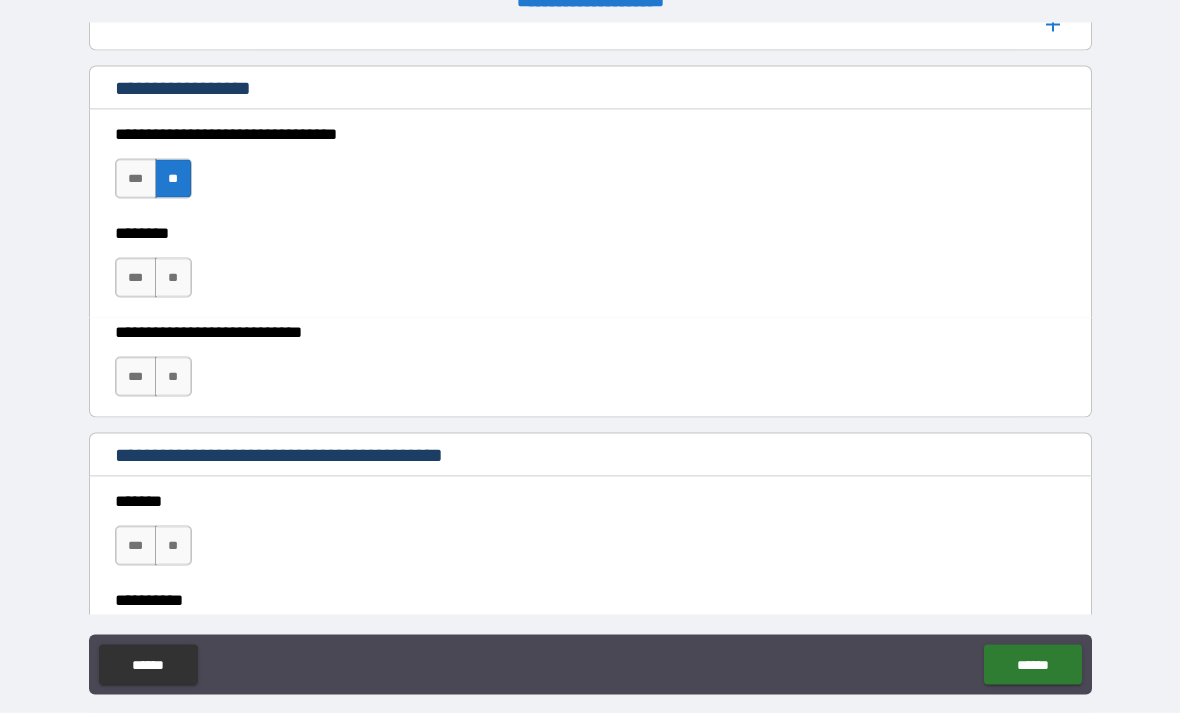 scroll, scrollTop: 30, scrollLeft: 0, axis: vertical 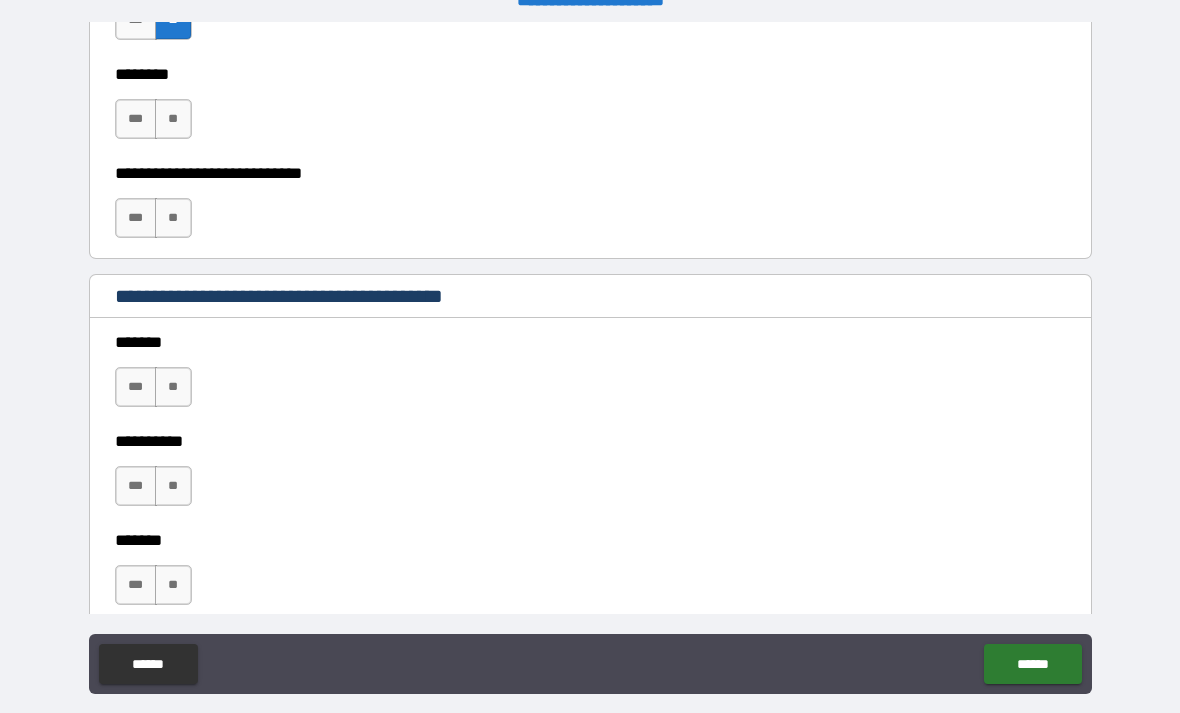 click on "**" at bounding box center [173, 119] 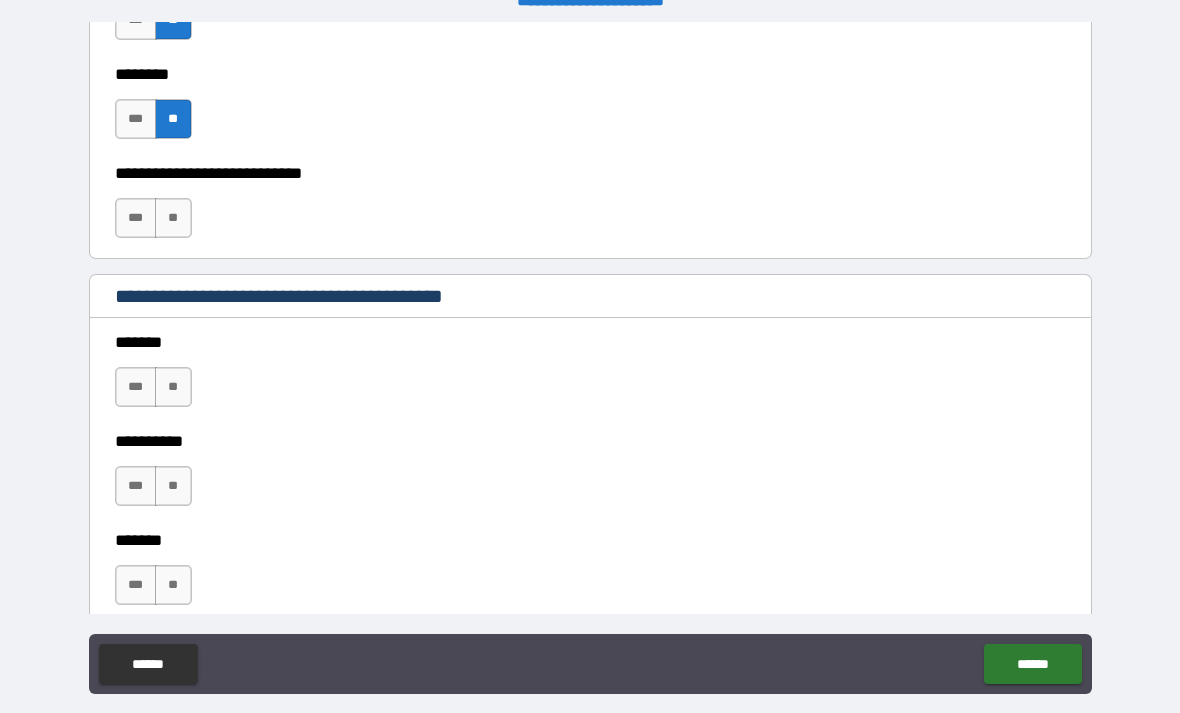 click on "**" at bounding box center [173, 218] 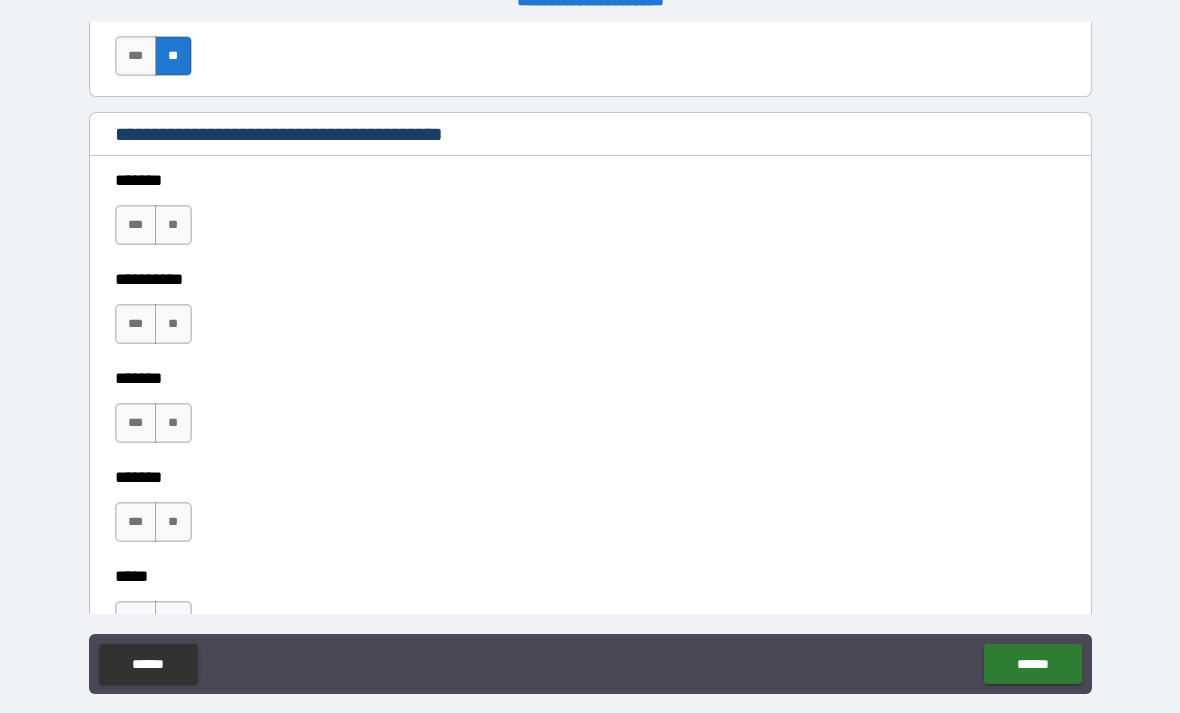 scroll, scrollTop: 1796, scrollLeft: 0, axis: vertical 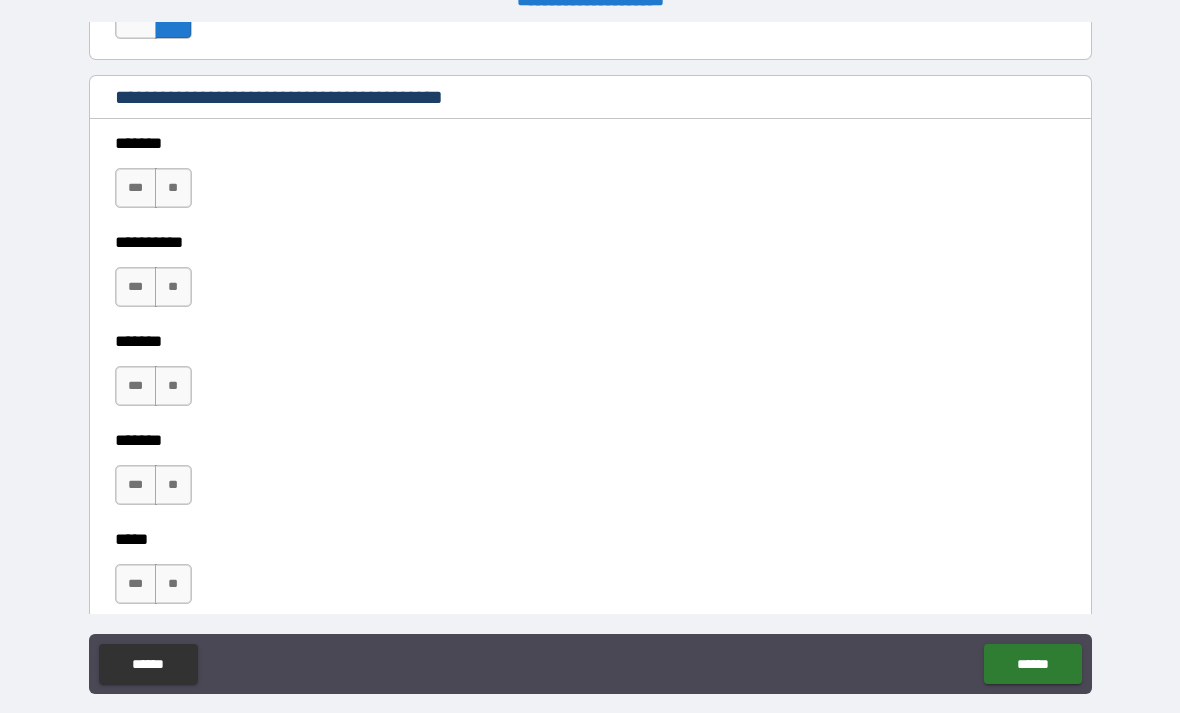 click on "**" at bounding box center (173, 188) 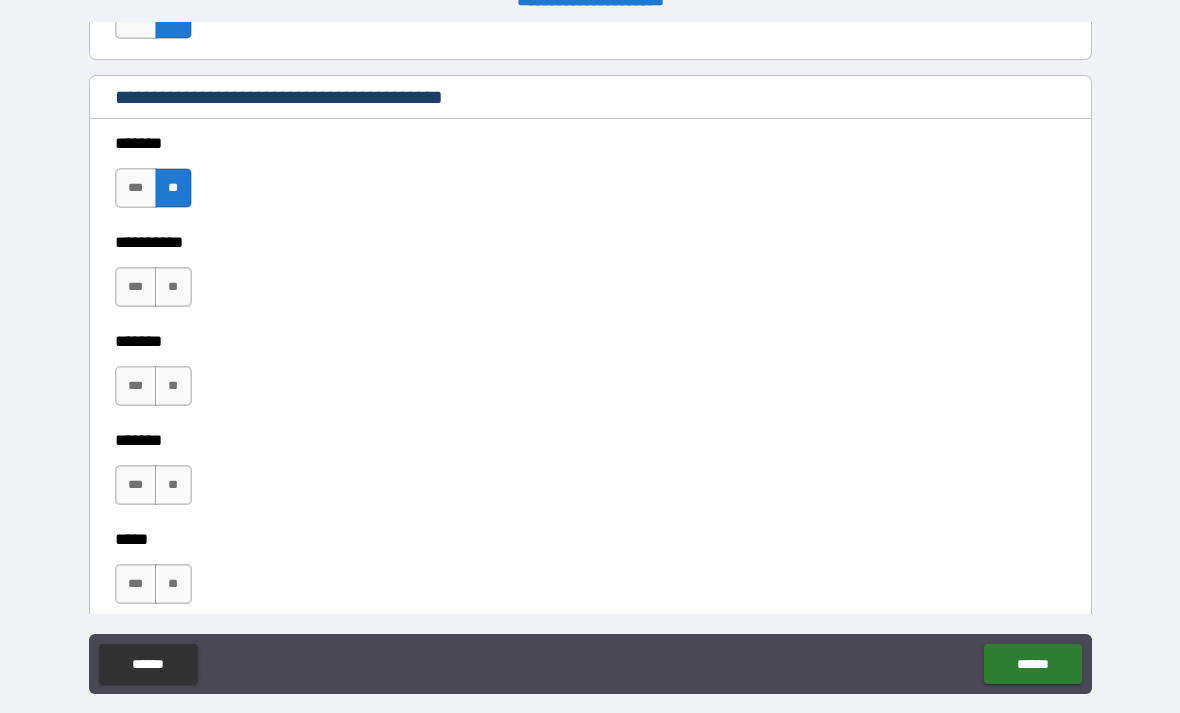 click on "**" at bounding box center [173, 287] 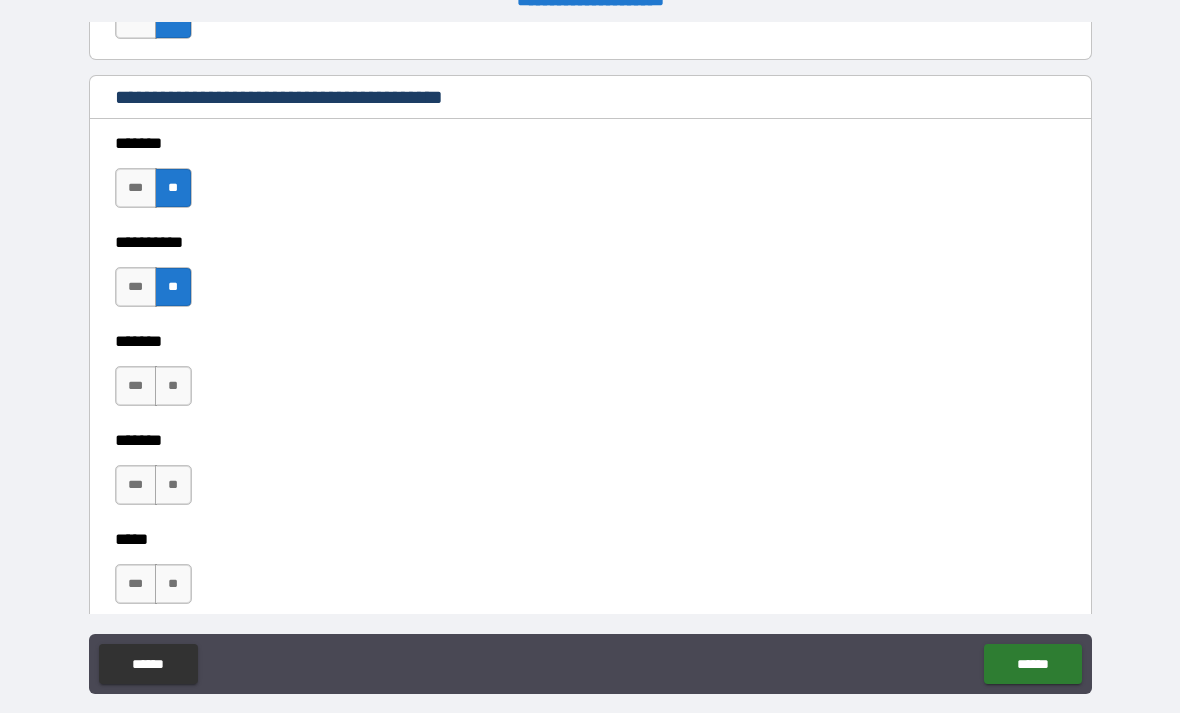click on "***" at bounding box center (136, 386) 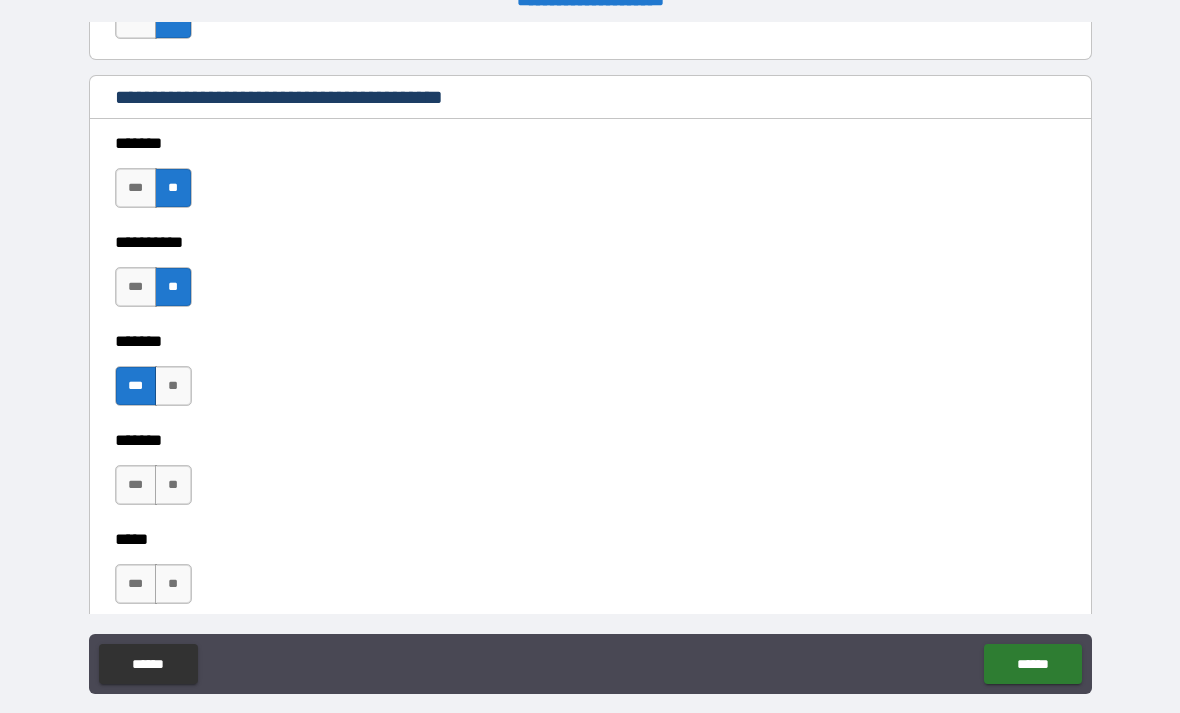 click on "**" at bounding box center (173, 485) 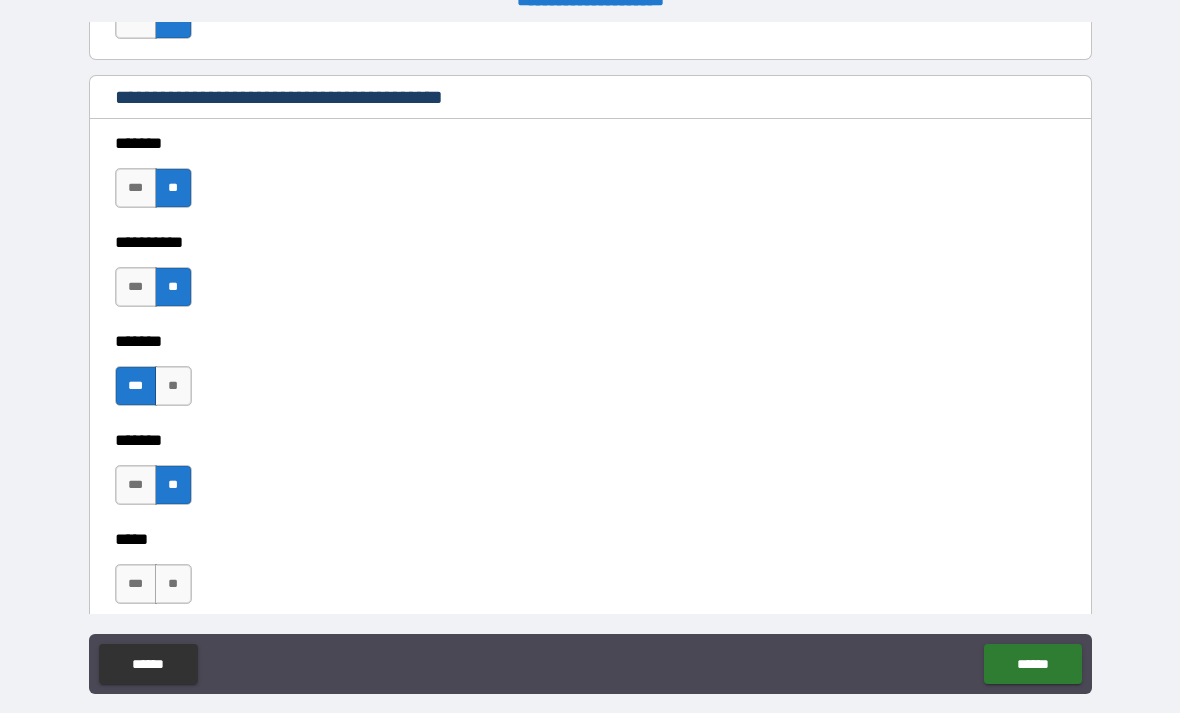 click on "**" at bounding box center (173, 584) 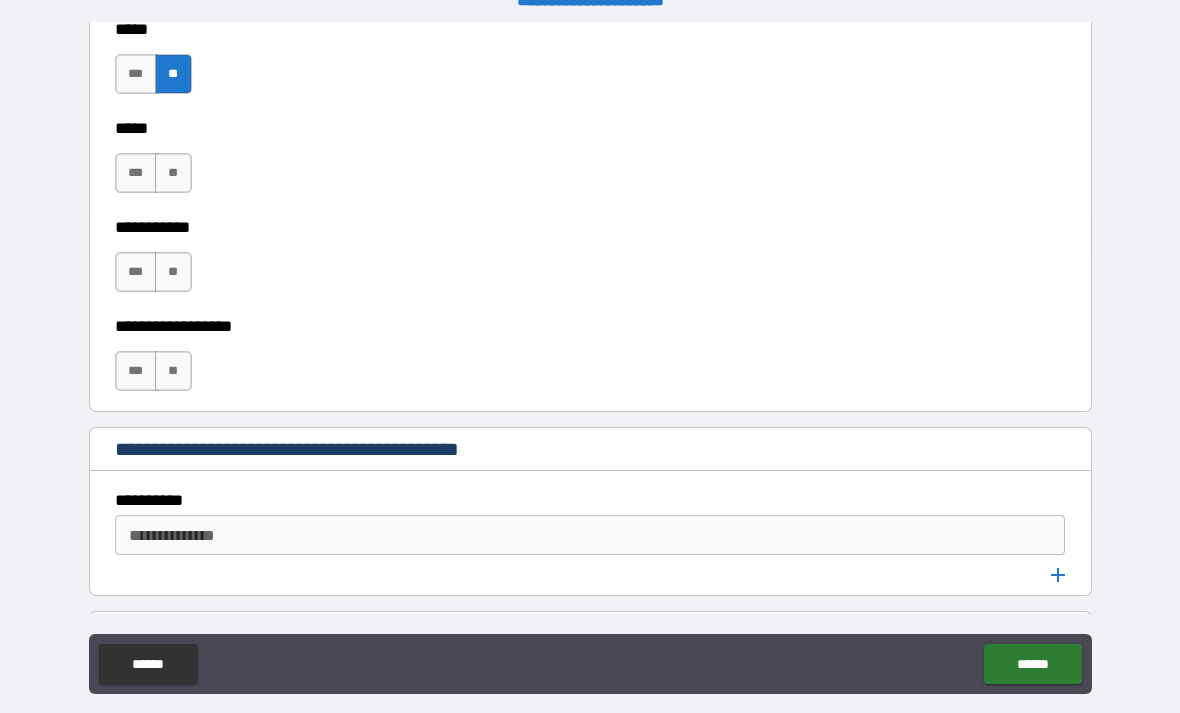 scroll, scrollTop: 2307, scrollLeft: 0, axis: vertical 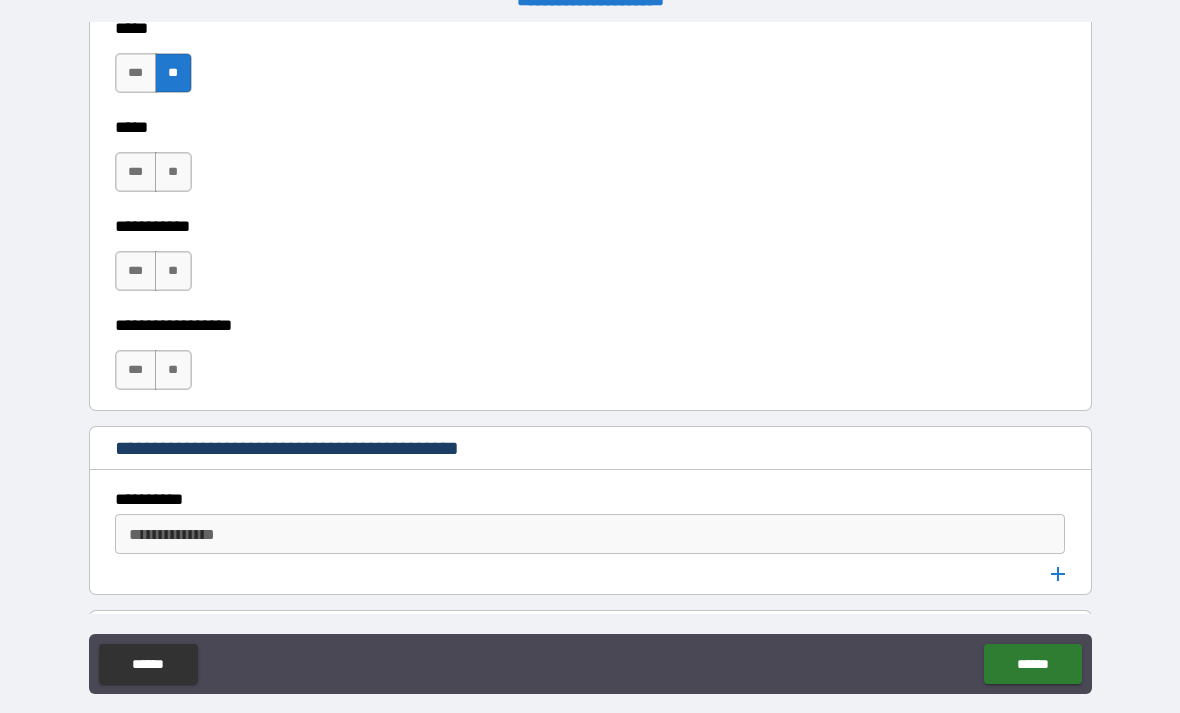 click on "**" at bounding box center (173, 172) 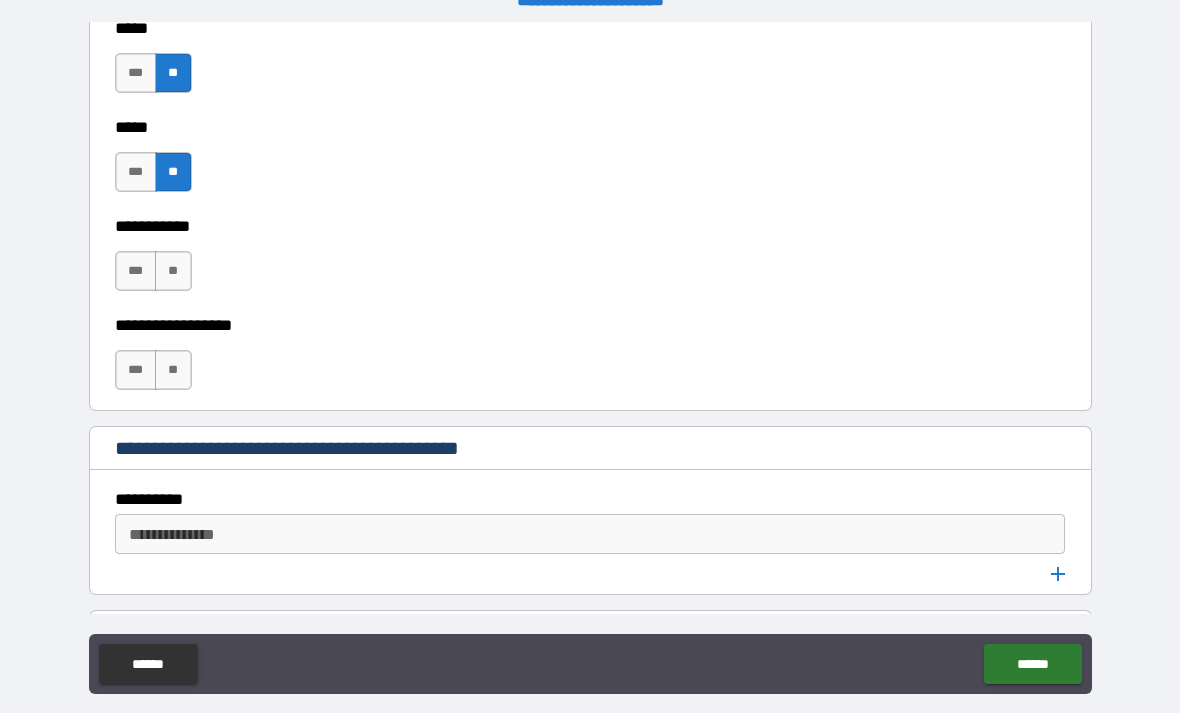 click on "**" at bounding box center (173, 271) 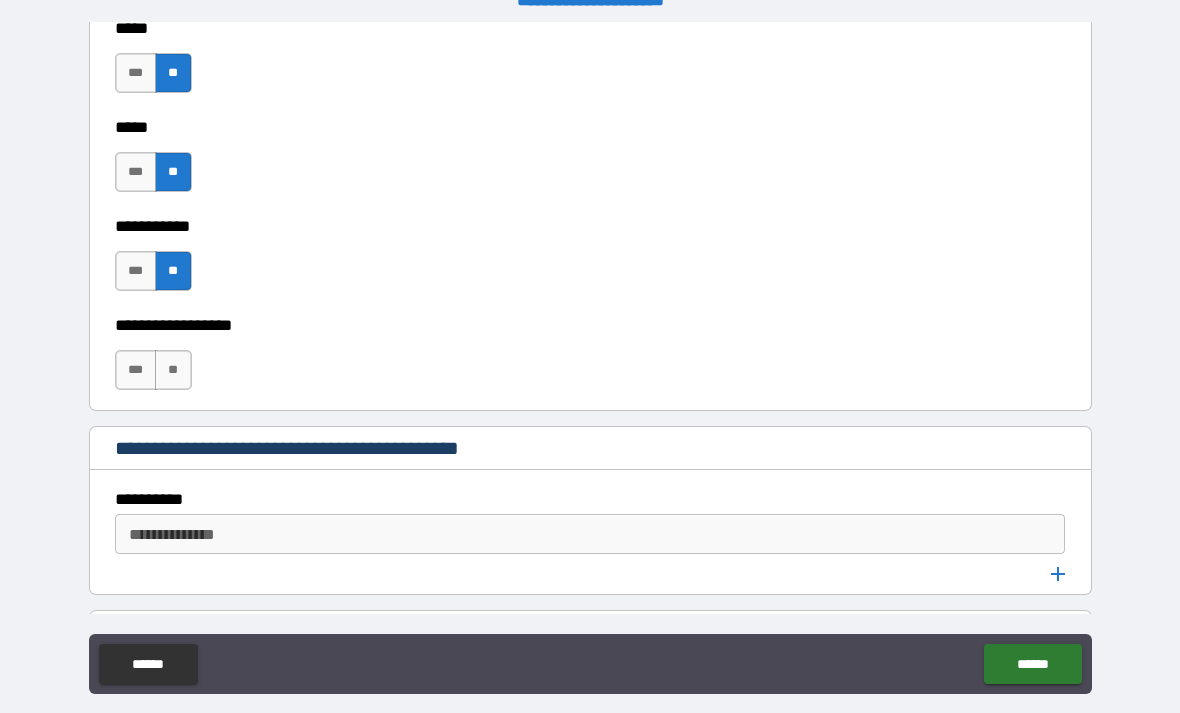 click on "**" at bounding box center (173, 370) 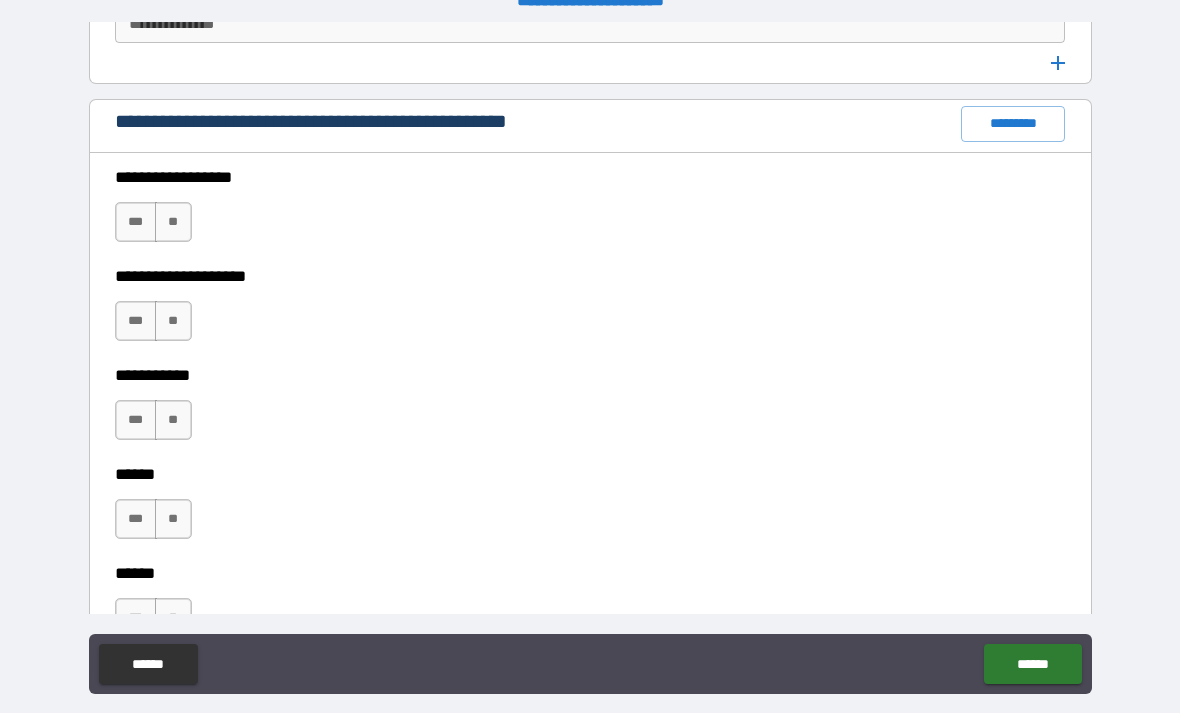 scroll, scrollTop: 2818, scrollLeft: 0, axis: vertical 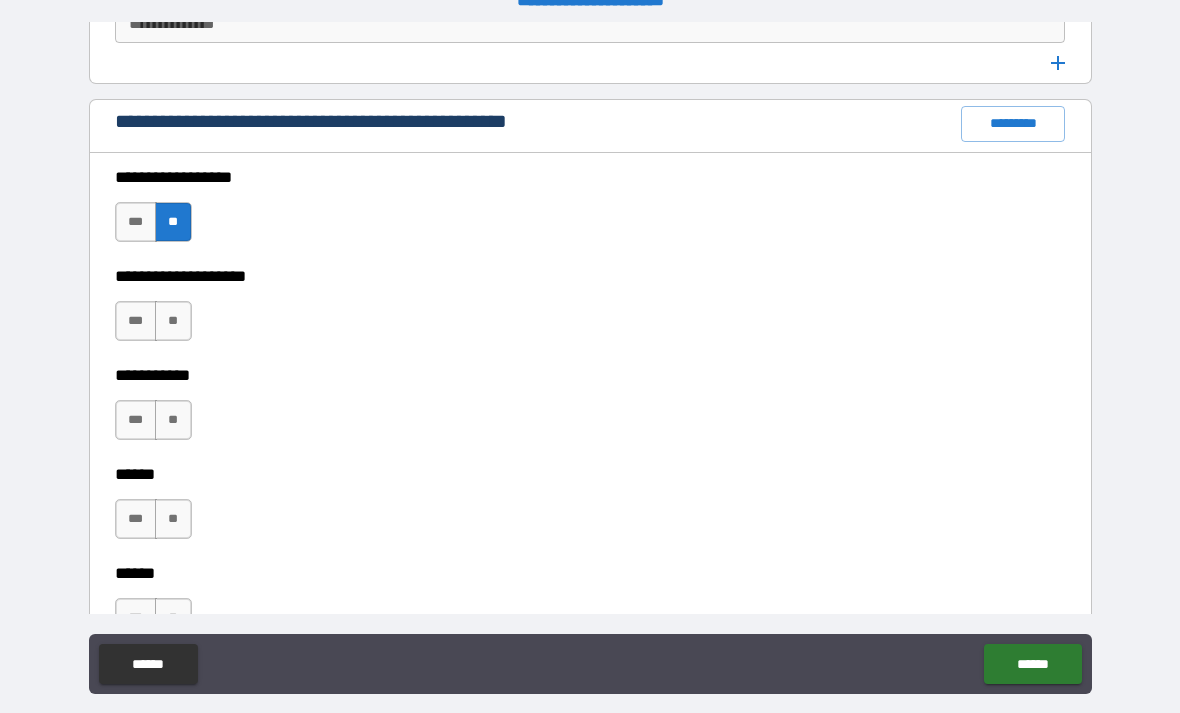 click on "**" at bounding box center [173, 321] 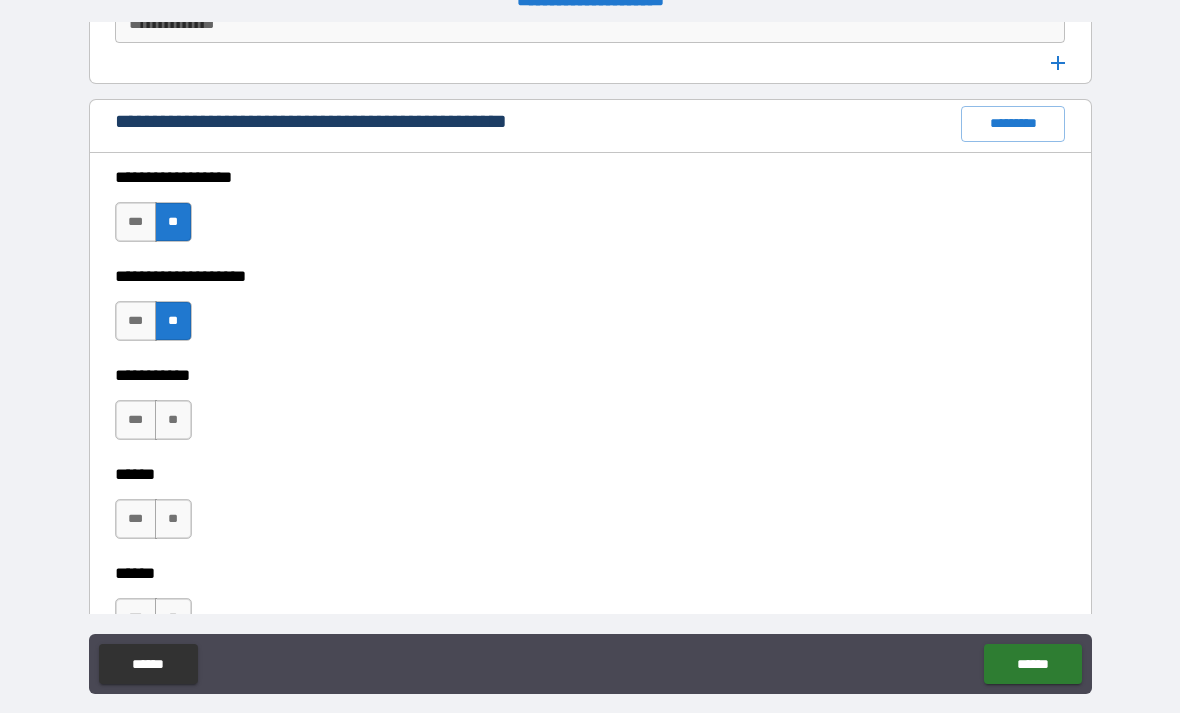 click on "**" at bounding box center (173, 420) 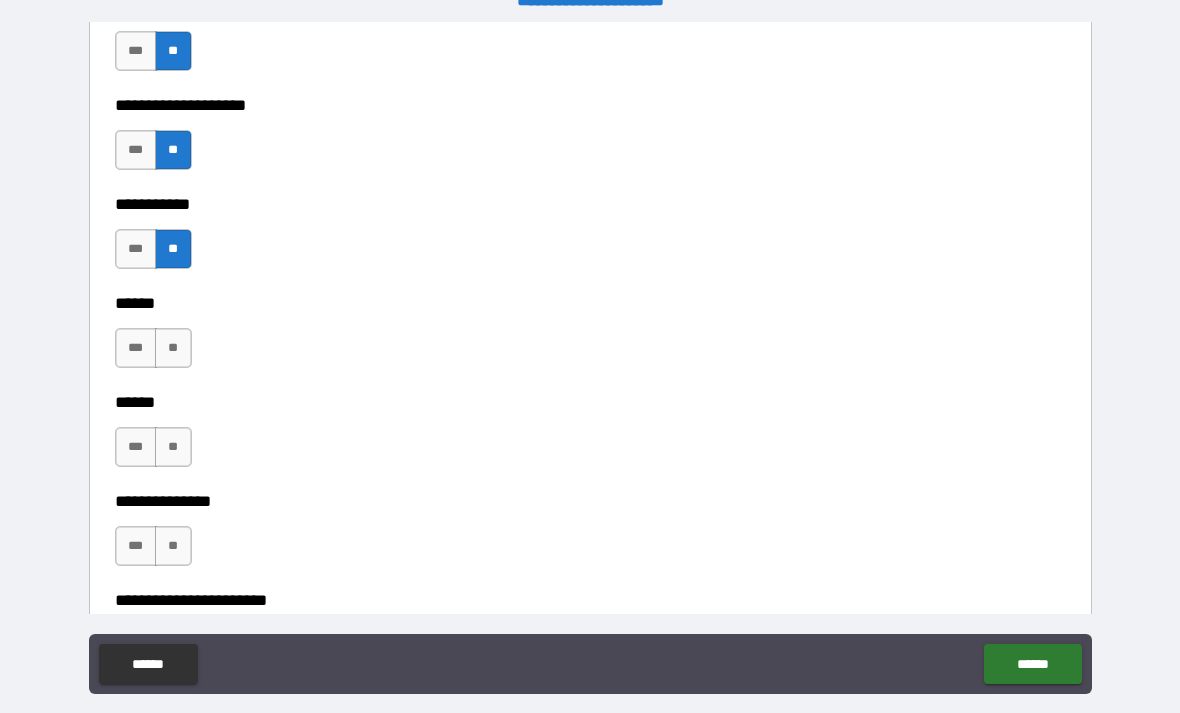 scroll, scrollTop: 2990, scrollLeft: 0, axis: vertical 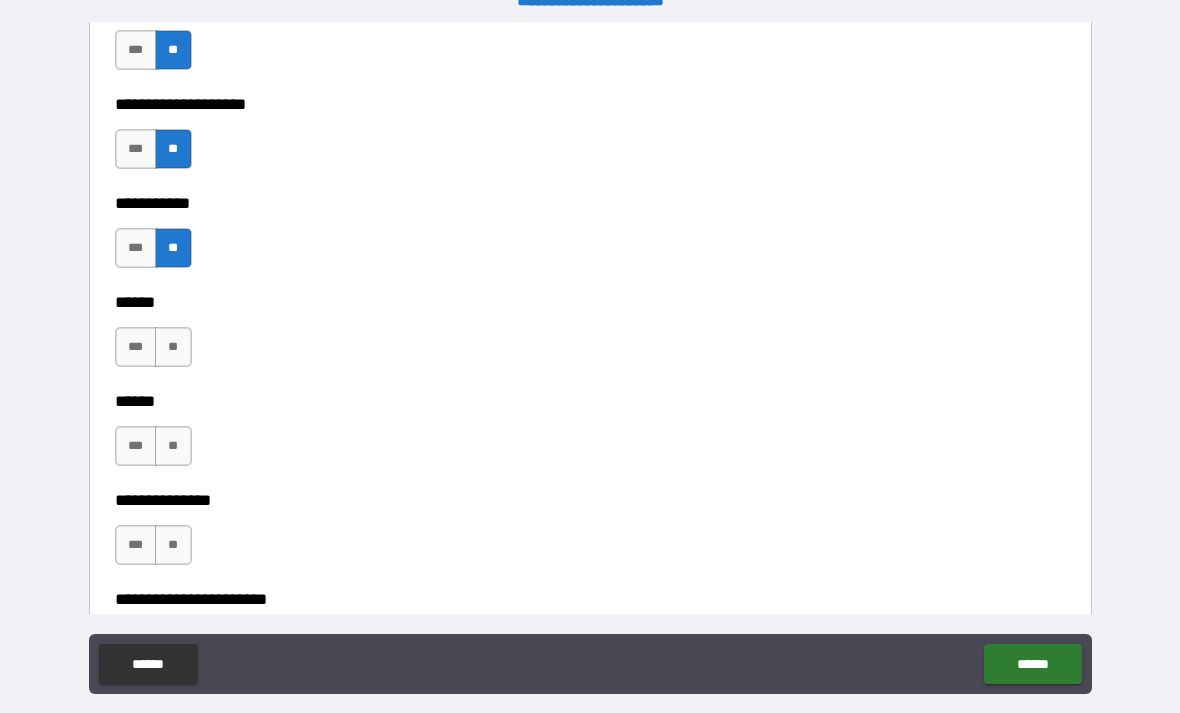 click on "**" at bounding box center (173, 347) 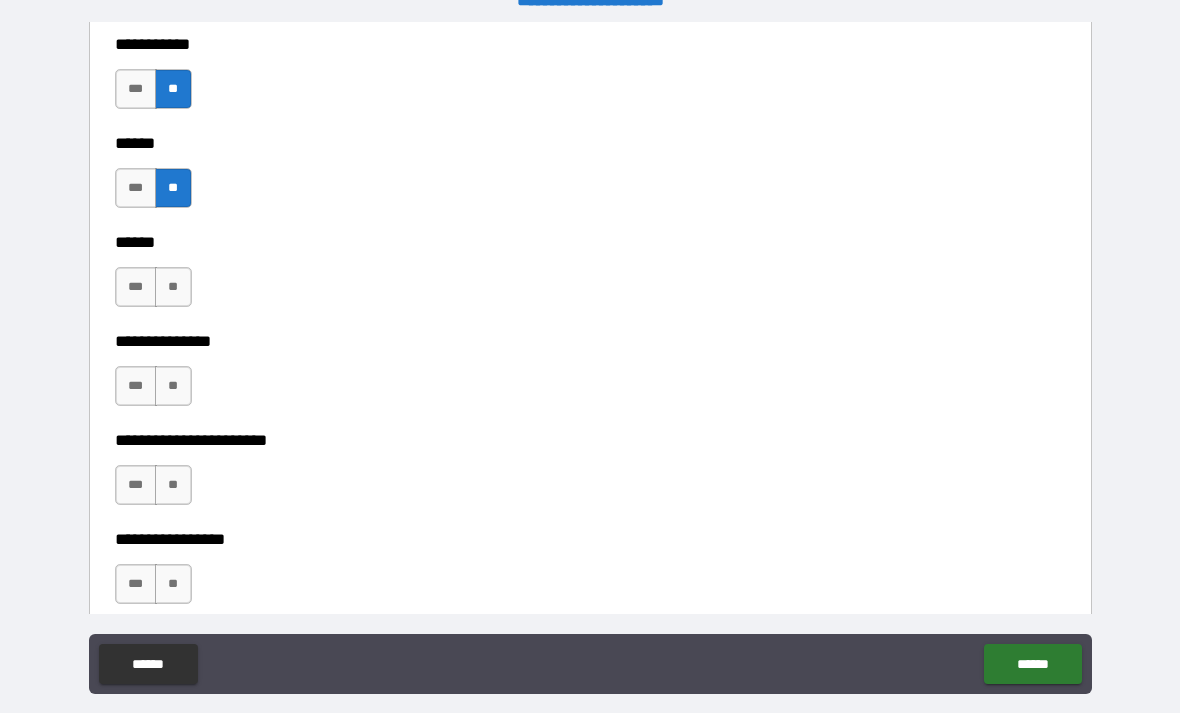 scroll, scrollTop: 3150, scrollLeft: 0, axis: vertical 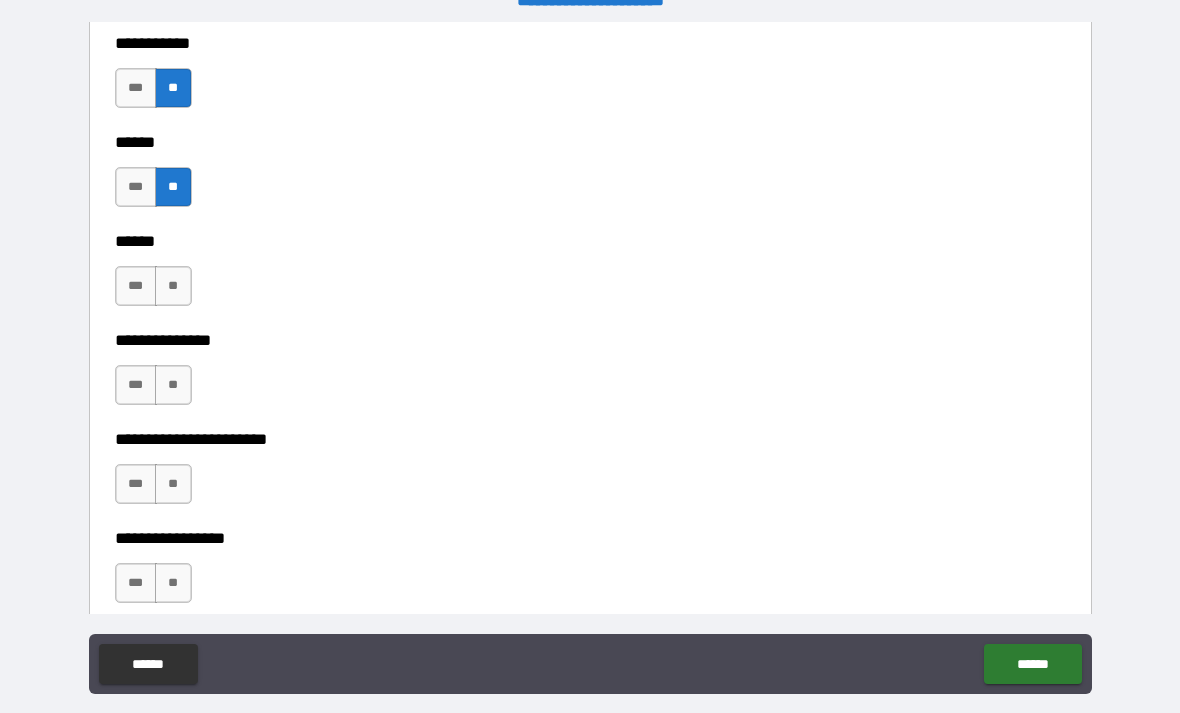 click on "**" at bounding box center (173, 286) 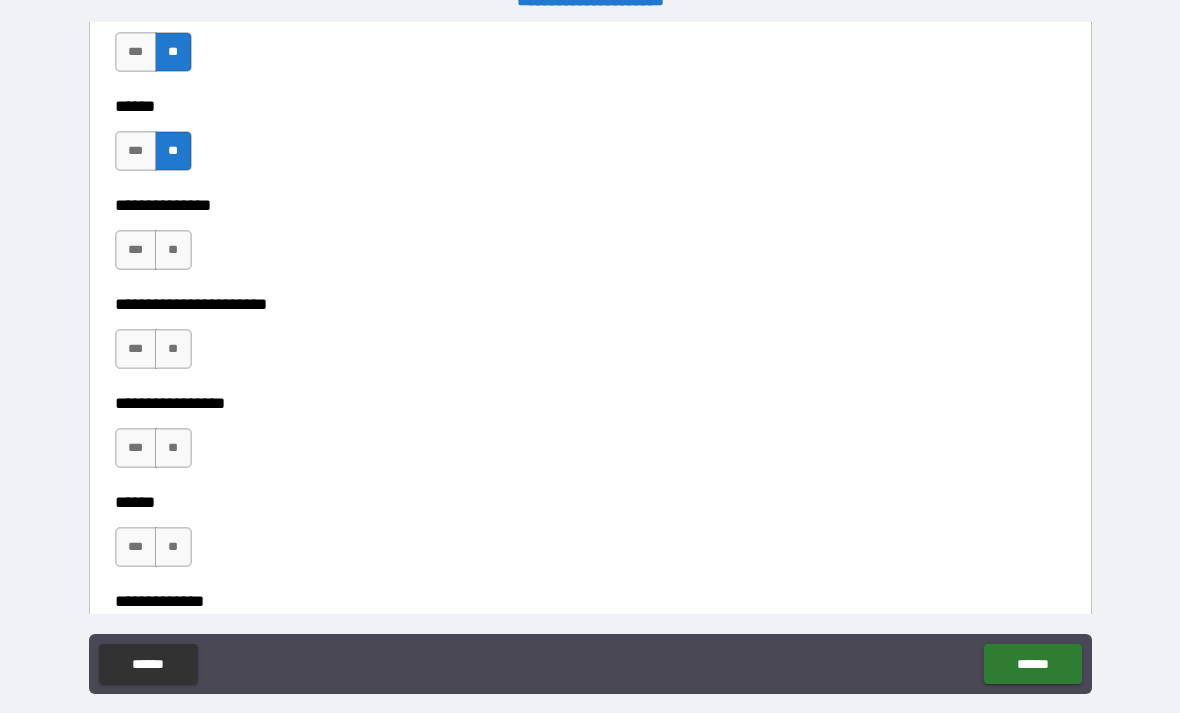 scroll, scrollTop: 3286, scrollLeft: 0, axis: vertical 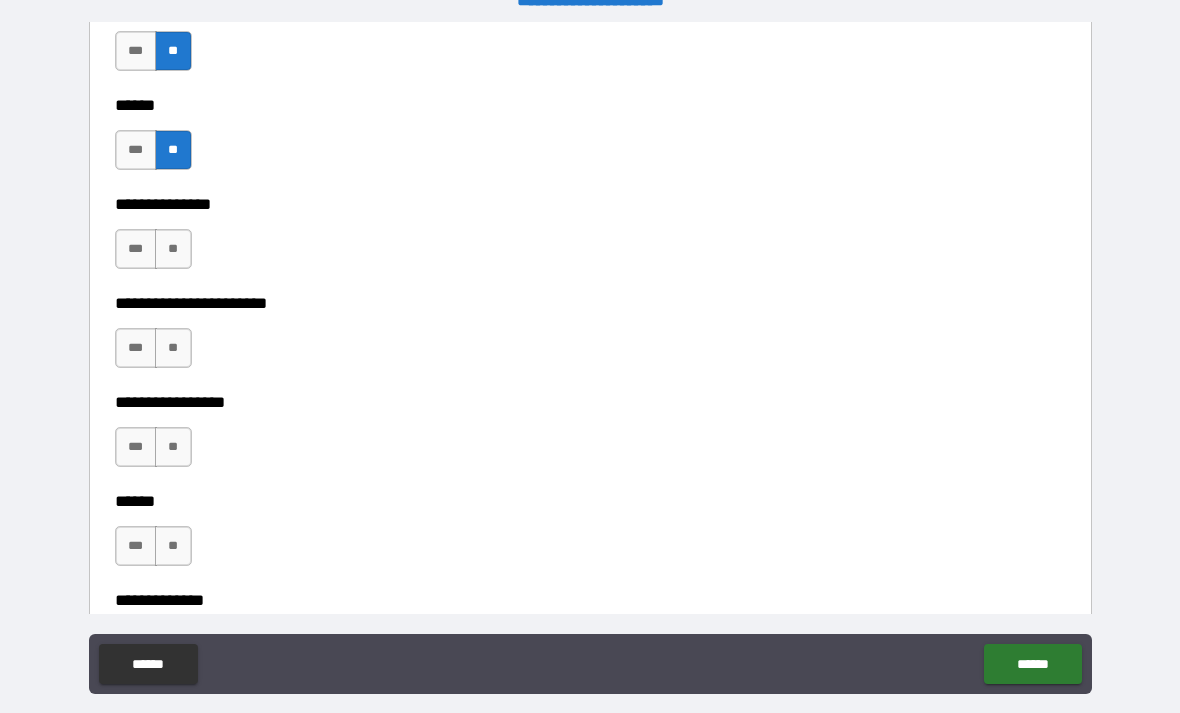 click on "**" at bounding box center (173, 249) 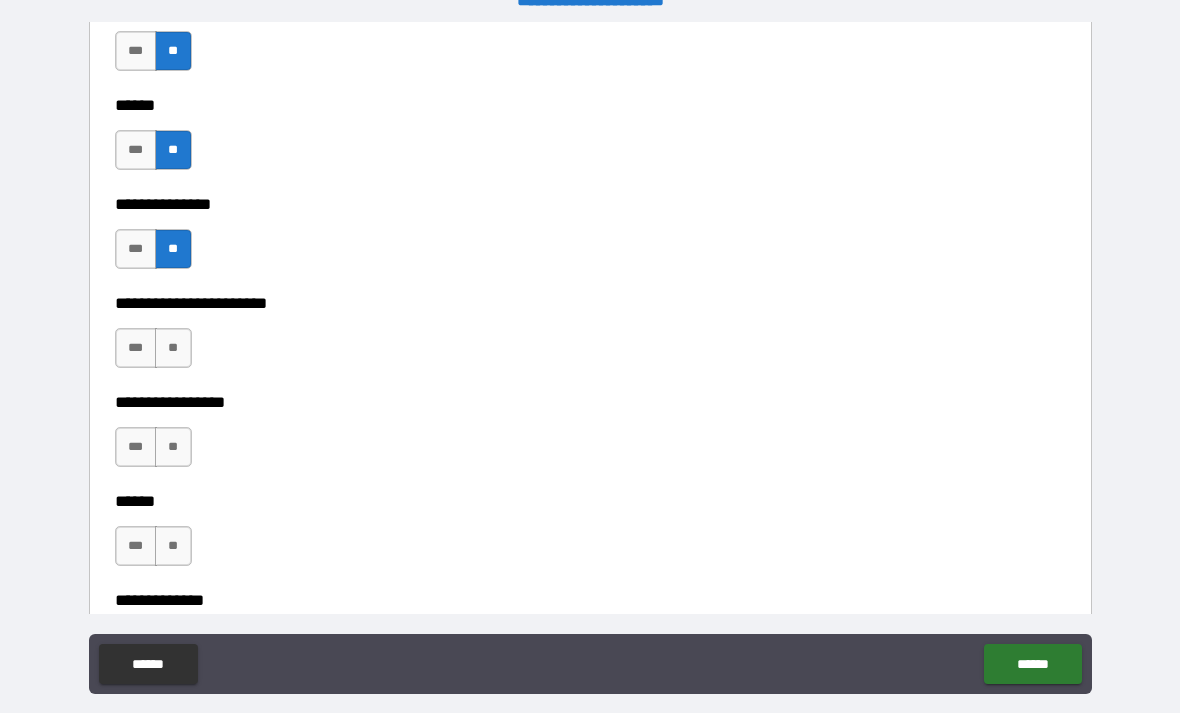 click on "**" at bounding box center [173, 348] 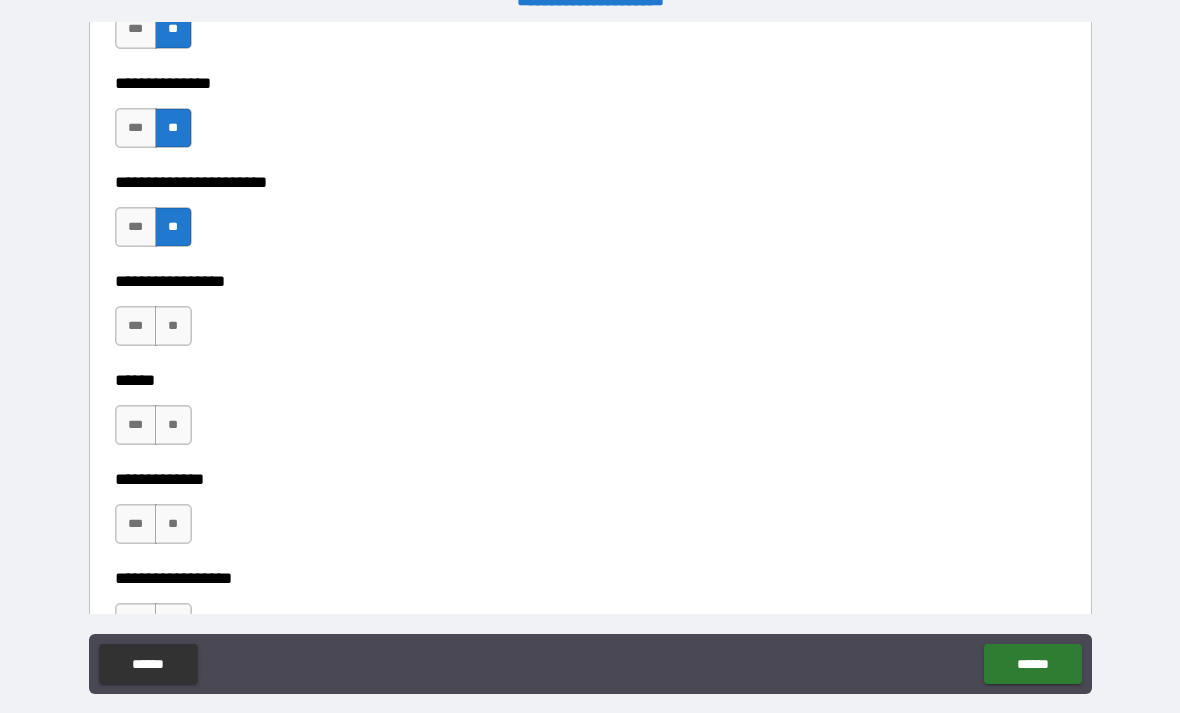 scroll, scrollTop: 3411, scrollLeft: 0, axis: vertical 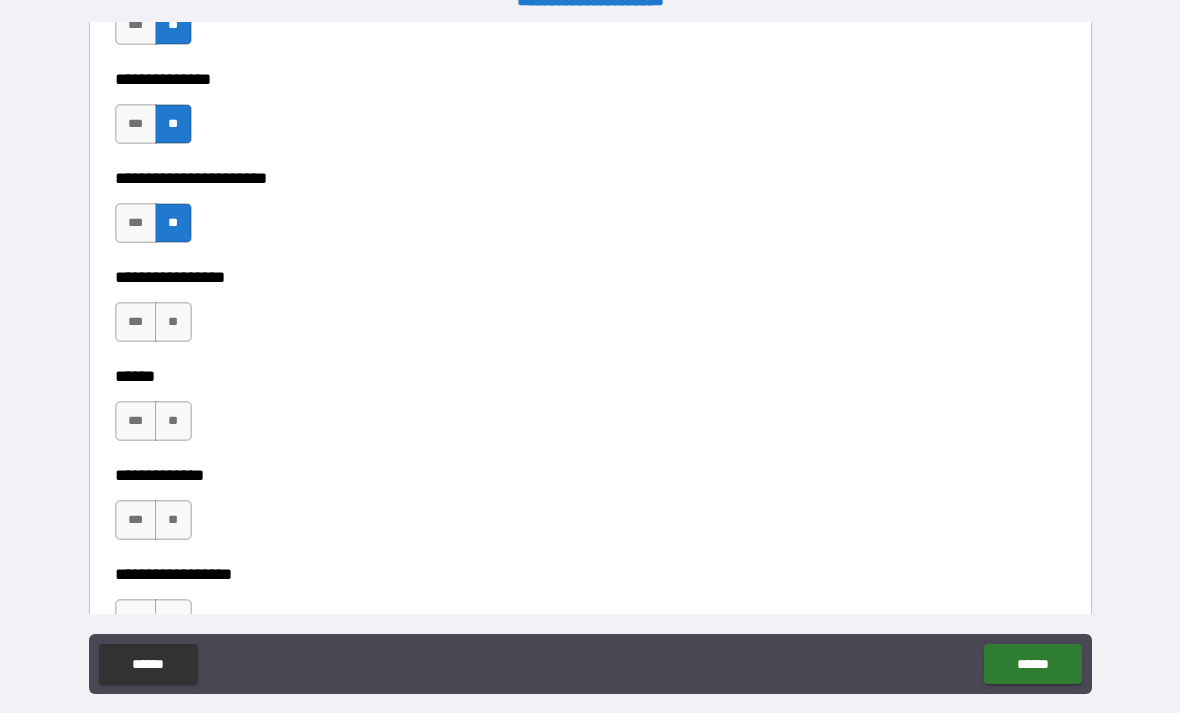 click on "***" at bounding box center [136, 322] 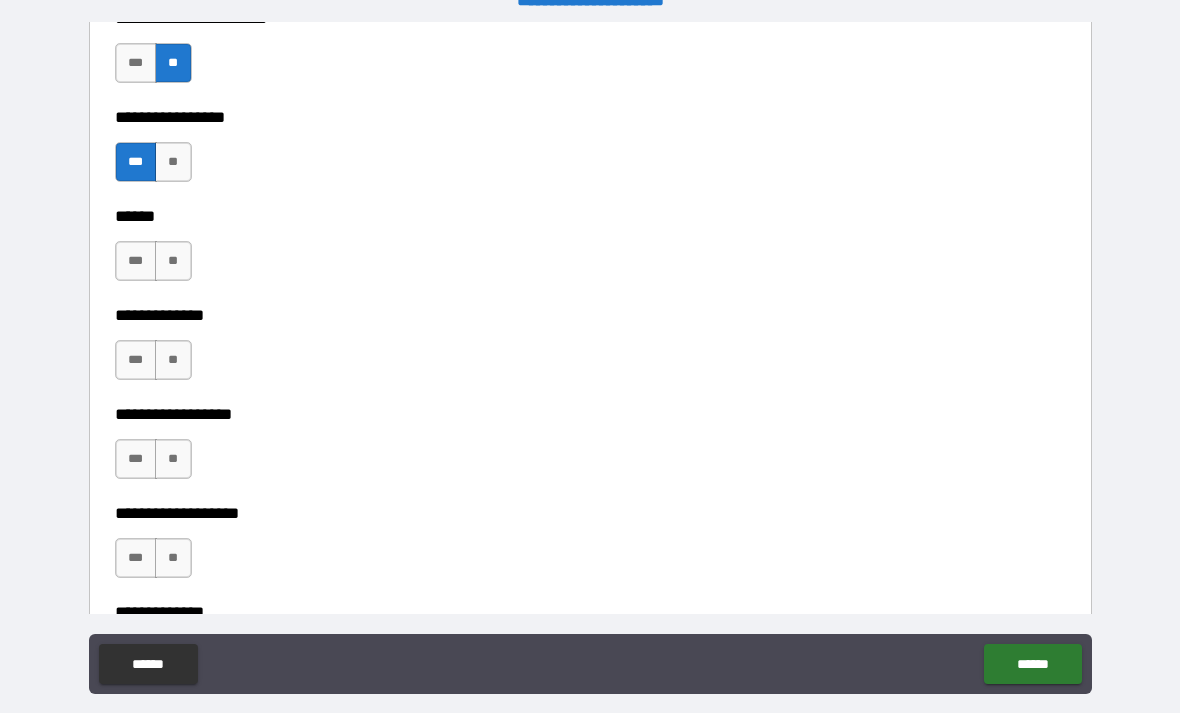 scroll, scrollTop: 3572, scrollLeft: 0, axis: vertical 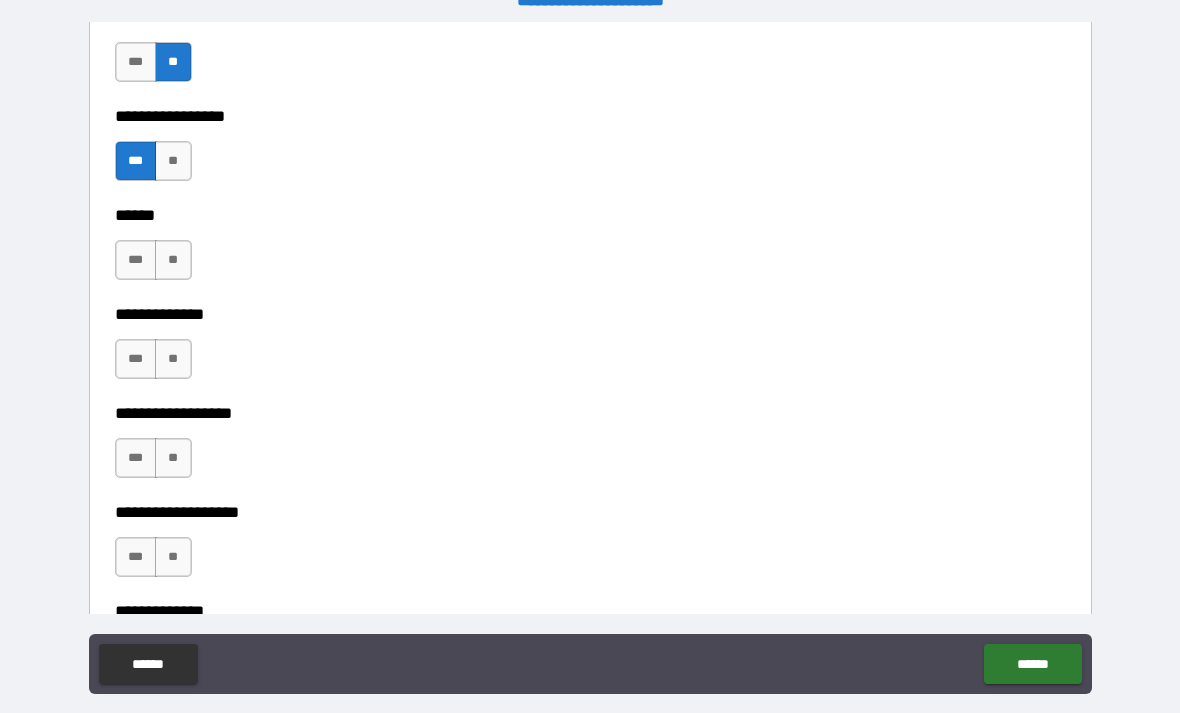 click on "**" at bounding box center [173, 260] 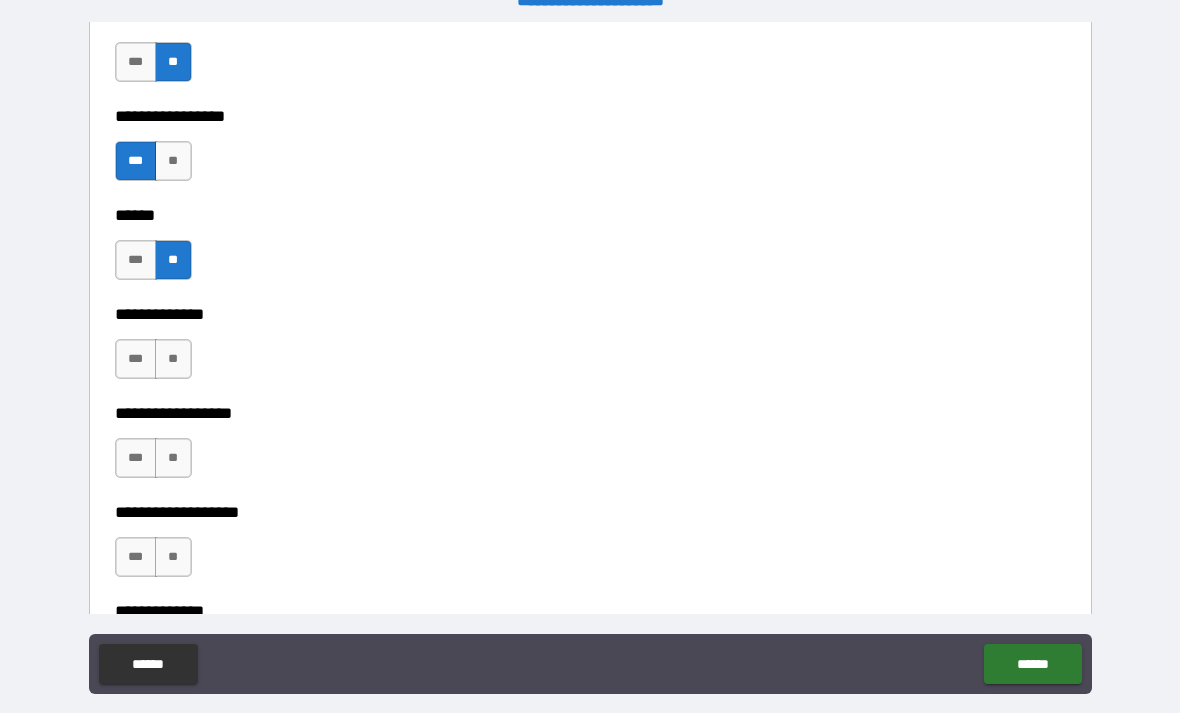 click on "**" at bounding box center (173, 359) 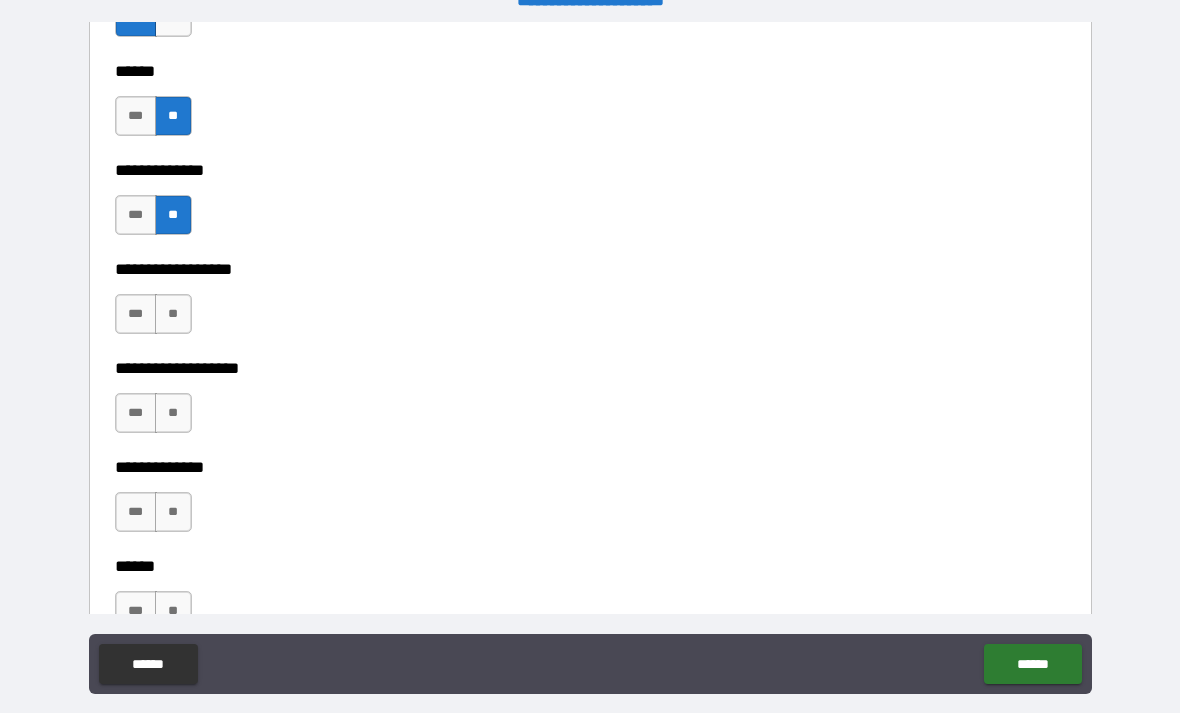 scroll, scrollTop: 3750, scrollLeft: 0, axis: vertical 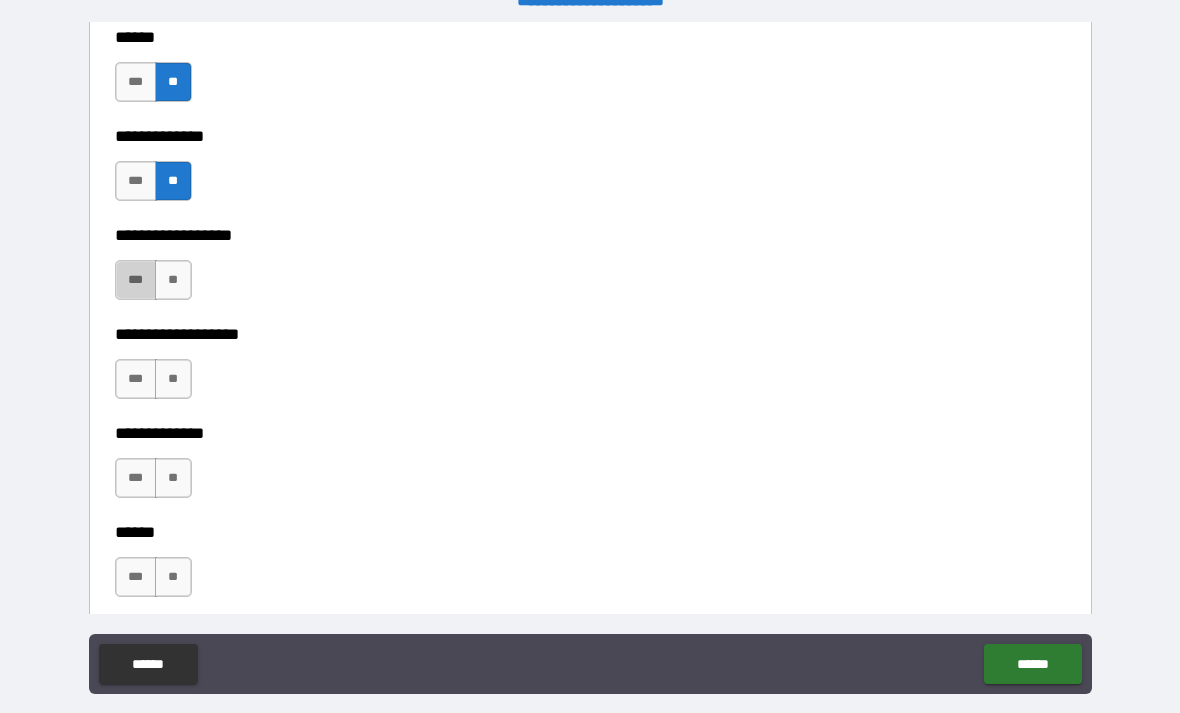 click on "***" at bounding box center [136, 280] 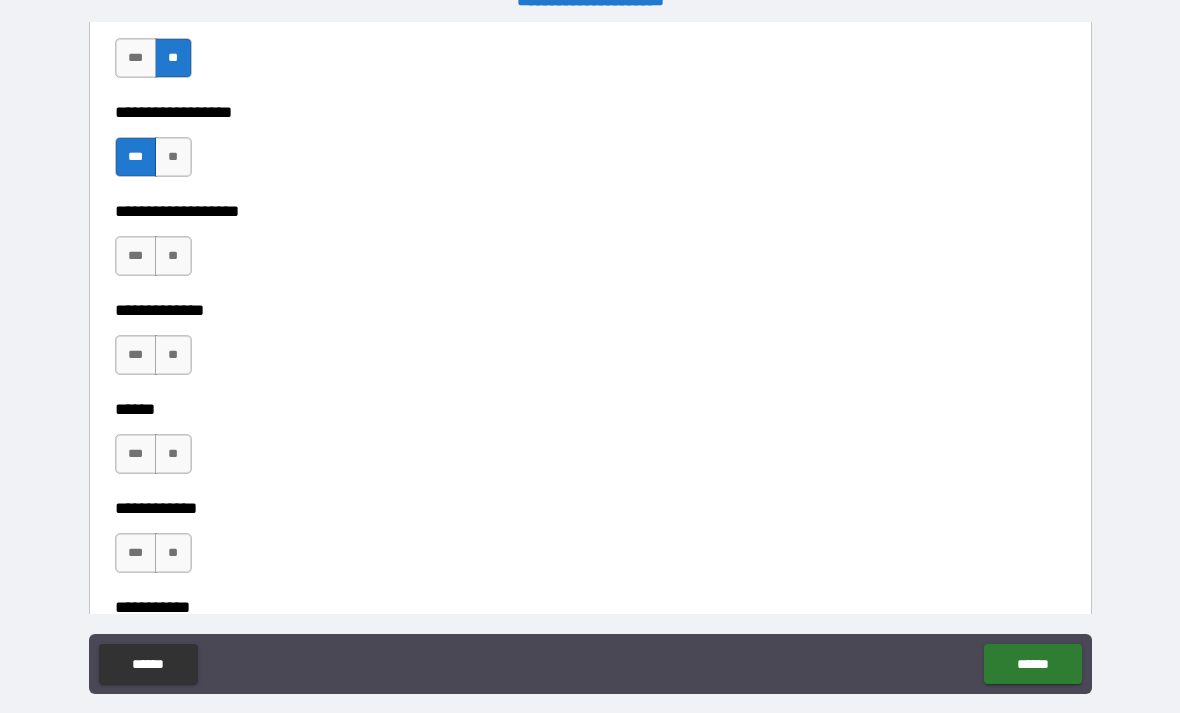 scroll, scrollTop: 3875, scrollLeft: 0, axis: vertical 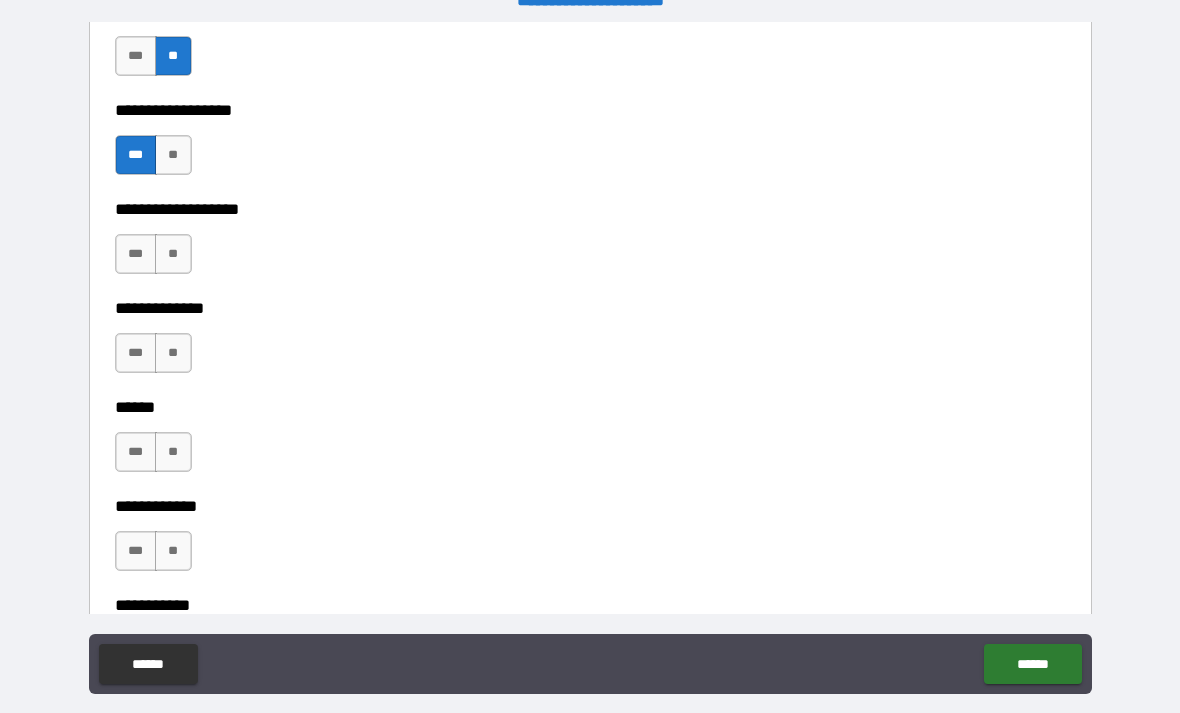 click on "**" at bounding box center (173, 254) 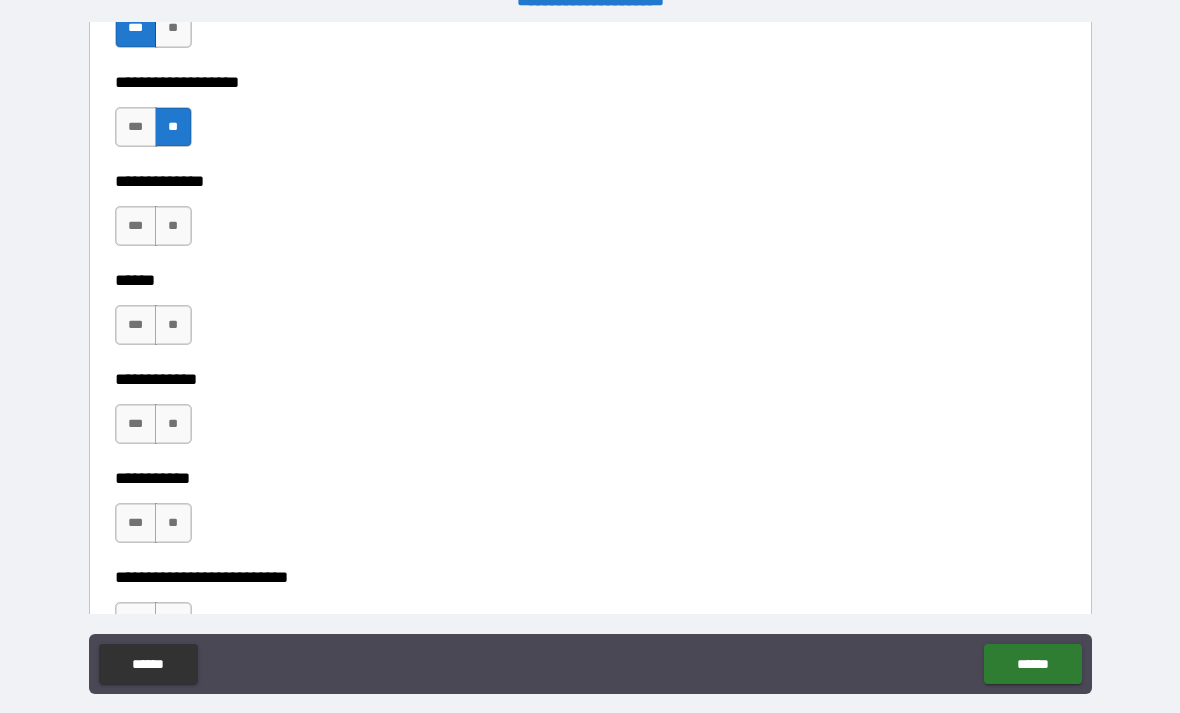 scroll, scrollTop: 4003, scrollLeft: 0, axis: vertical 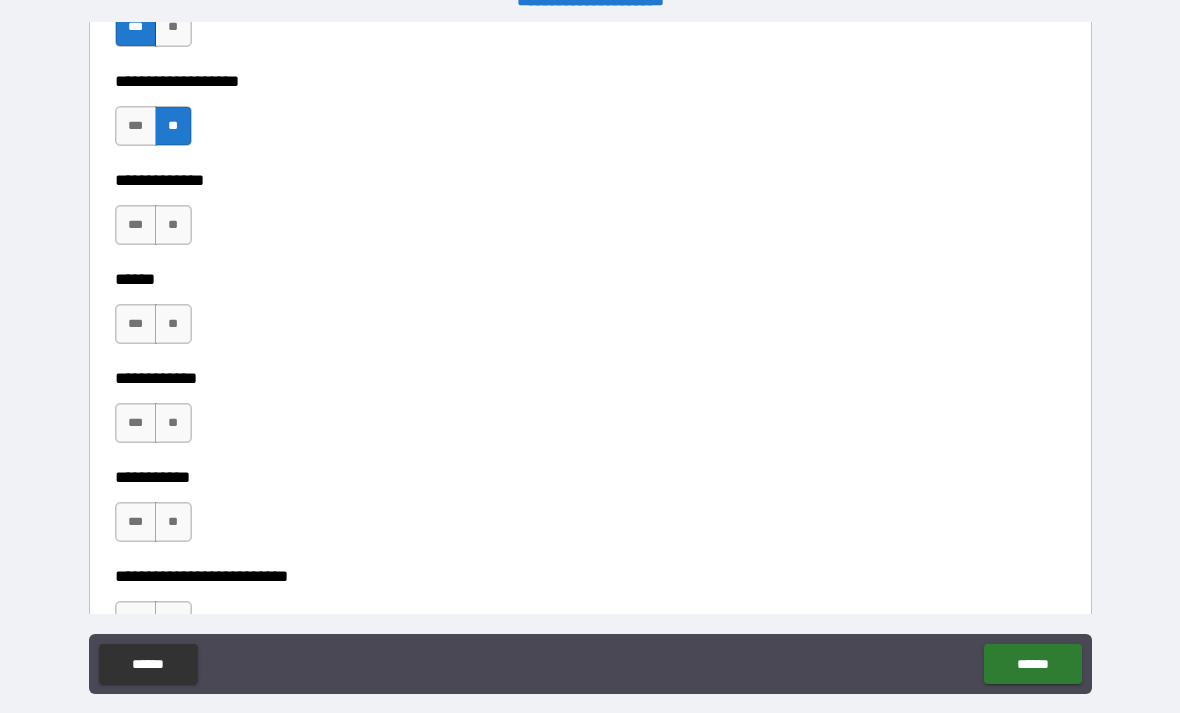 click on "**" at bounding box center (173, 225) 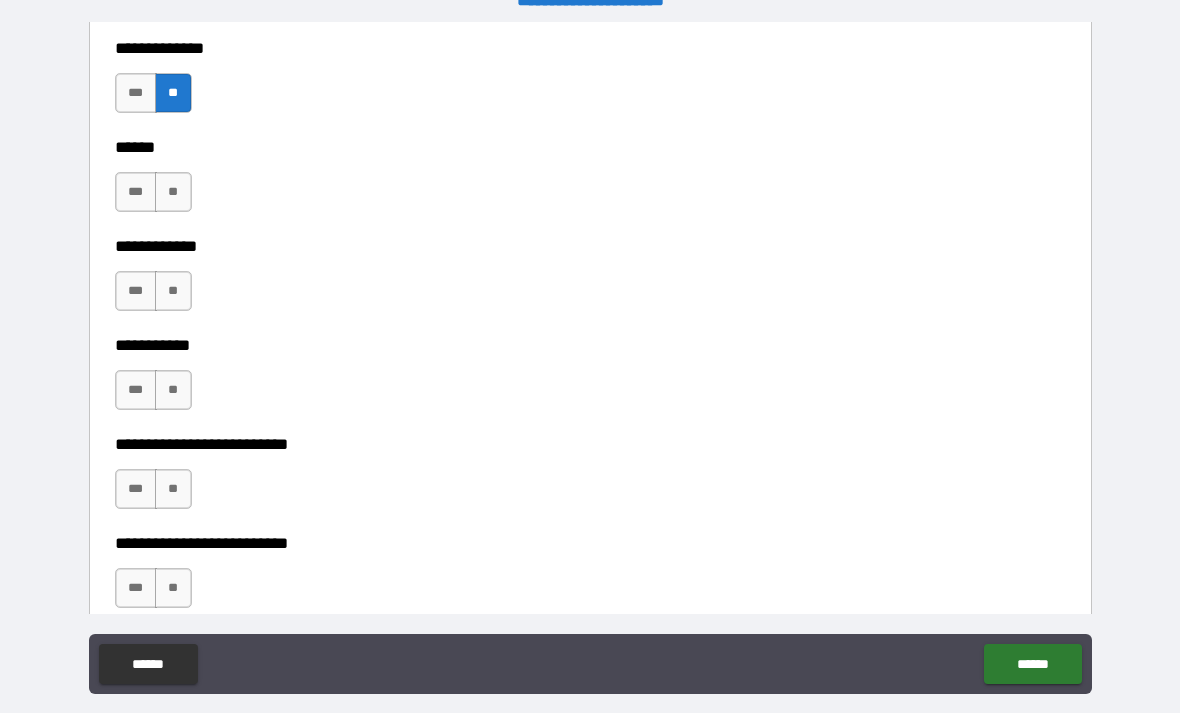 scroll, scrollTop: 4137, scrollLeft: 0, axis: vertical 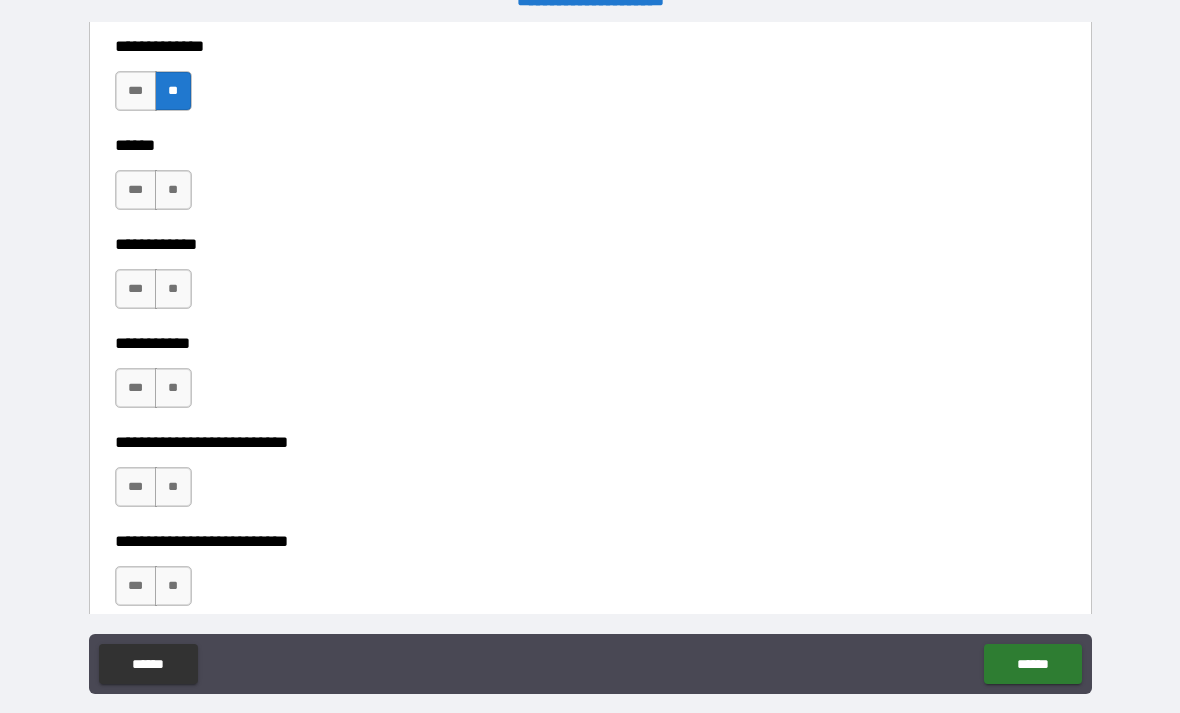 click on "**" at bounding box center [173, 190] 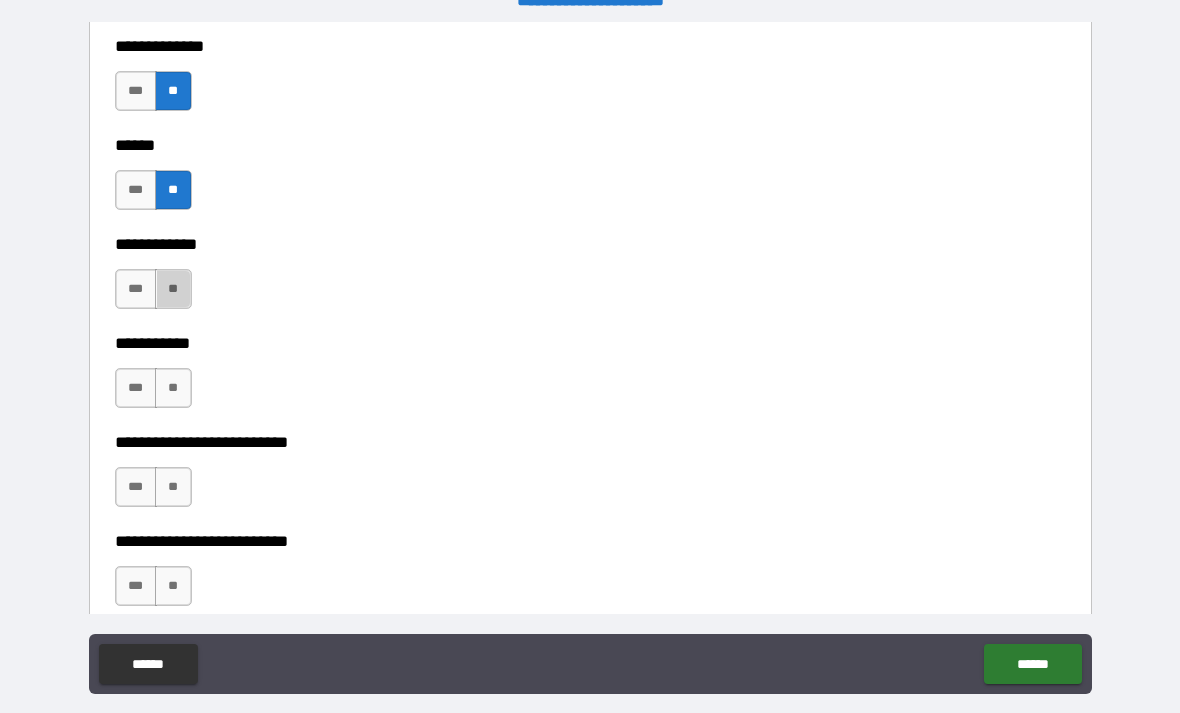 click on "**" at bounding box center [173, 289] 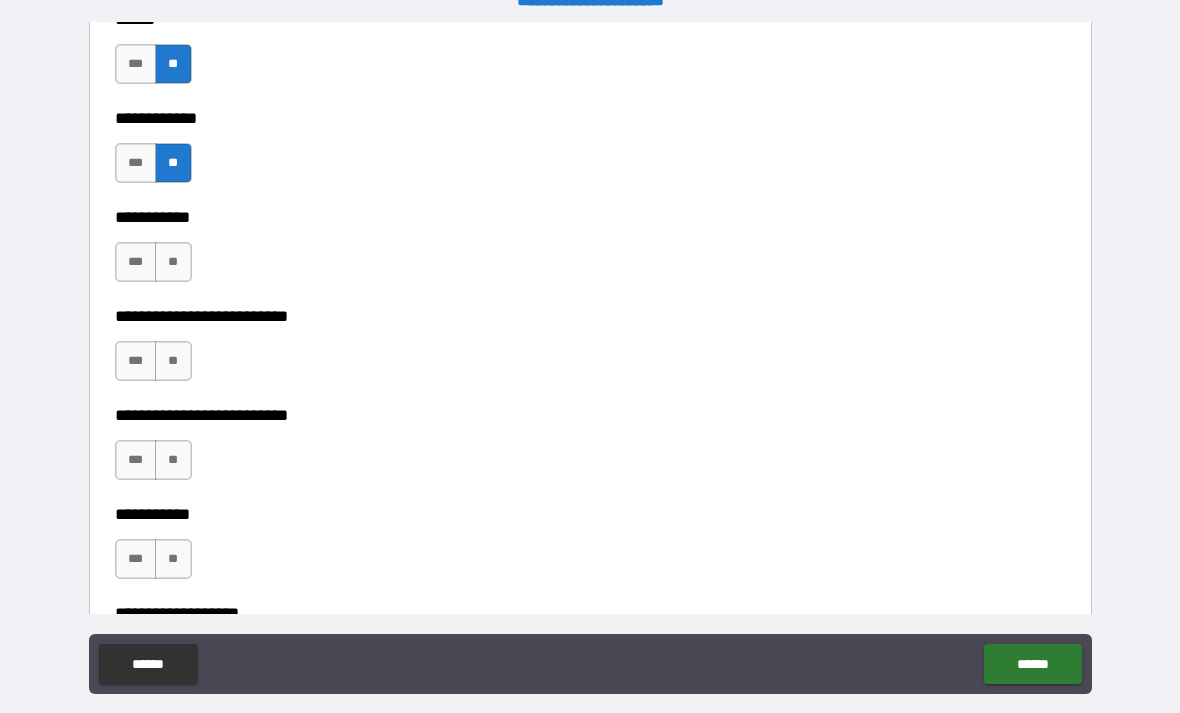 scroll, scrollTop: 4267, scrollLeft: 0, axis: vertical 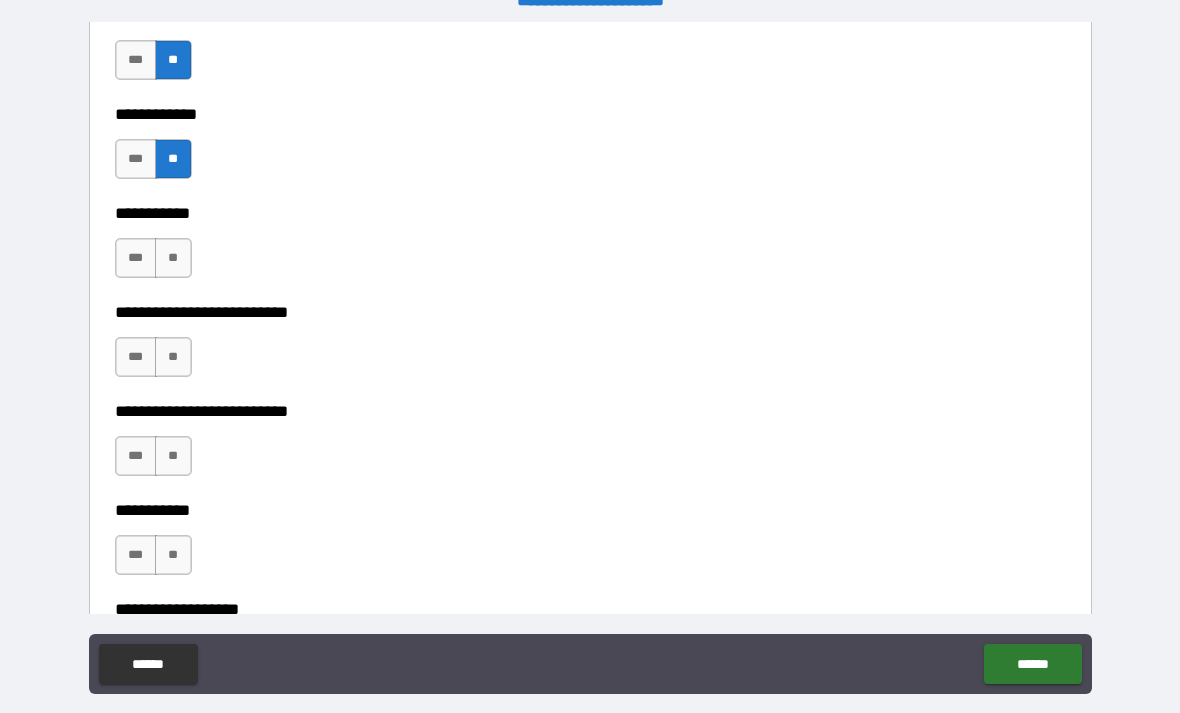 click on "**" at bounding box center (173, 258) 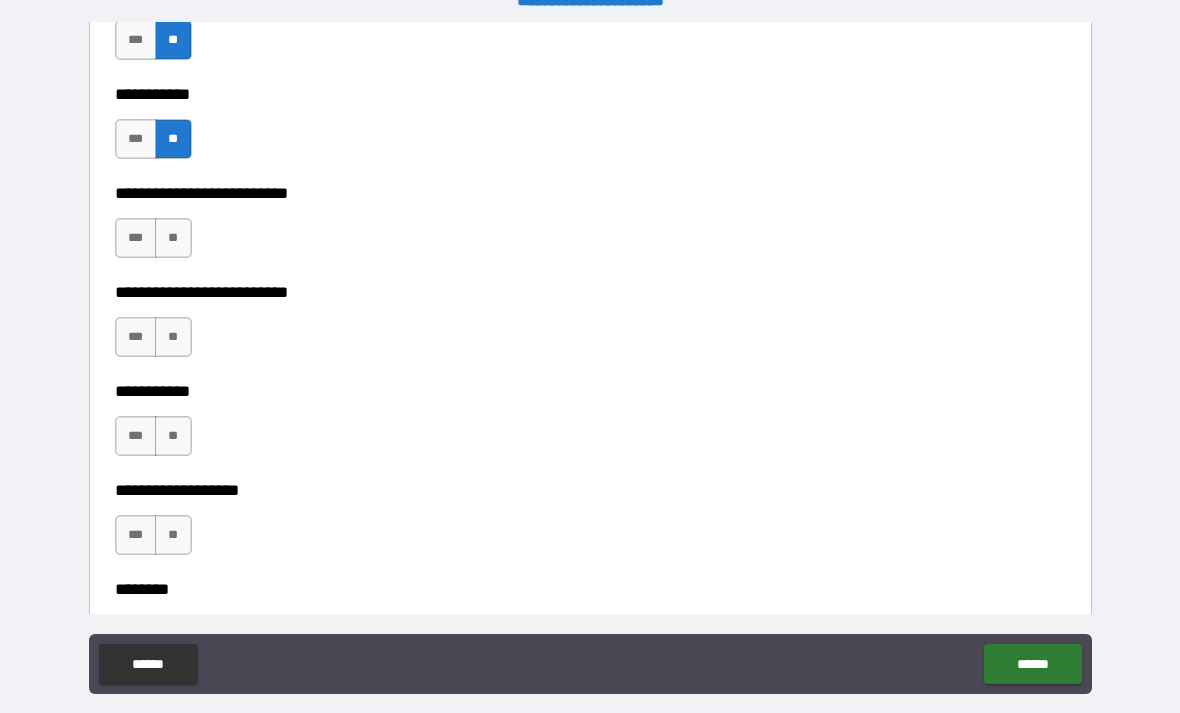scroll, scrollTop: 4415, scrollLeft: 0, axis: vertical 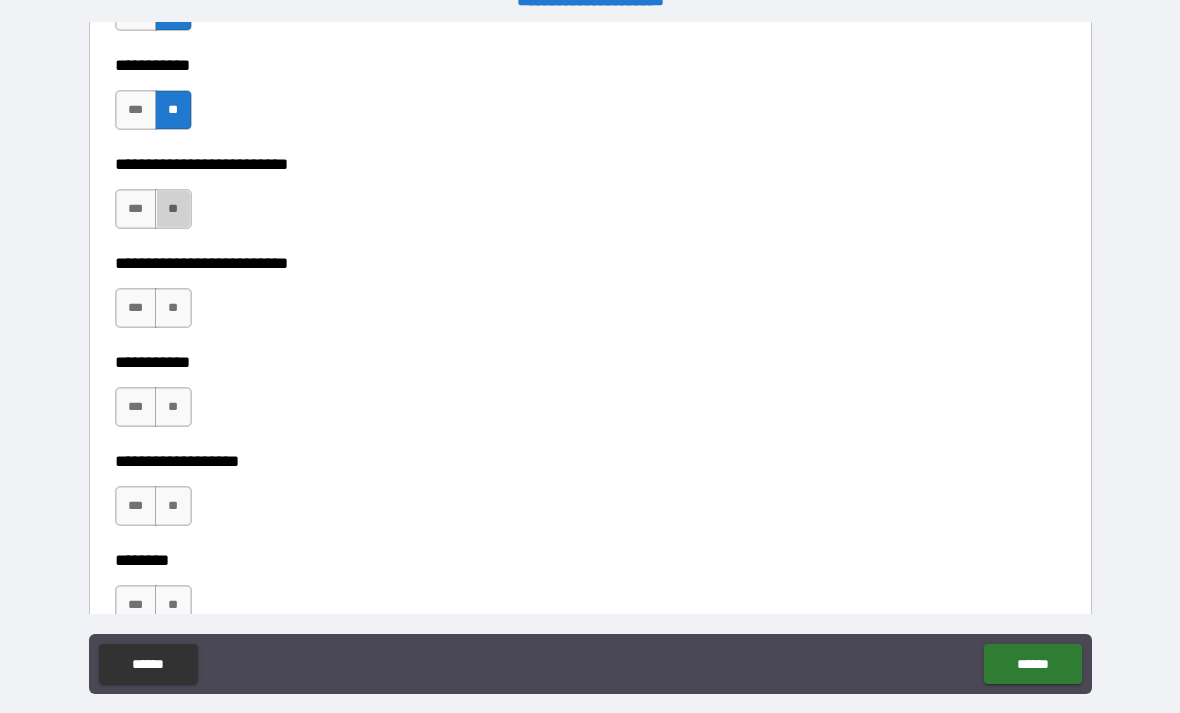 click on "**" at bounding box center (173, 209) 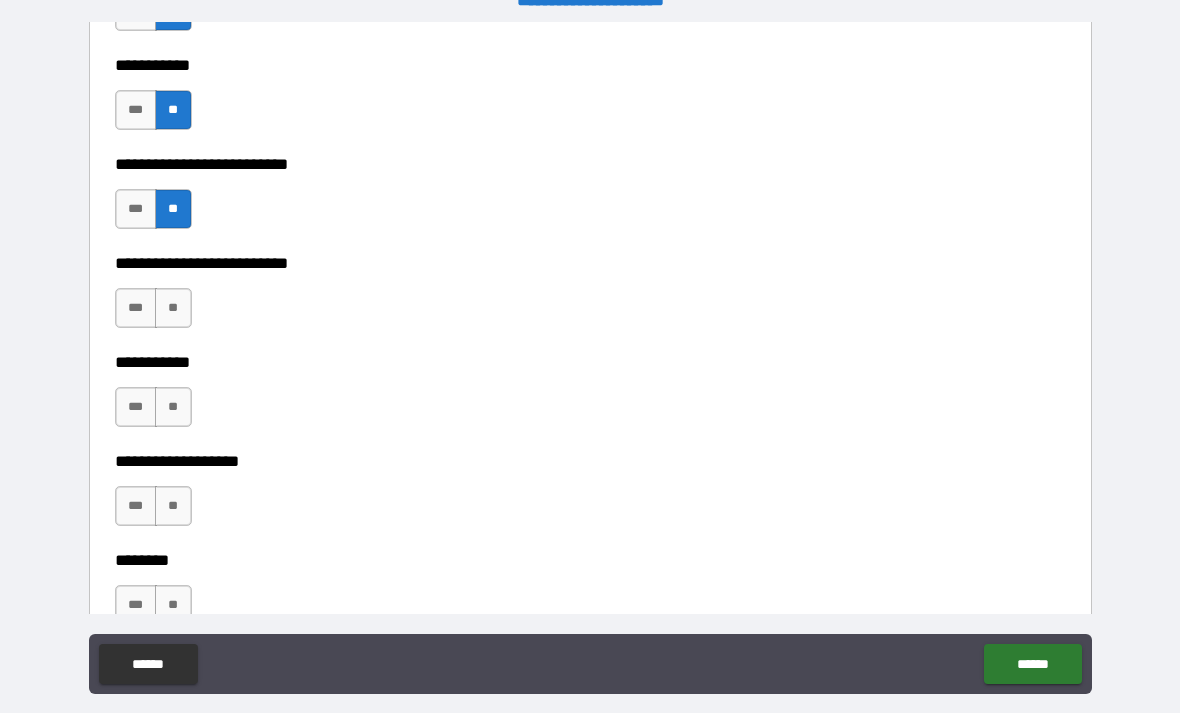 click on "**" at bounding box center (173, 308) 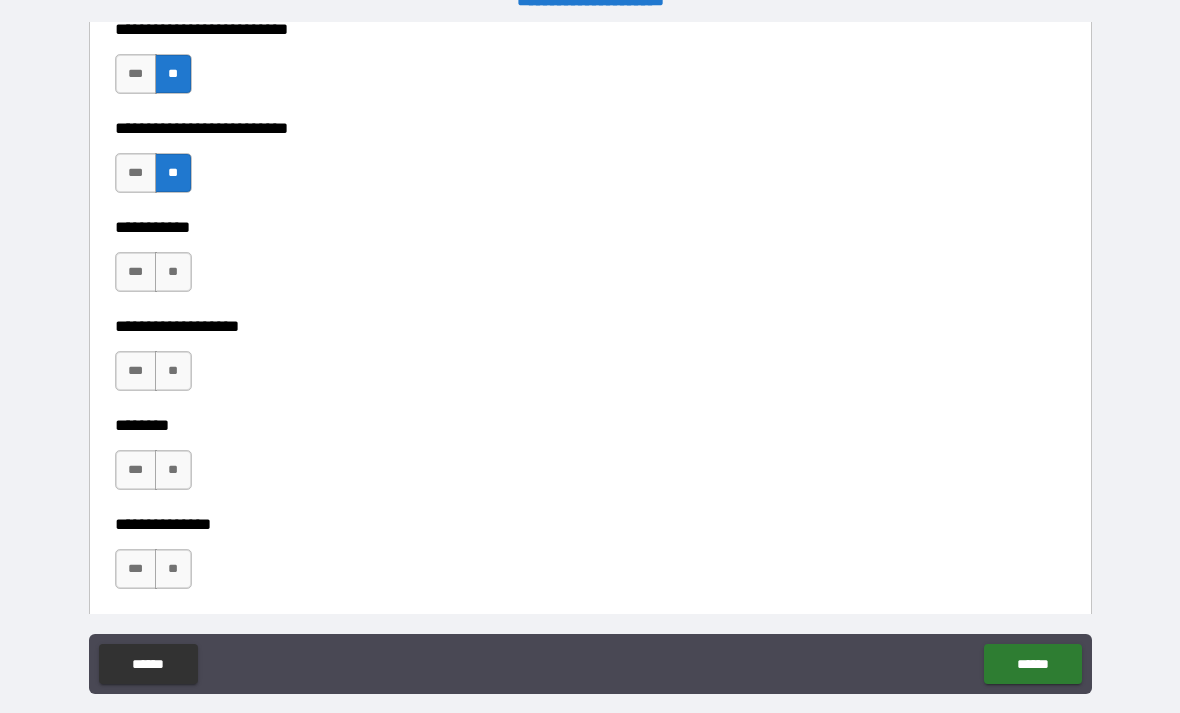 scroll, scrollTop: 4570, scrollLeft: 0, axis: vertical 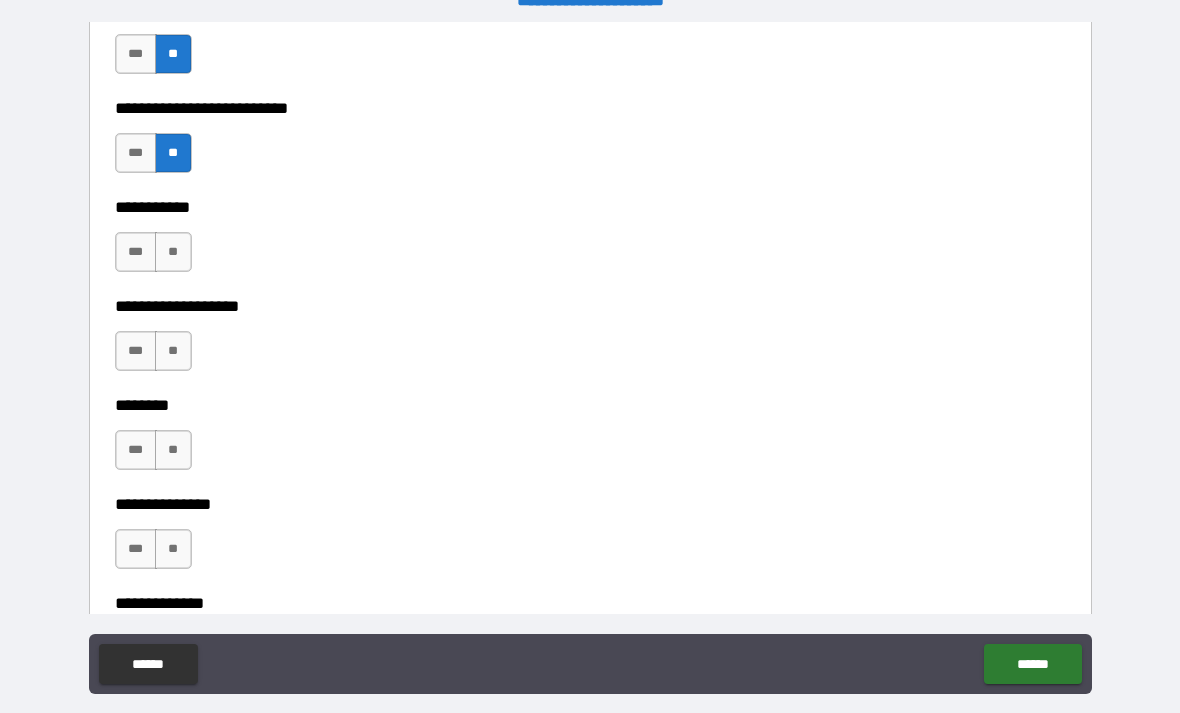 click on "**" at bounding box center [173, 252] 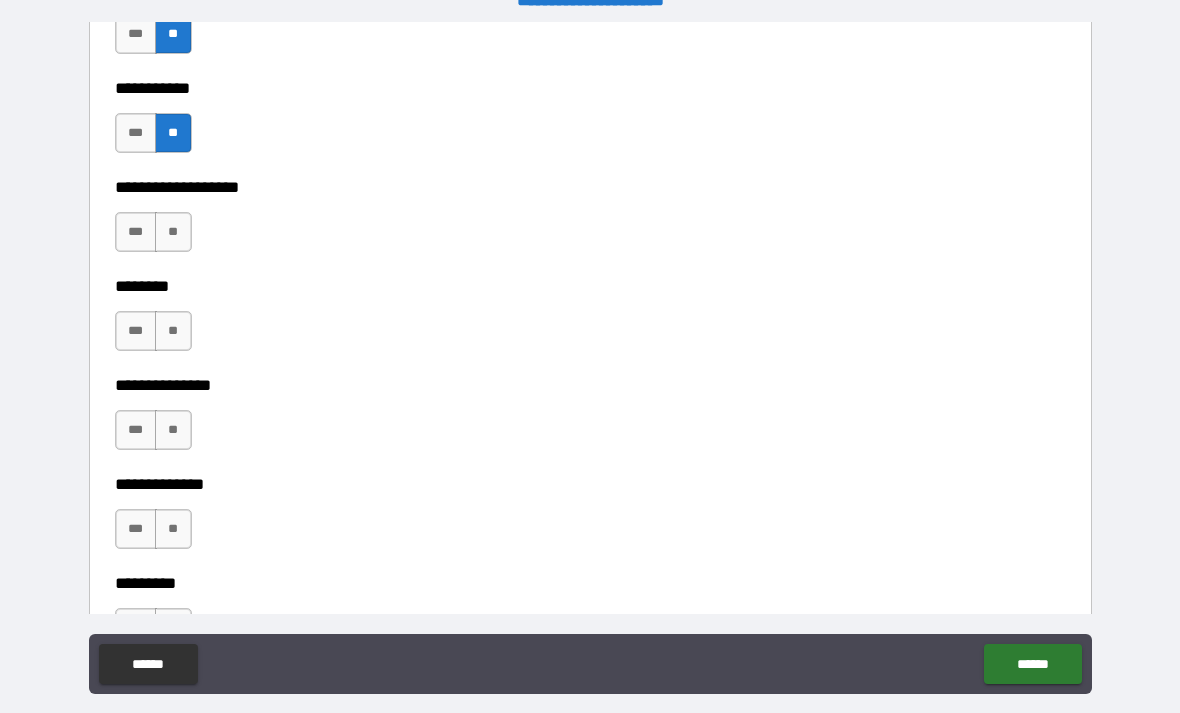 scroll, scrollTop: 4696, scrollLeft: 0, axis: vertical 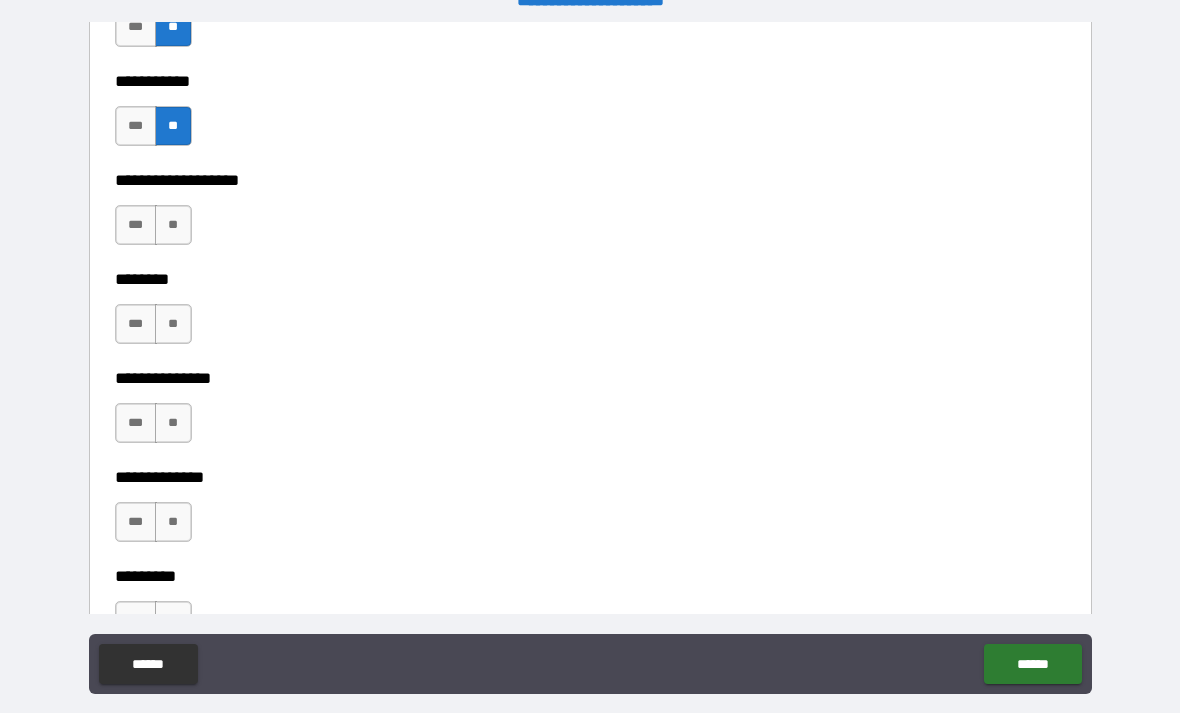 click on "***" at bounding box center [136, 225] 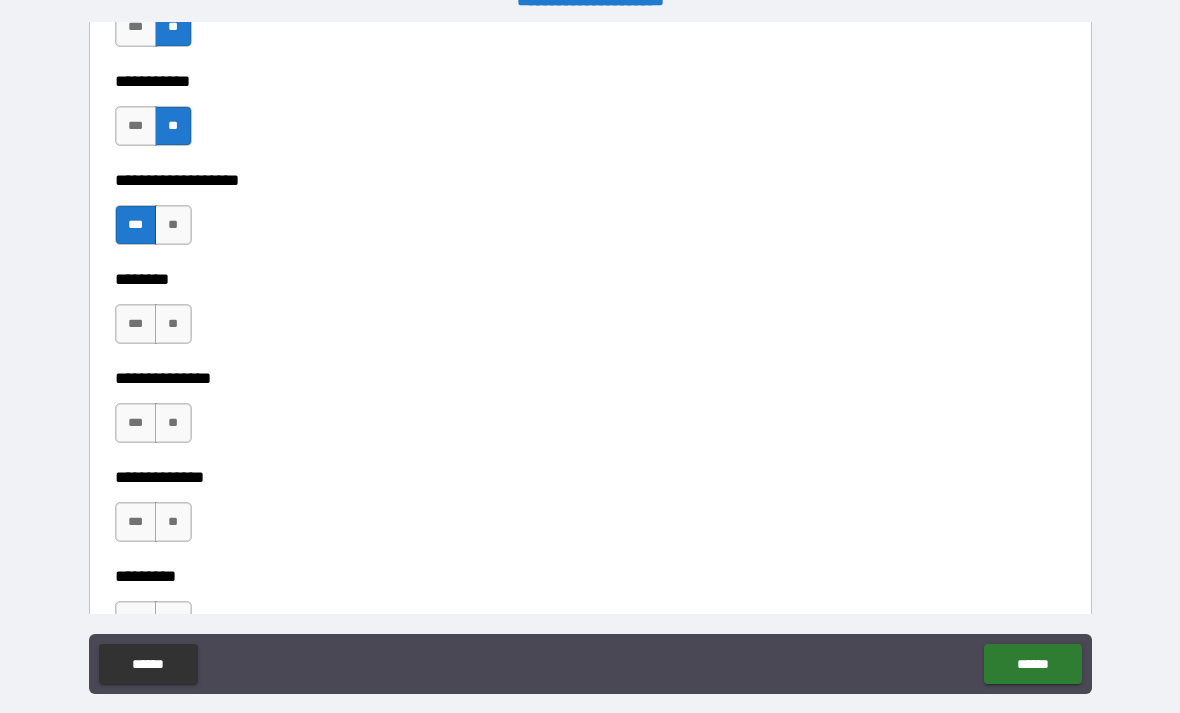 click on "**" at bounding box center (173, 225) 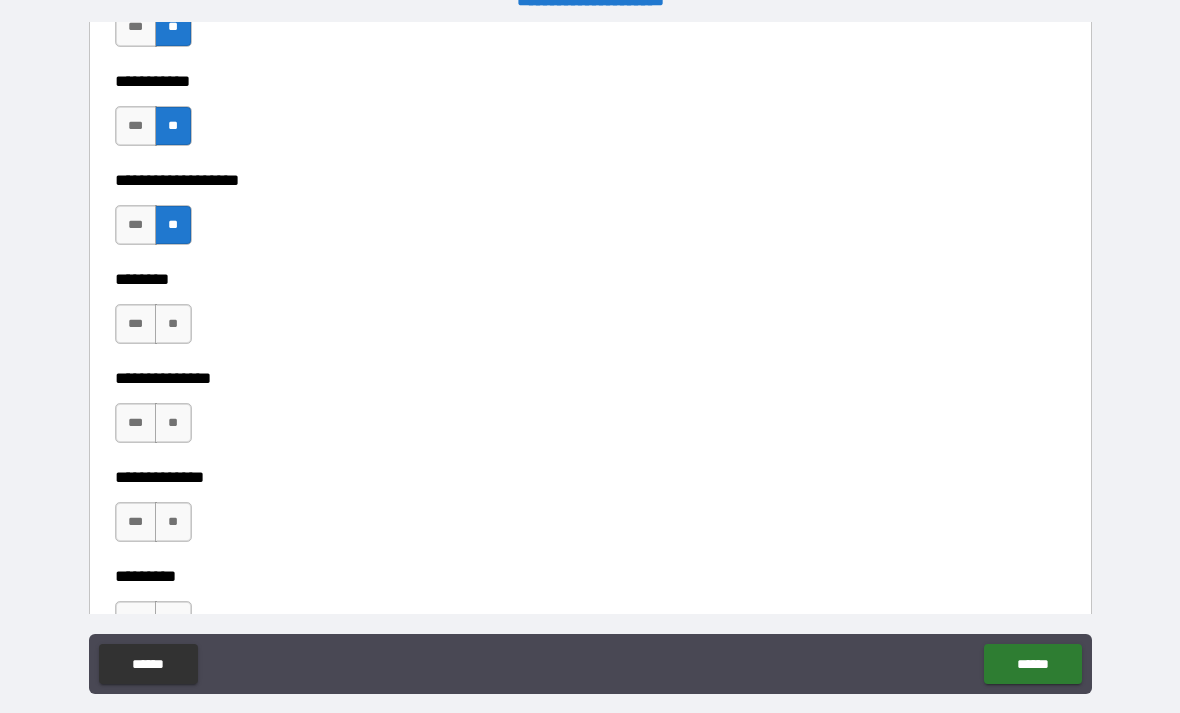 click on "**" at bounding box center [173, 324] 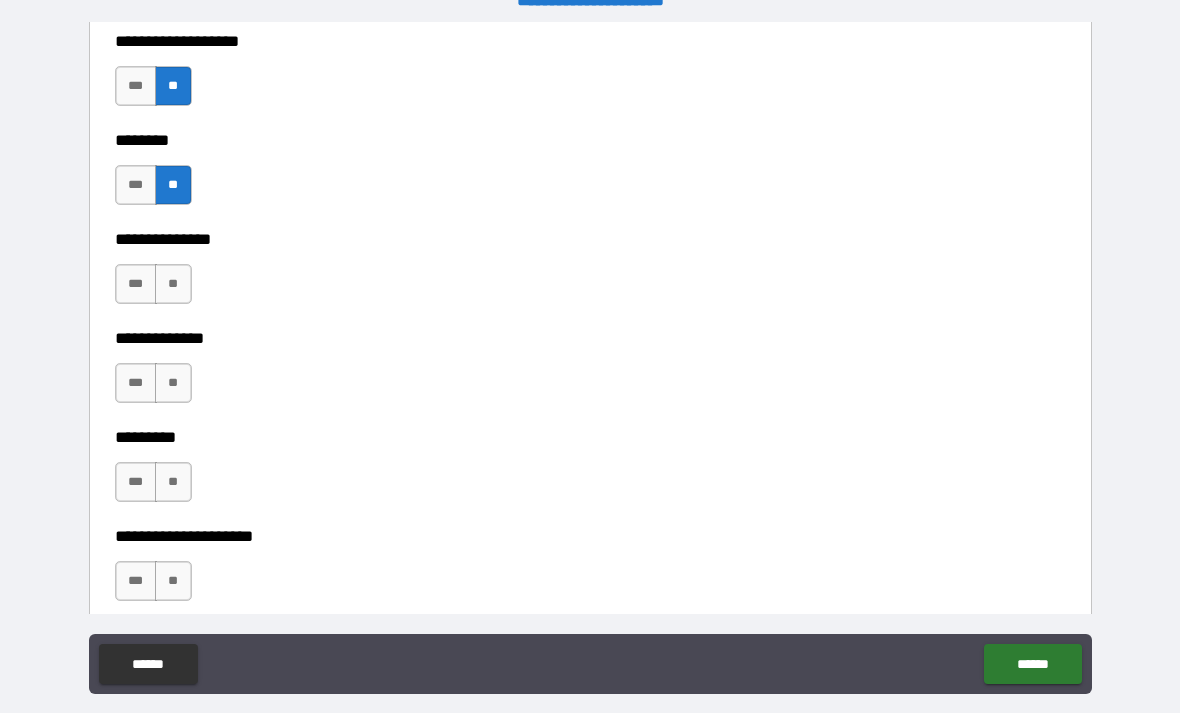 scroll, scrollTop: 4839, scrollLeft: 0, axis: vertical 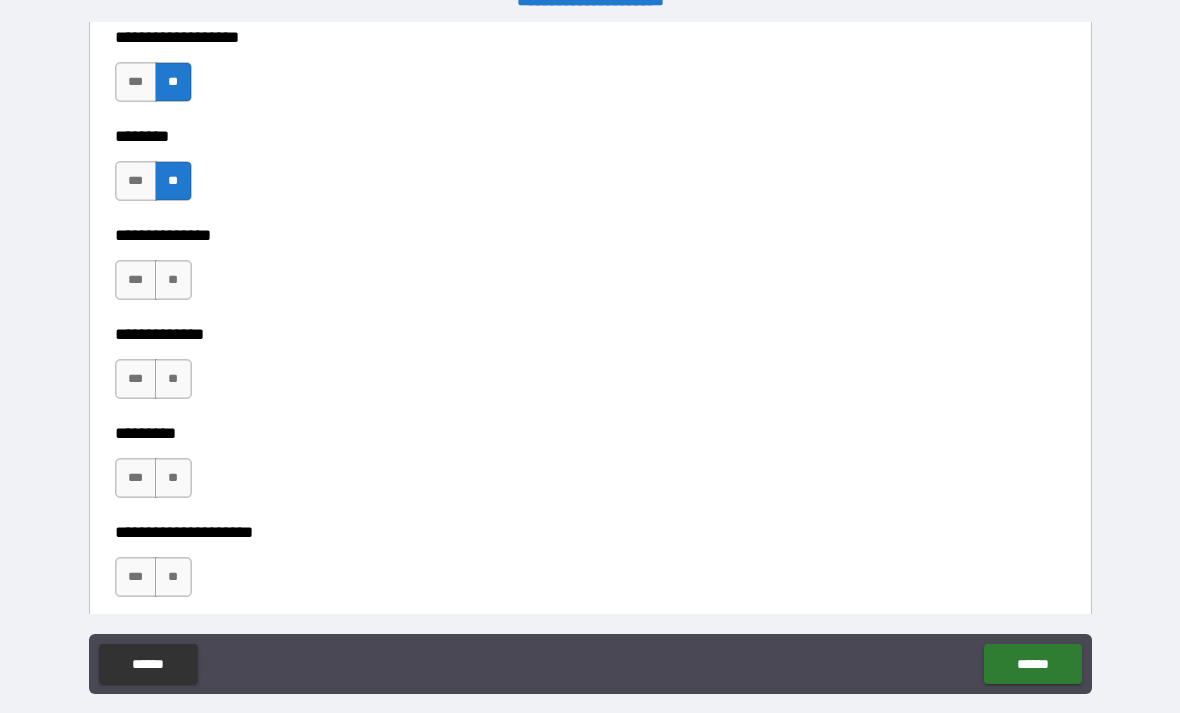 click on "**" at bounding box center [173, 280] 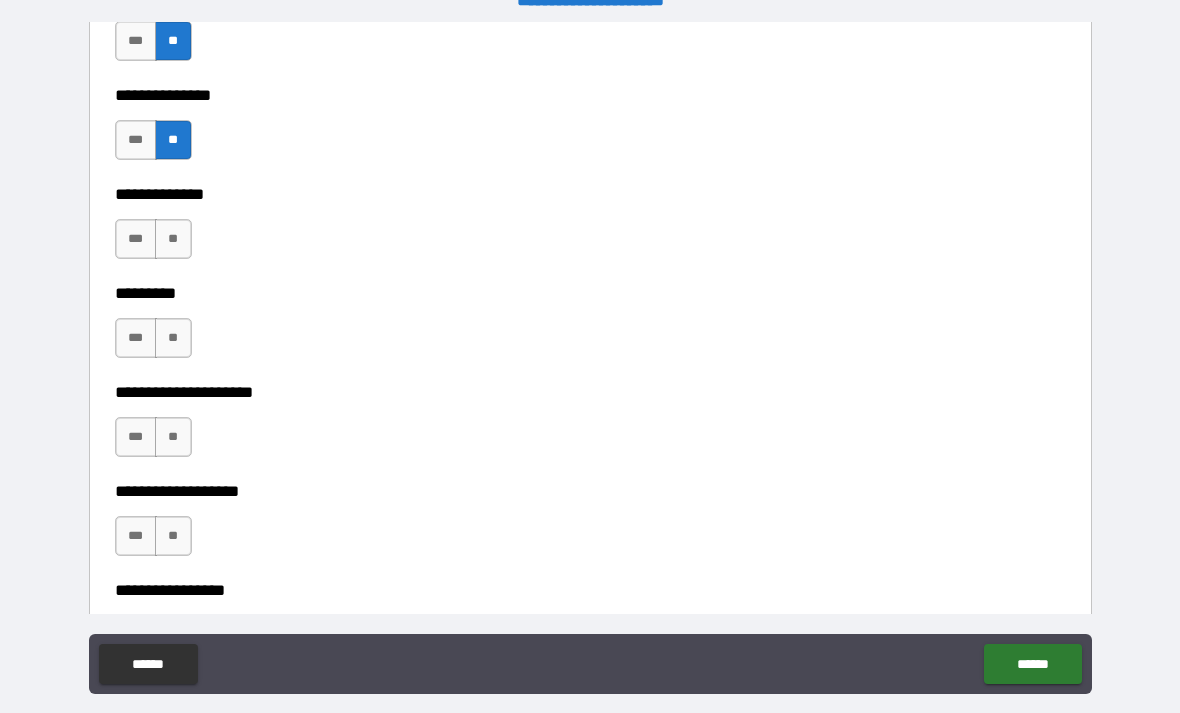 scroll, scrollTop: 4987, scrollLeft: 0, axis: vertical 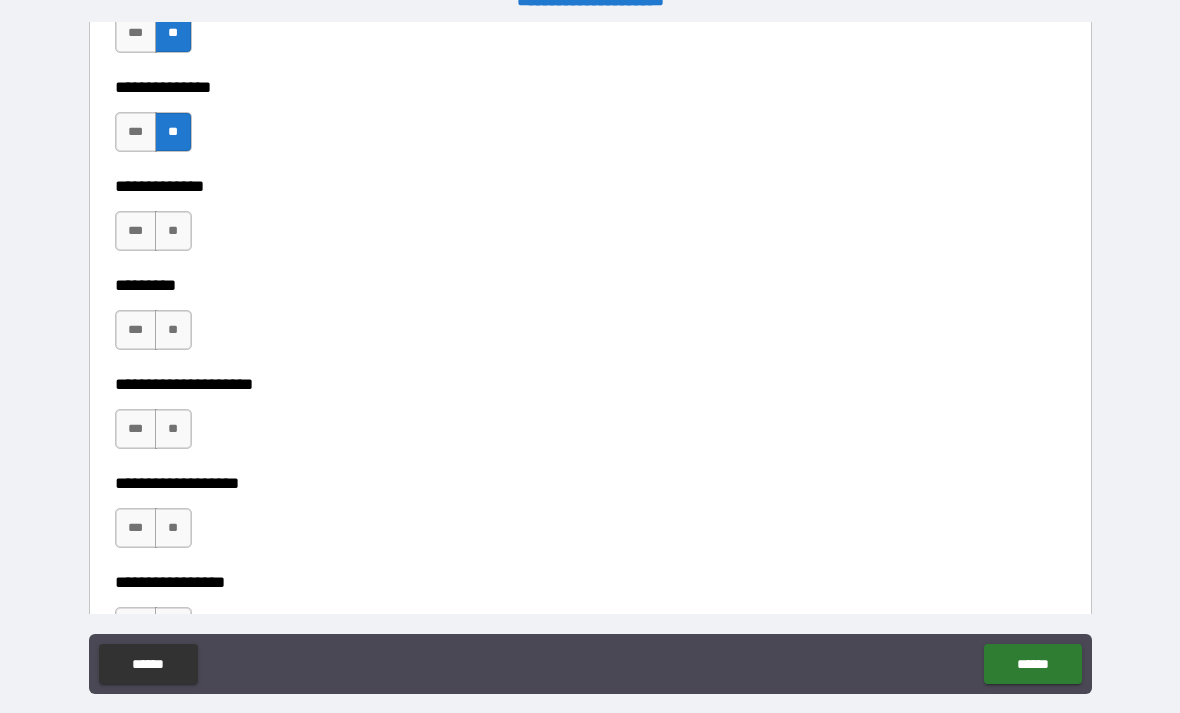 click on "**" at bounding box center (173, 231) 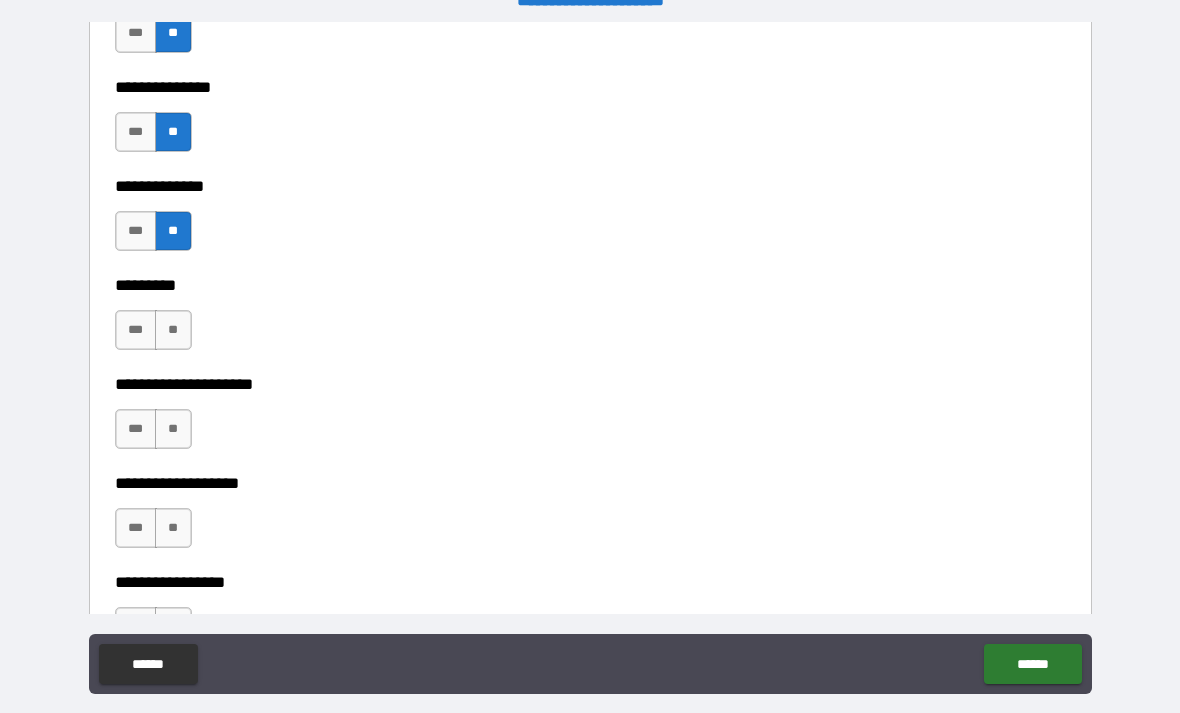 click on "**" at bounding box center [173, 330] 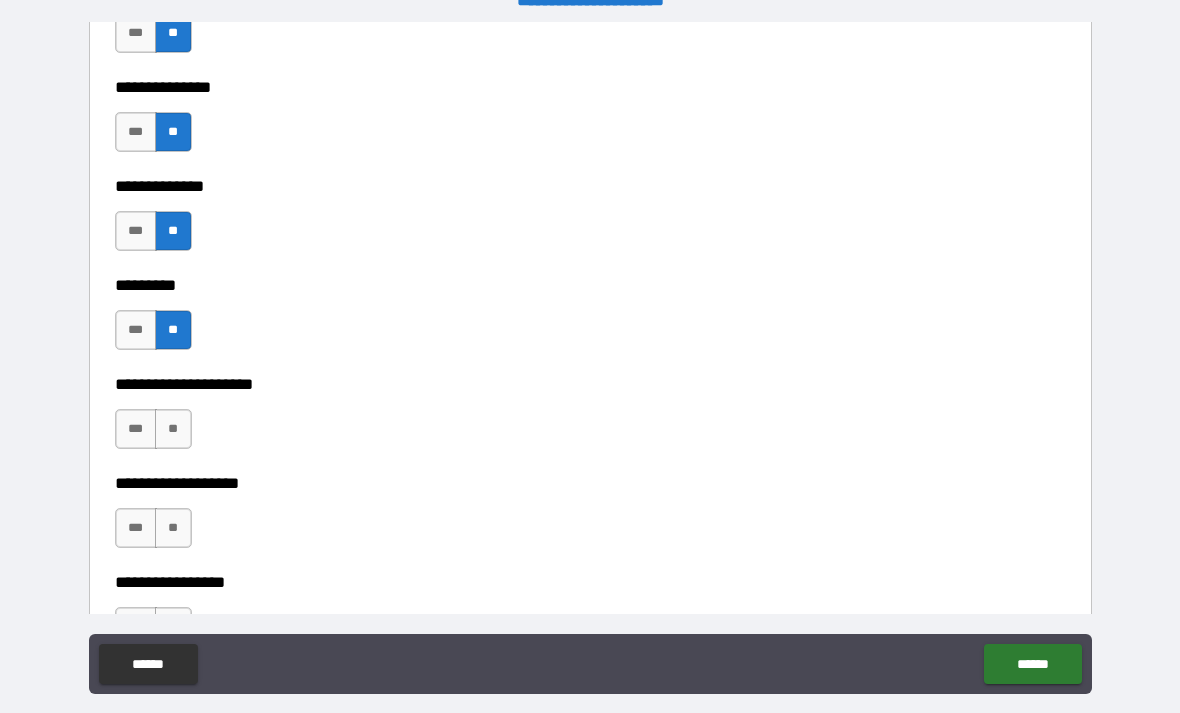 click on "**" at bounding box center (173, 429) 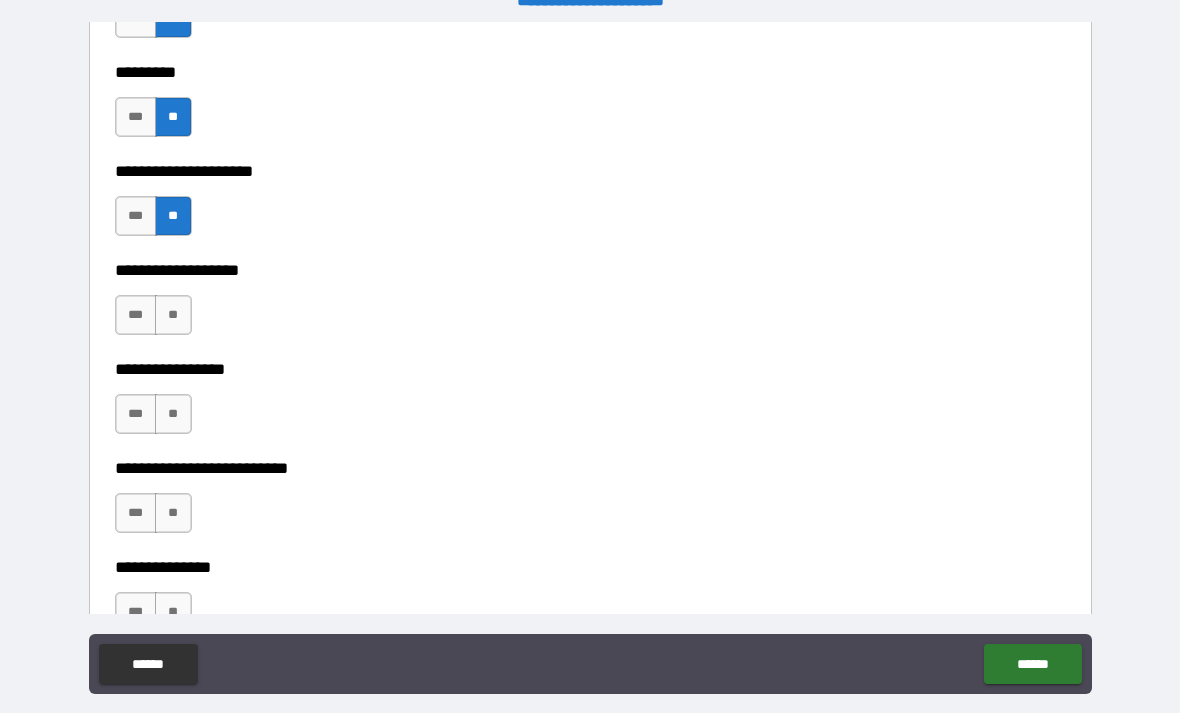 scroll, scrollTop: 5204, scrollLeft: 0, axis: vertical 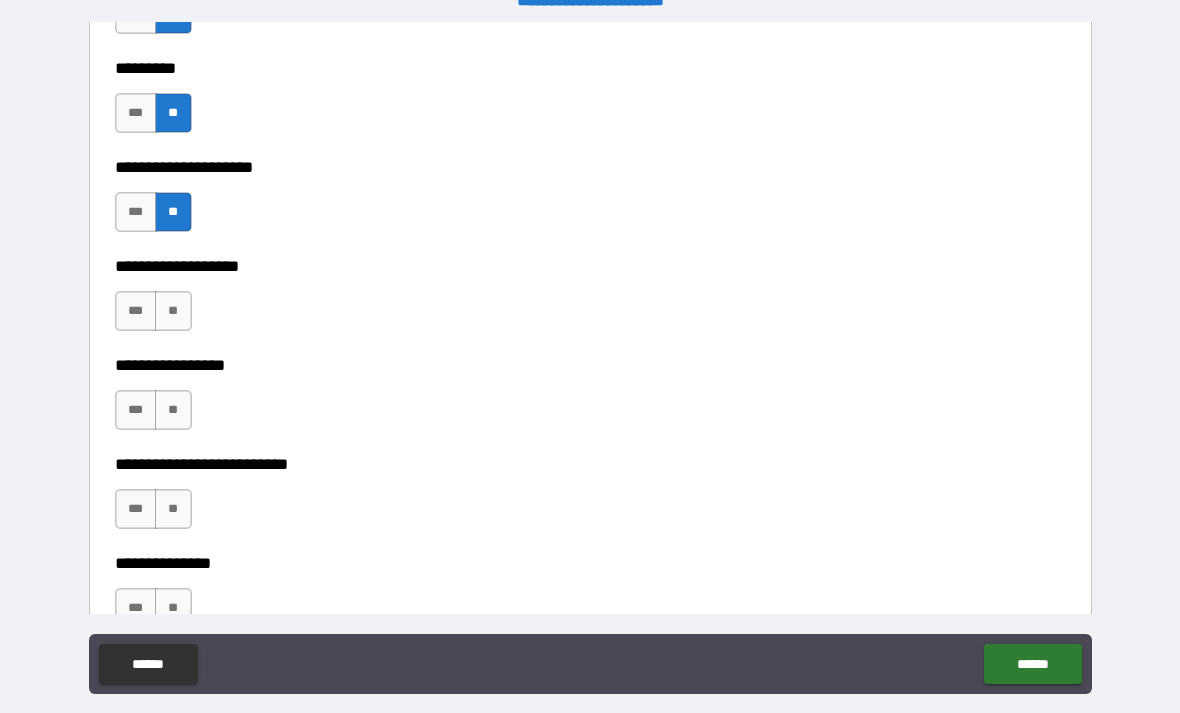 click on "**" at bounding box center (173, 311) 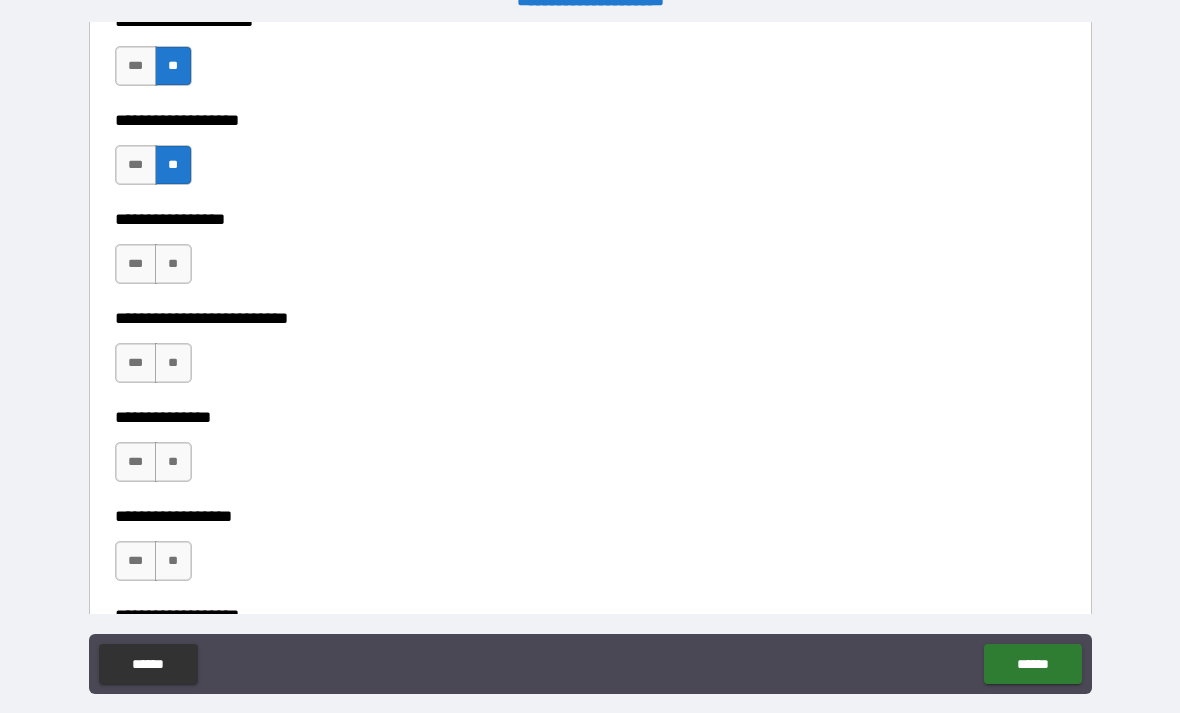 scroll, scrollTop: 5356, scrollLeft: 0, axis: vertical 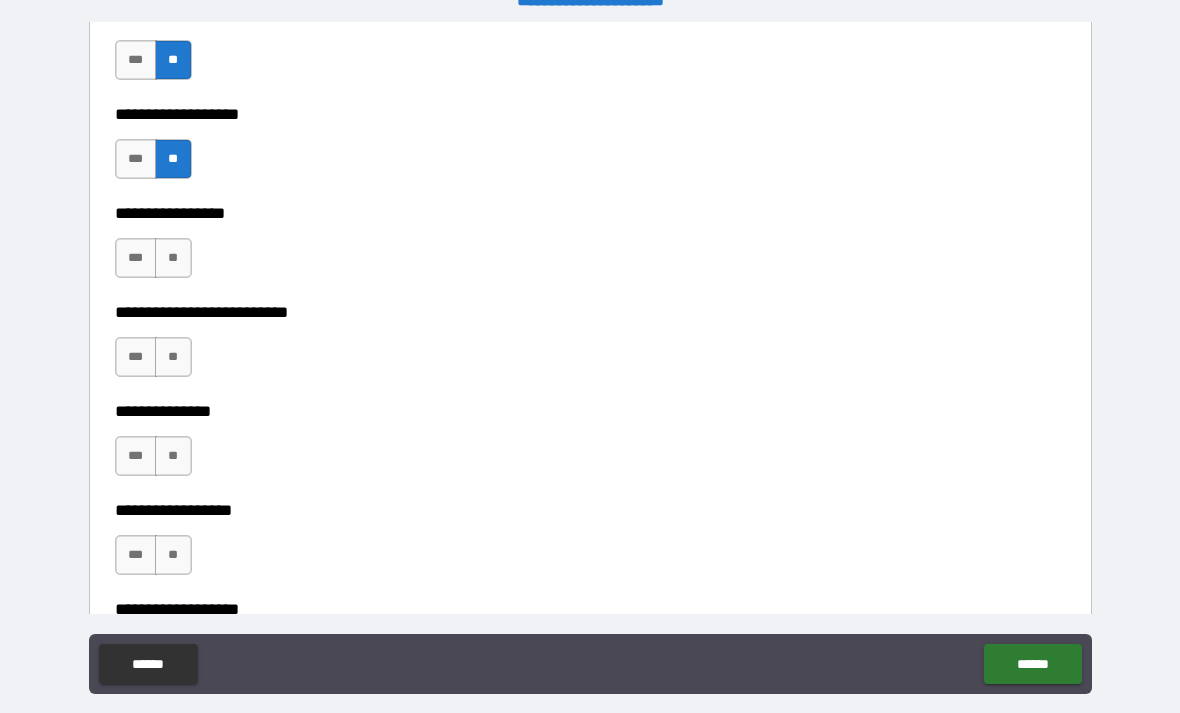 click on "**" at bounding box center [173, 258] 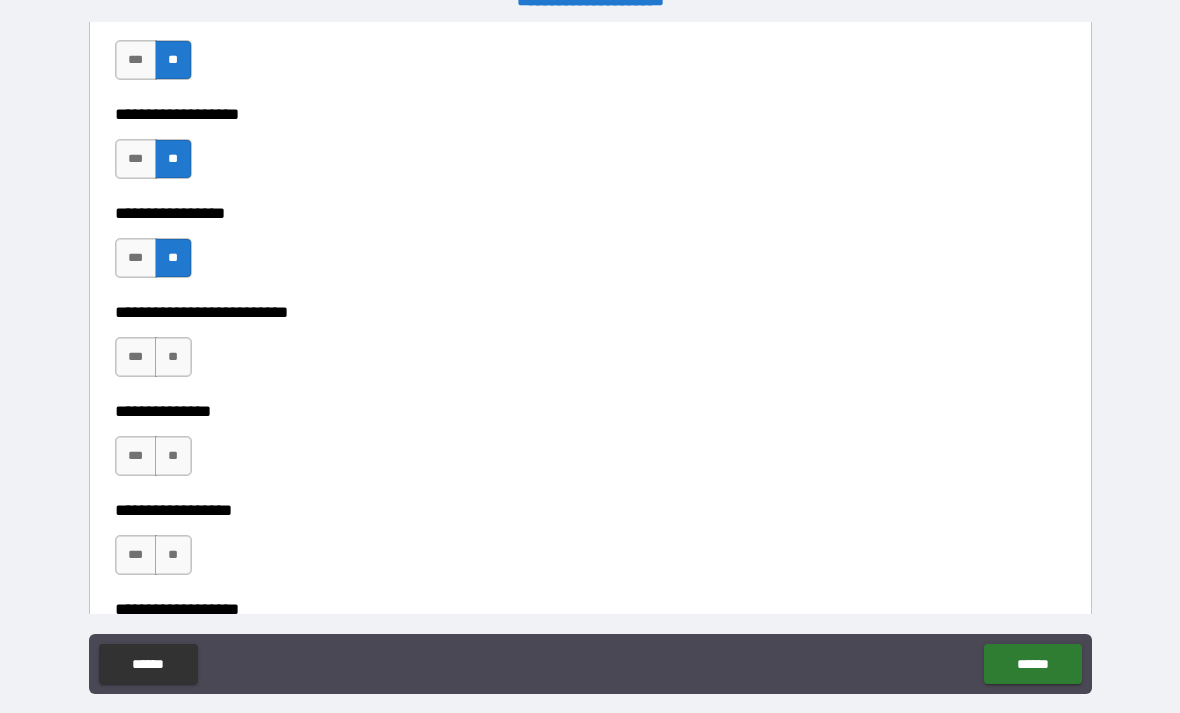 click on "**" at bounding box center [173, 357] 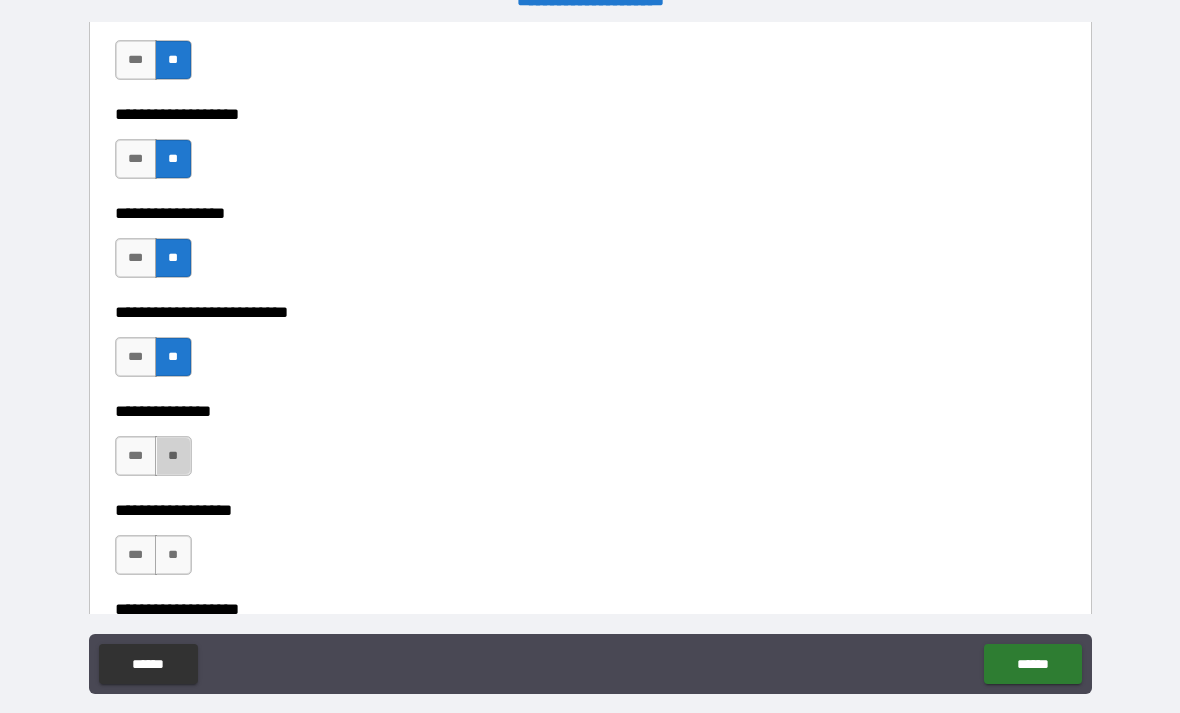 click on "**" at bounding box center (173, 456) 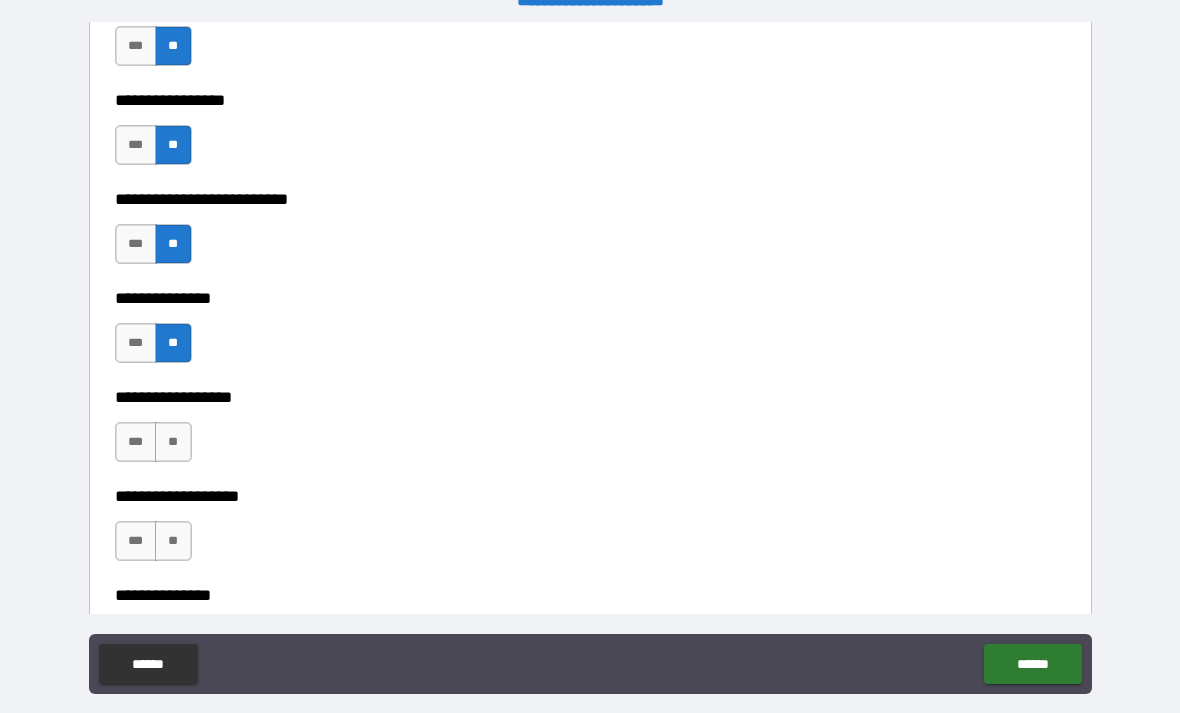 scroll, scrollTop: 5488, scrollLeft: 0, axis: vertical 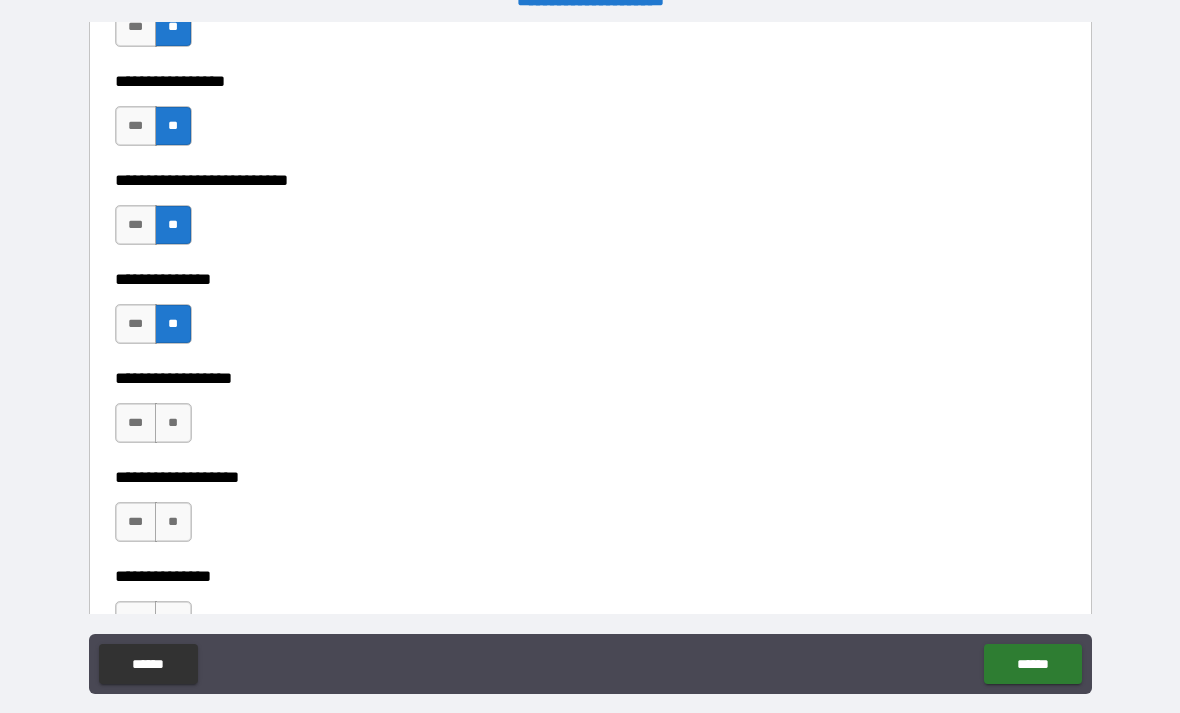 click on "**" at bounding box center [173, 423] 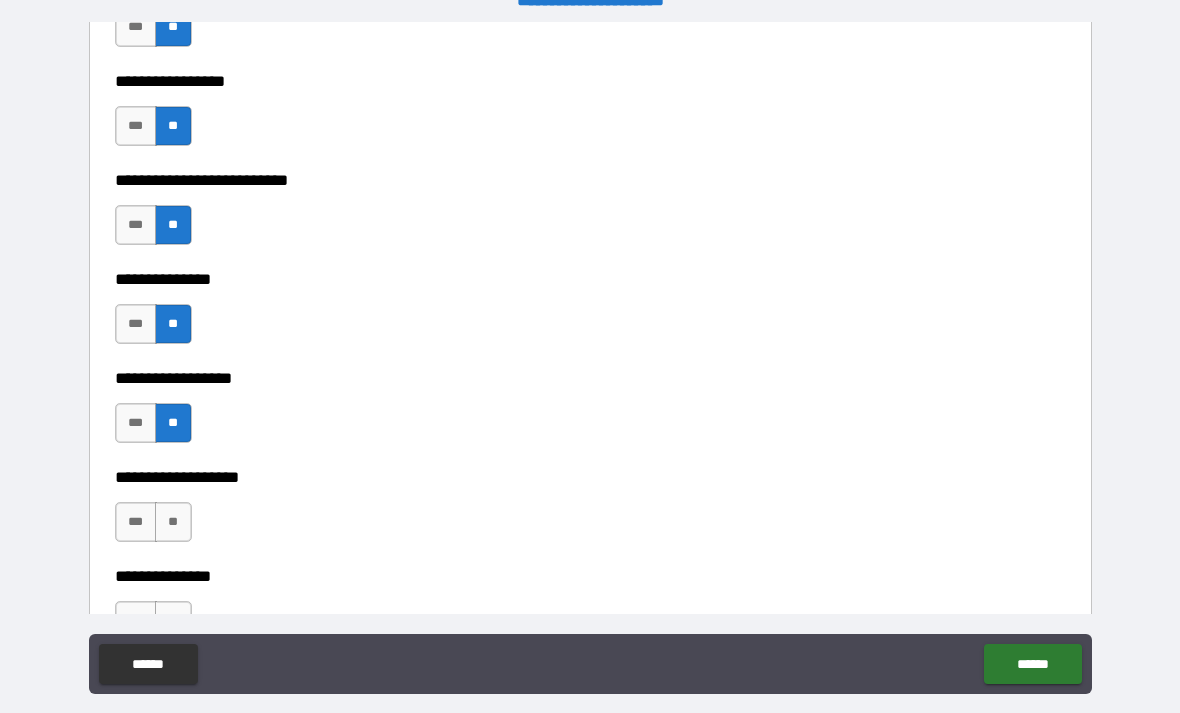 scroll, scrollTop: 5627, scrollLeft: 0, axis: vertical 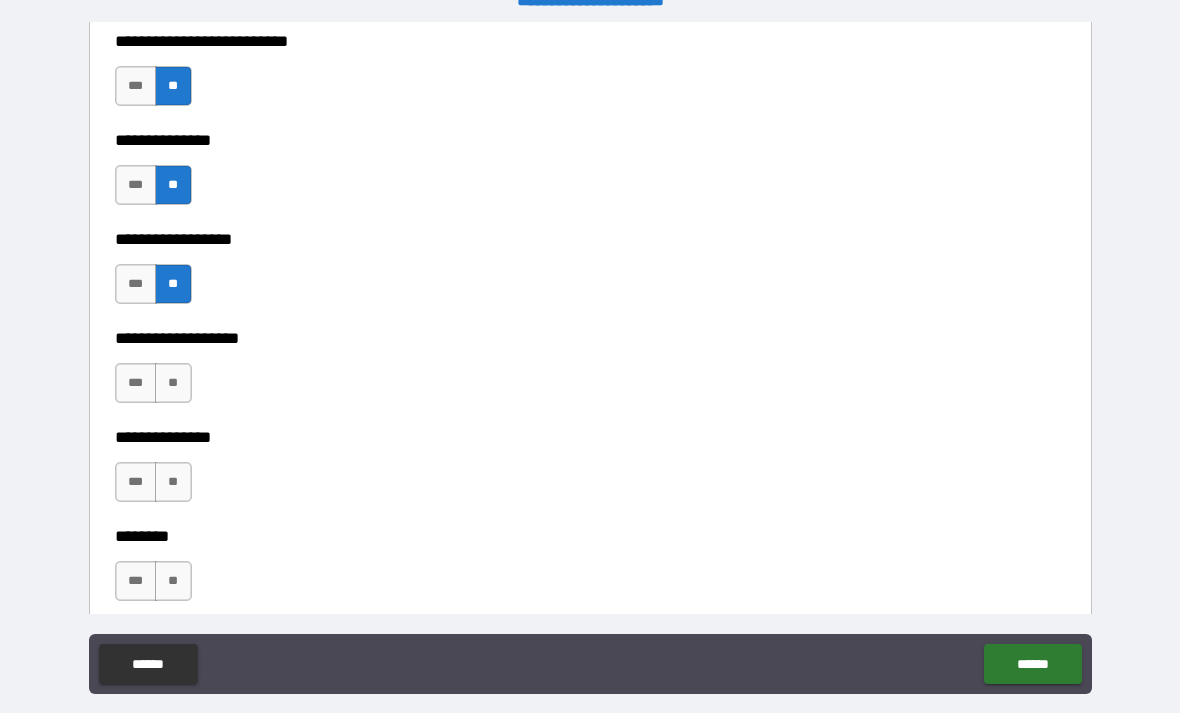 click on "**" at bounding box center [173, 383] 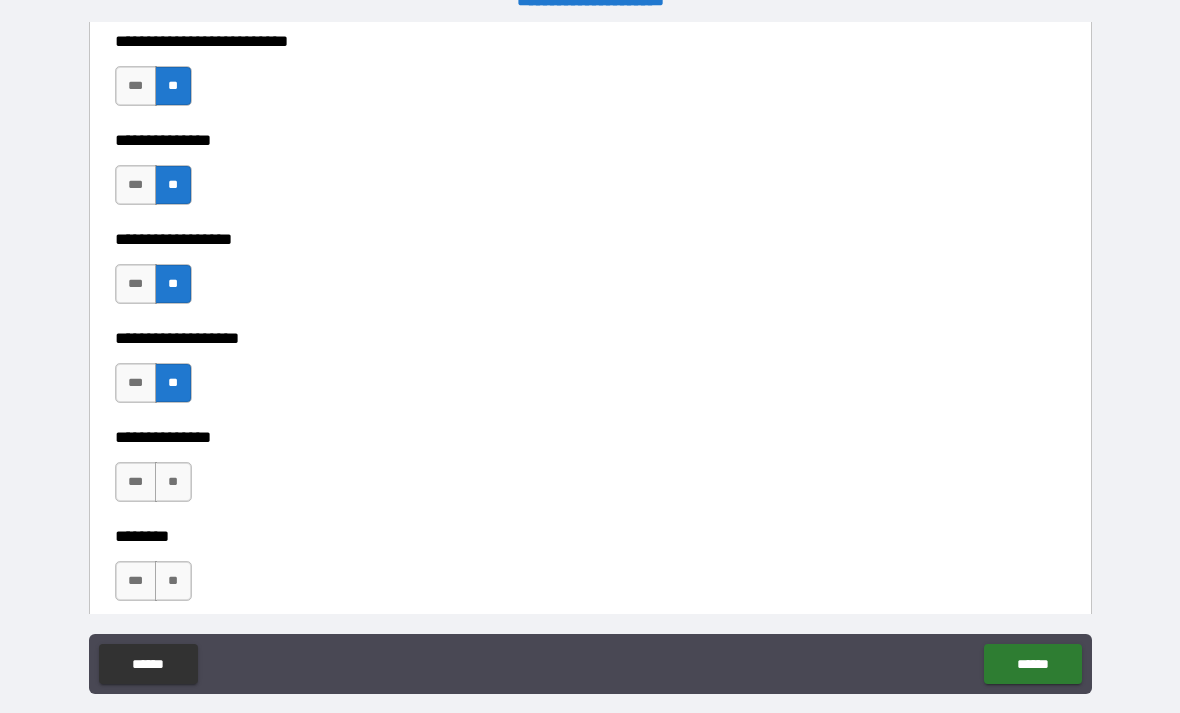 scroll, scrollTop: 5753, scrollLeft: 0, axis: vertical 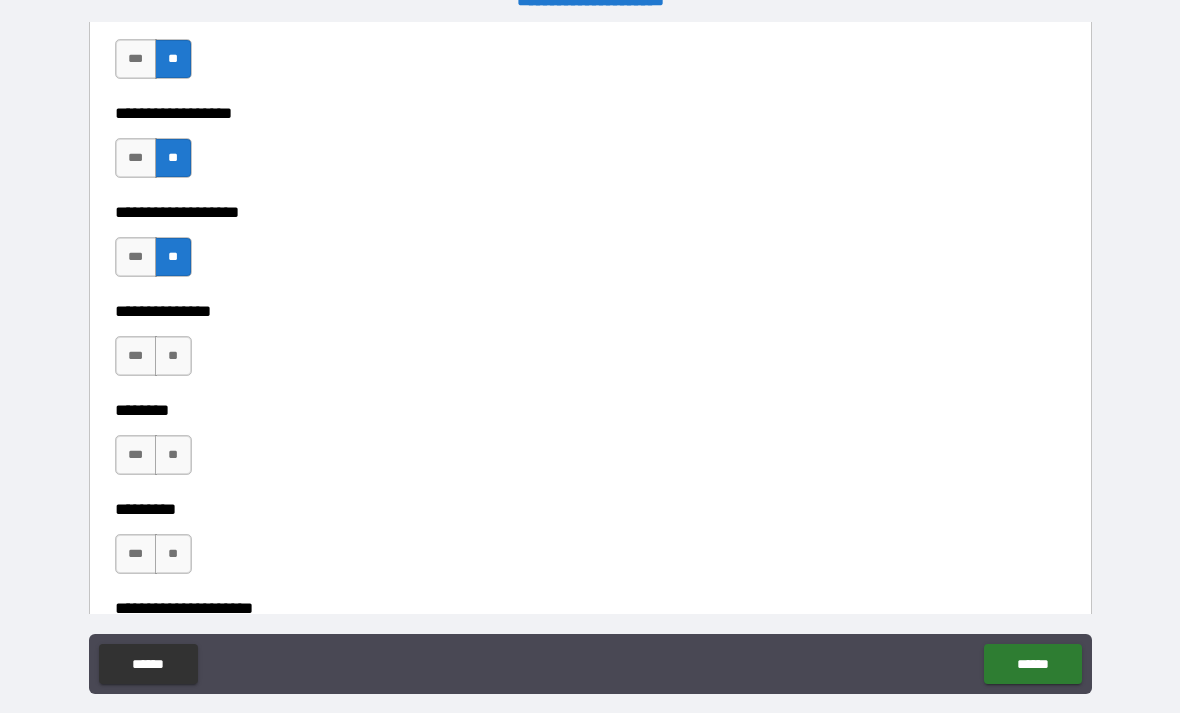 click on "**" at bounding box center (173, 356) 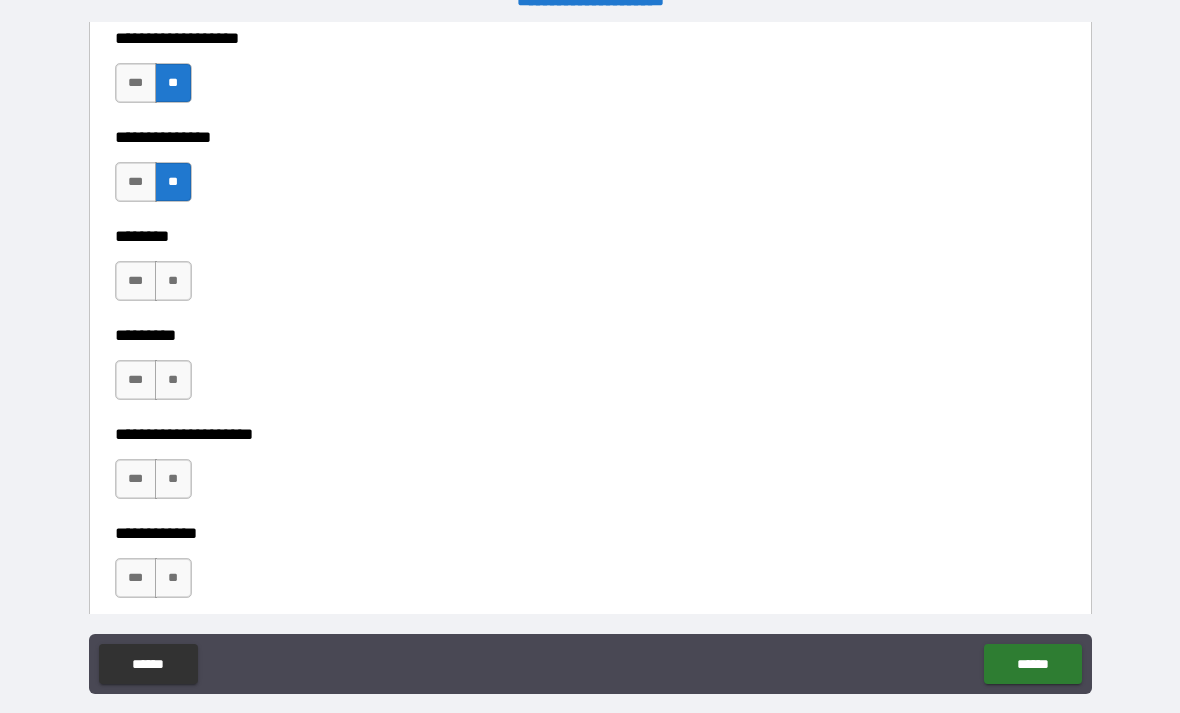scroll, scrollTop: 5930, scrollLeft: 0, axis: vertical 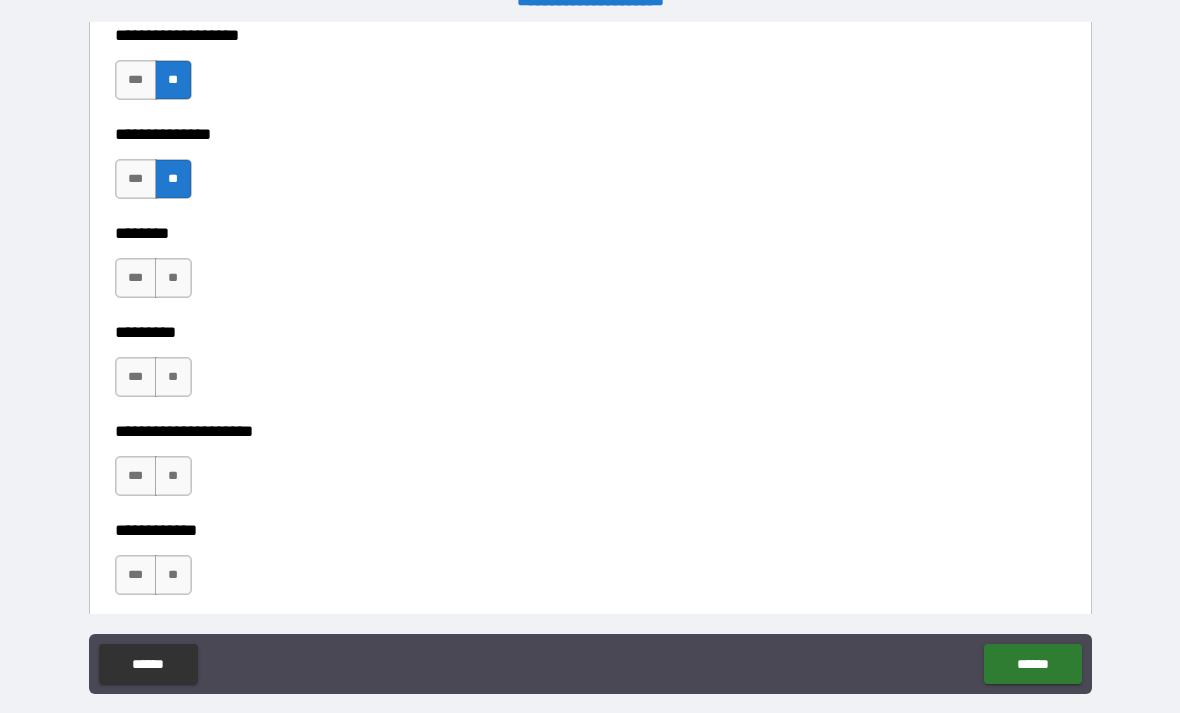 click on "**" at bounding box center [173, 278] 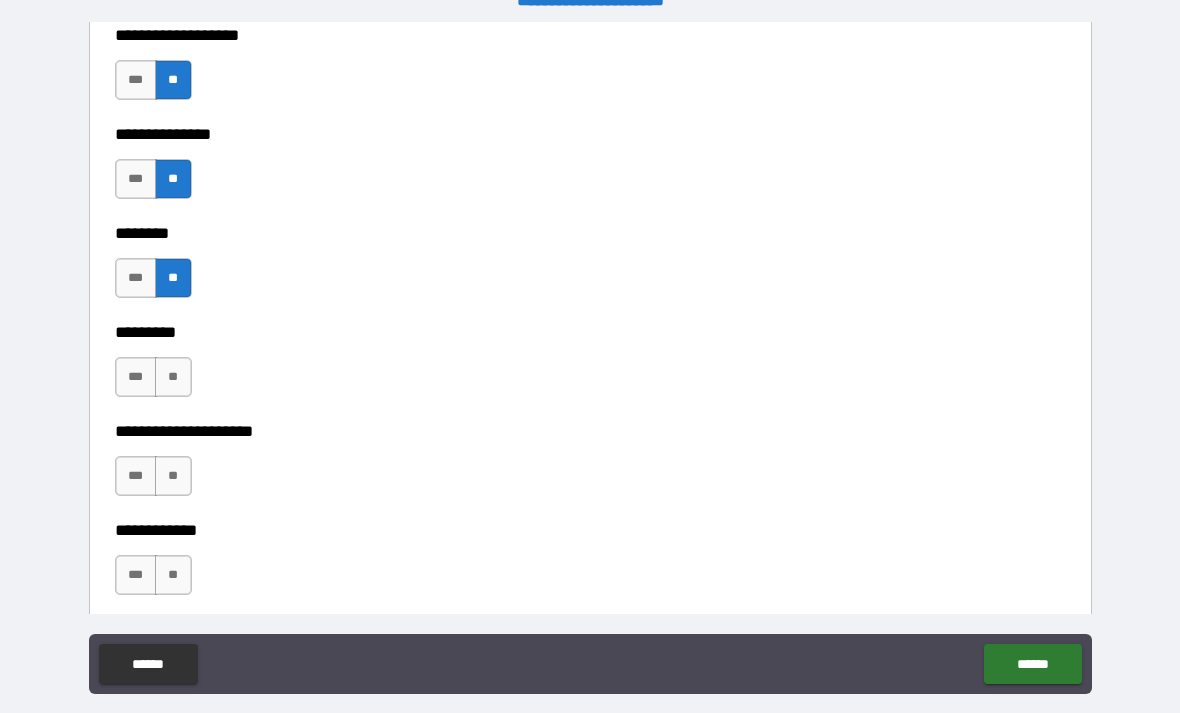 click on "**" at bounding box center (173, 377) 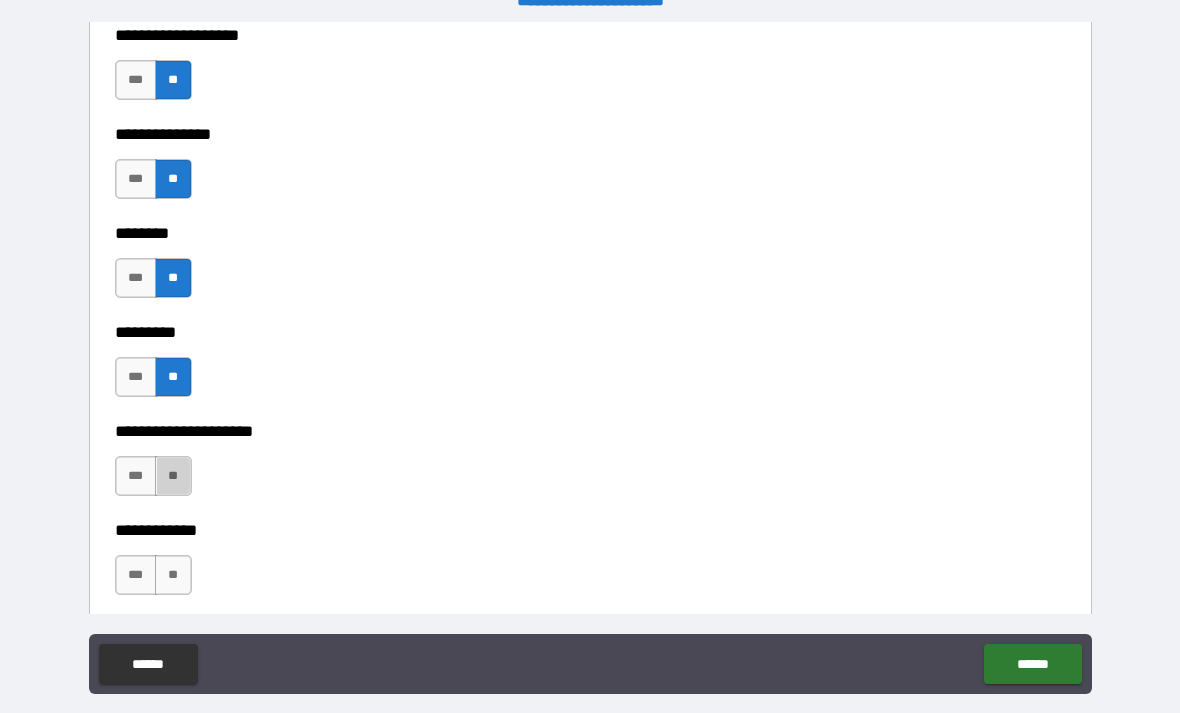 click on "**" at bounding box center (173, 476) 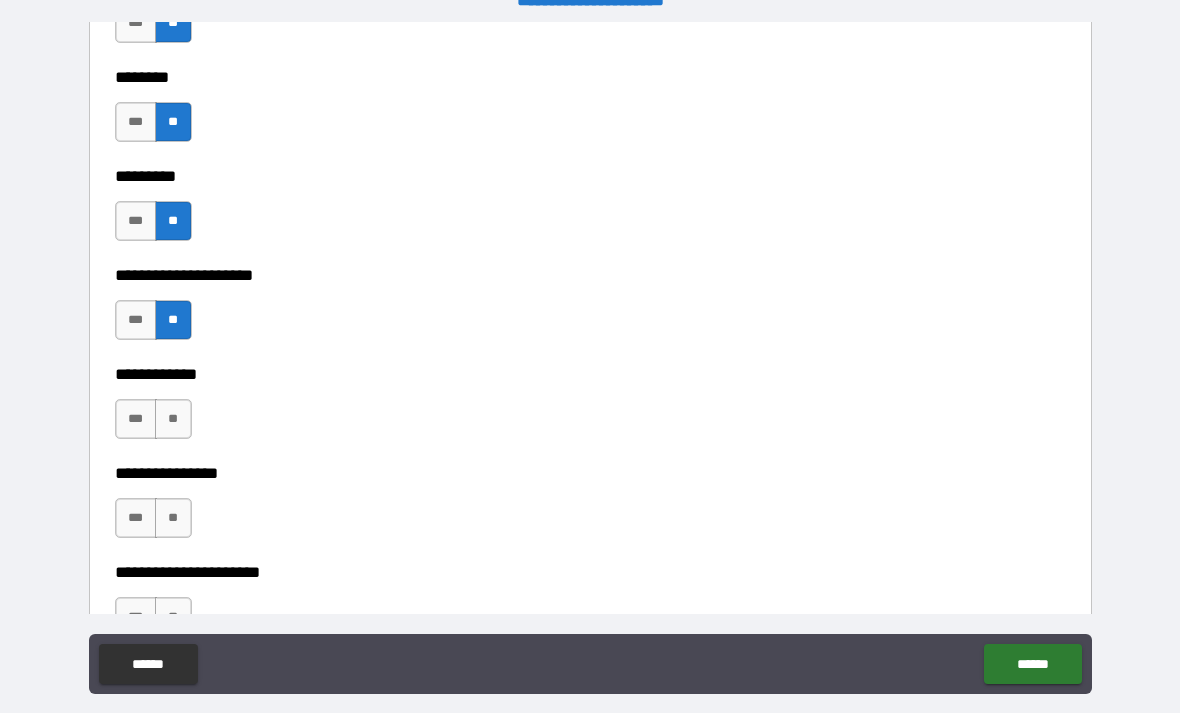 scroll, scrollTop: 6088, scrollLeft: 0, axis: vertical 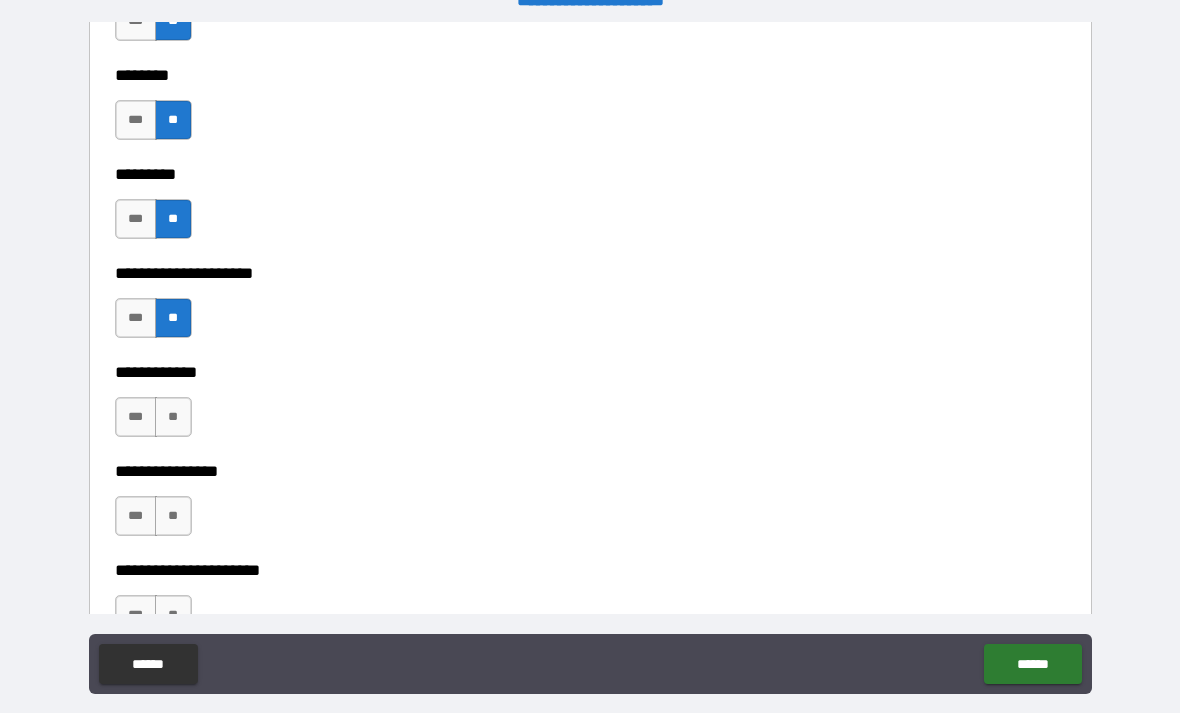 click on "**" at bounding box center [173, 417] 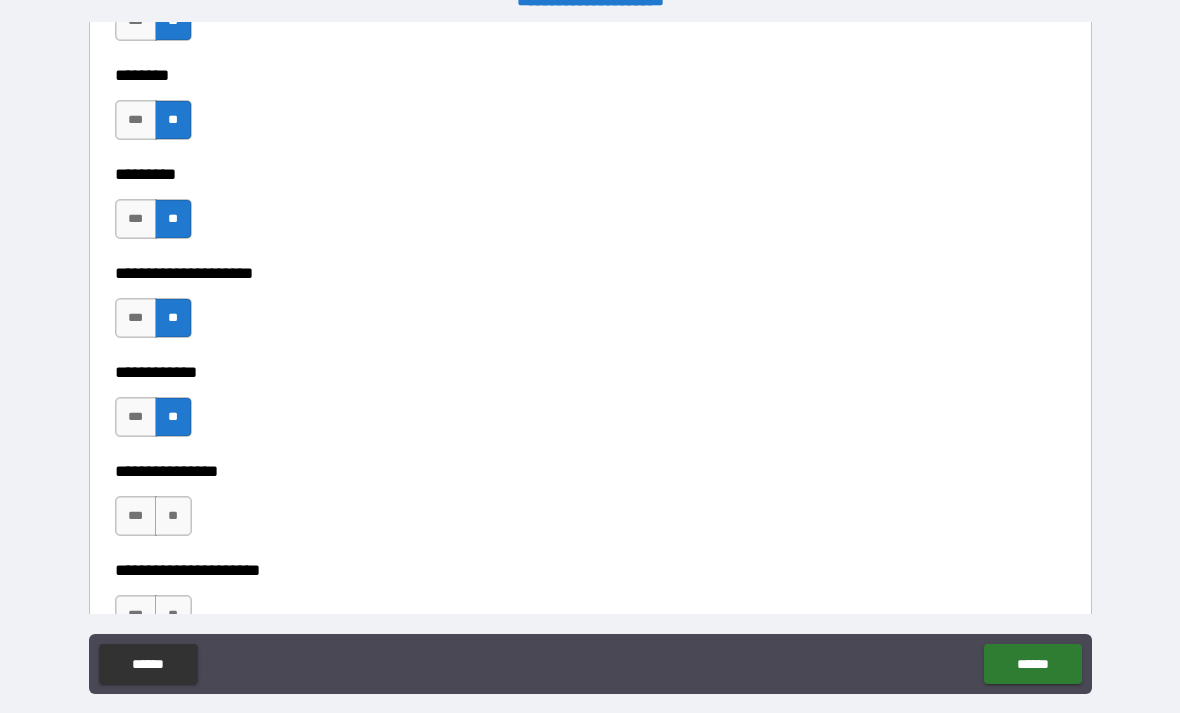 click on "**" at bounding box center [173, 516] 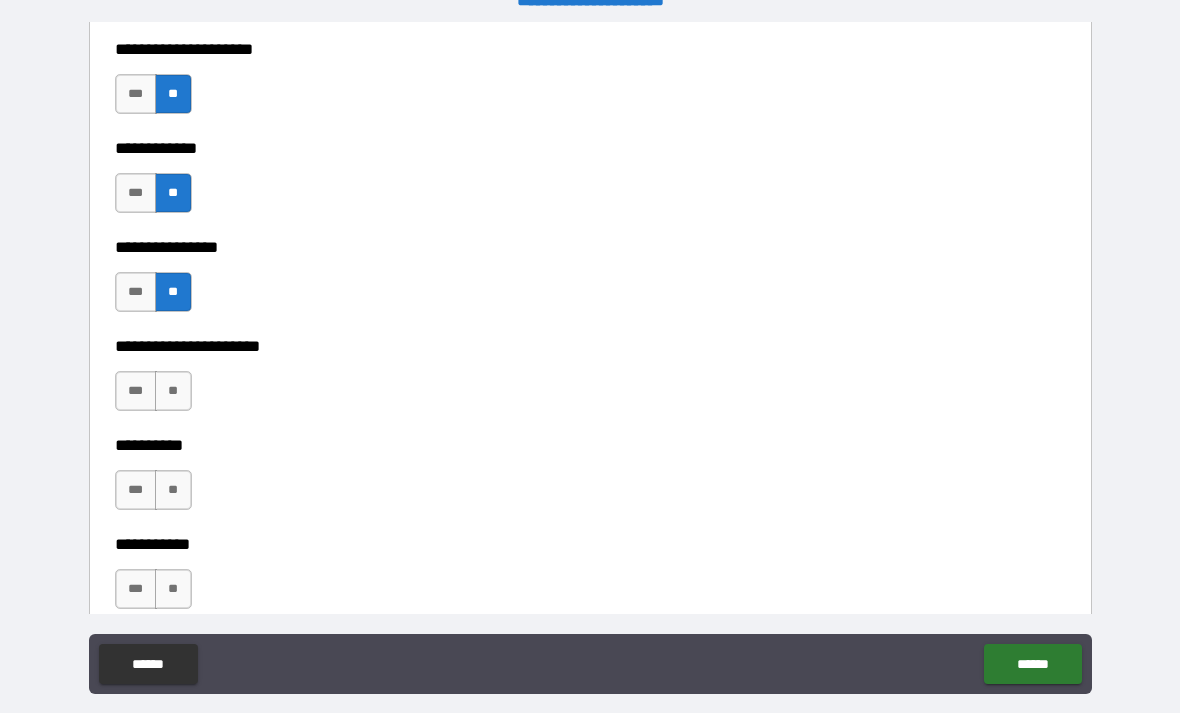 scroll, scrollTop: 6314, scrollLeft: 0, axis: vertical 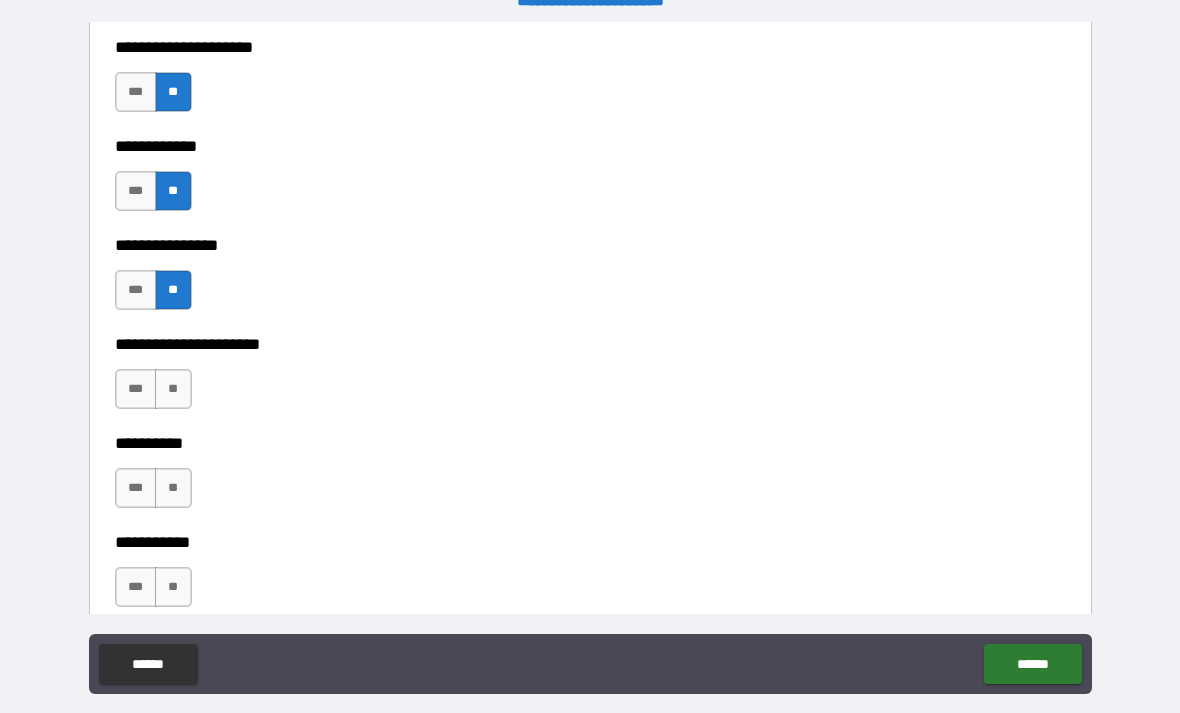 click on "**" at bounding box center (173, 389) 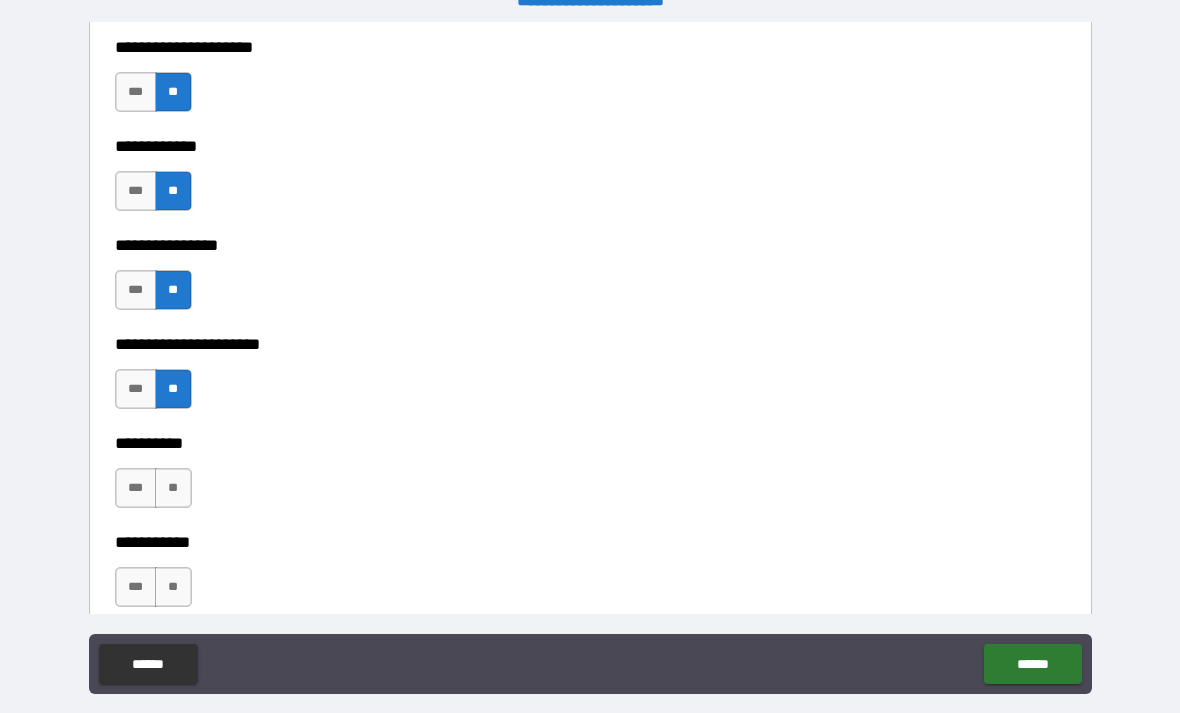 click on "**" at bounding box center (173, 488) 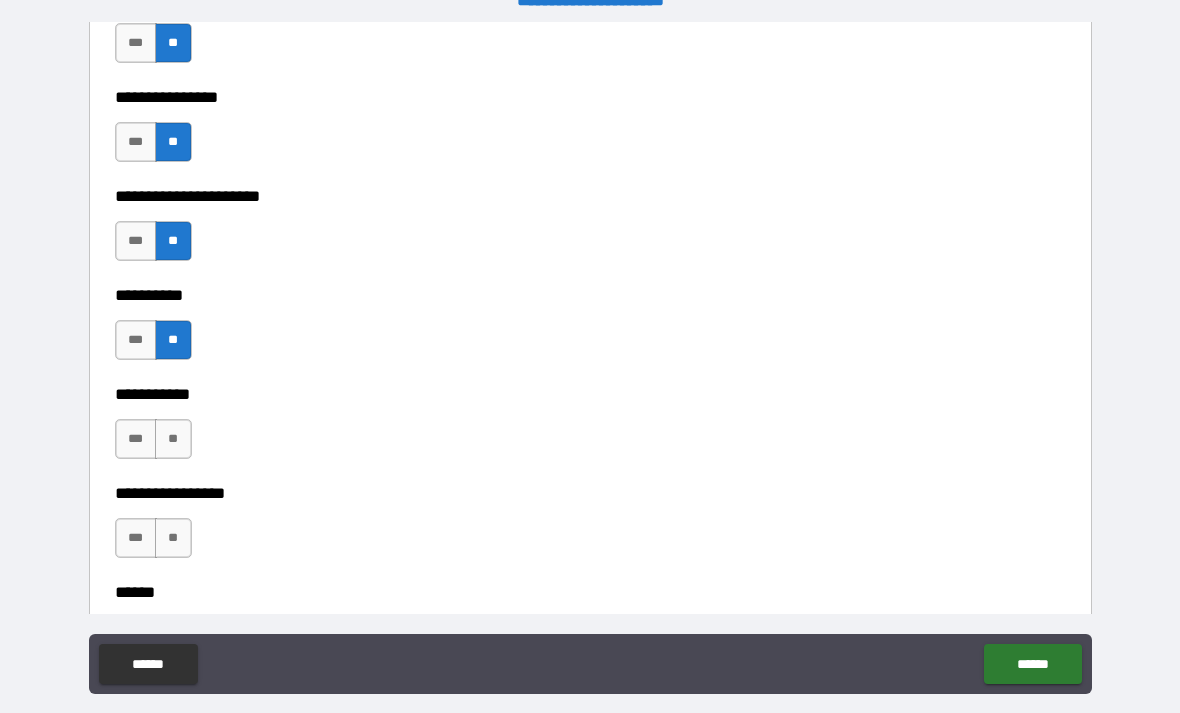 scroll, scrollTop: 6490, scrollLeft: 0, axis: vertical 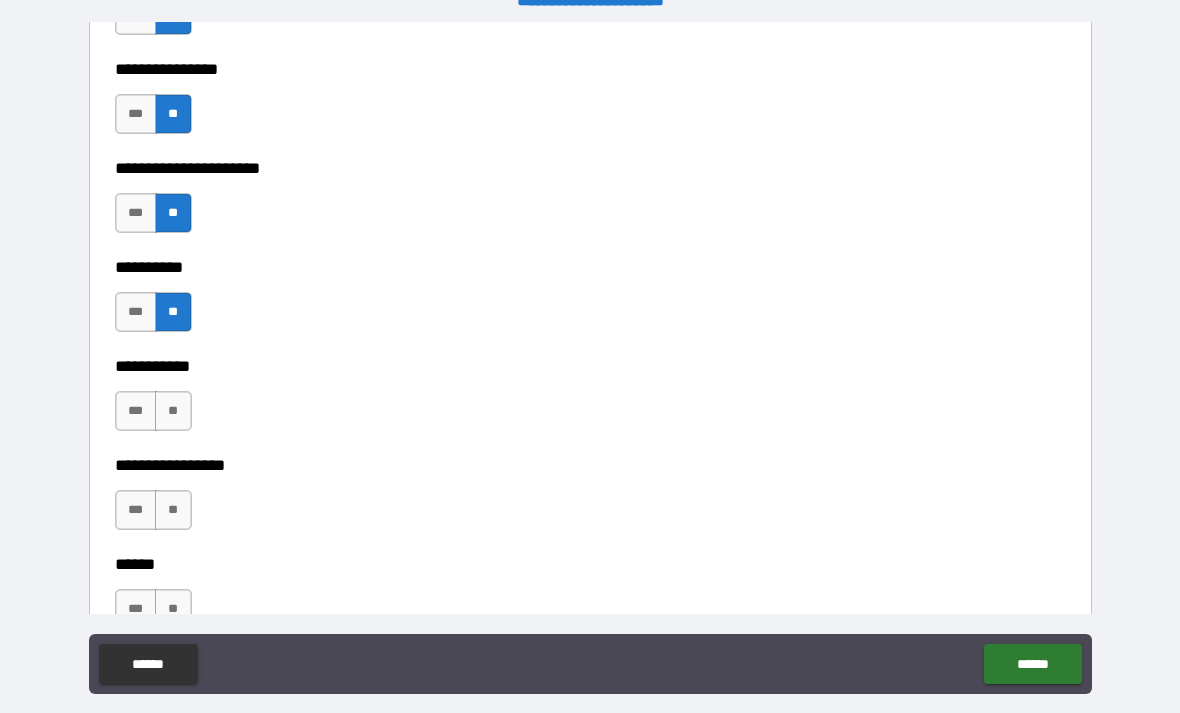 click on "**" at bounding box center (173, 411) 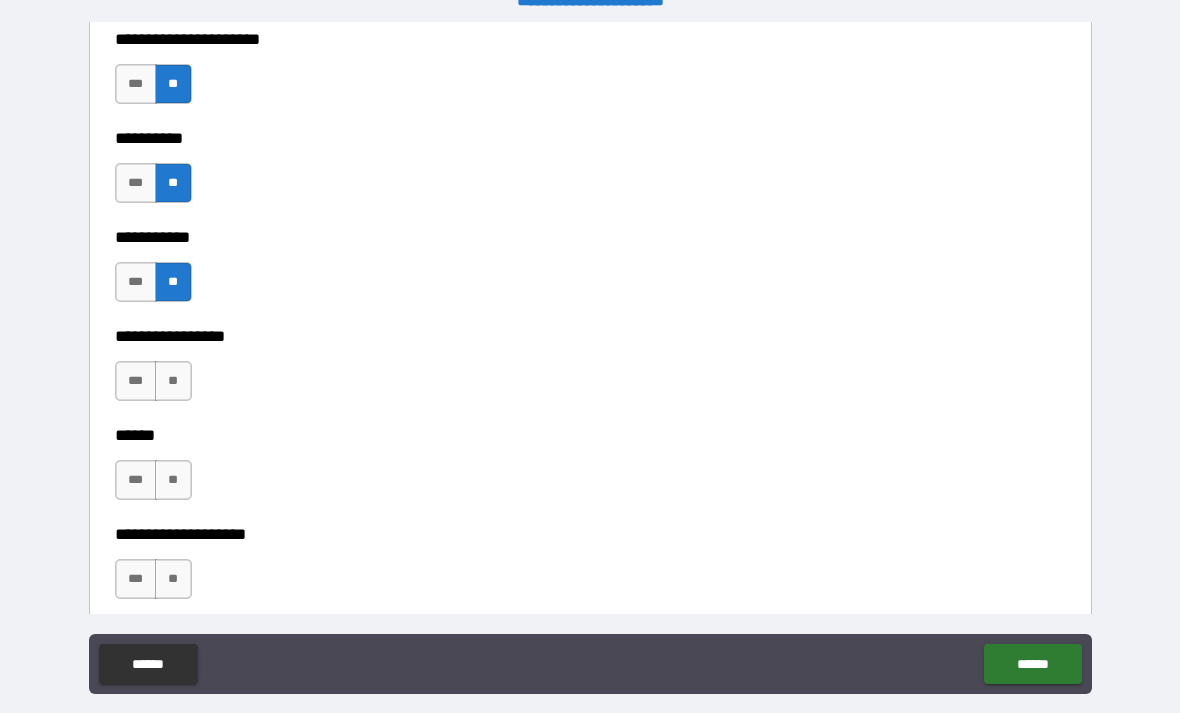 scroll, scrollTop: 6620, scrollLeft: 0, axis: vertical 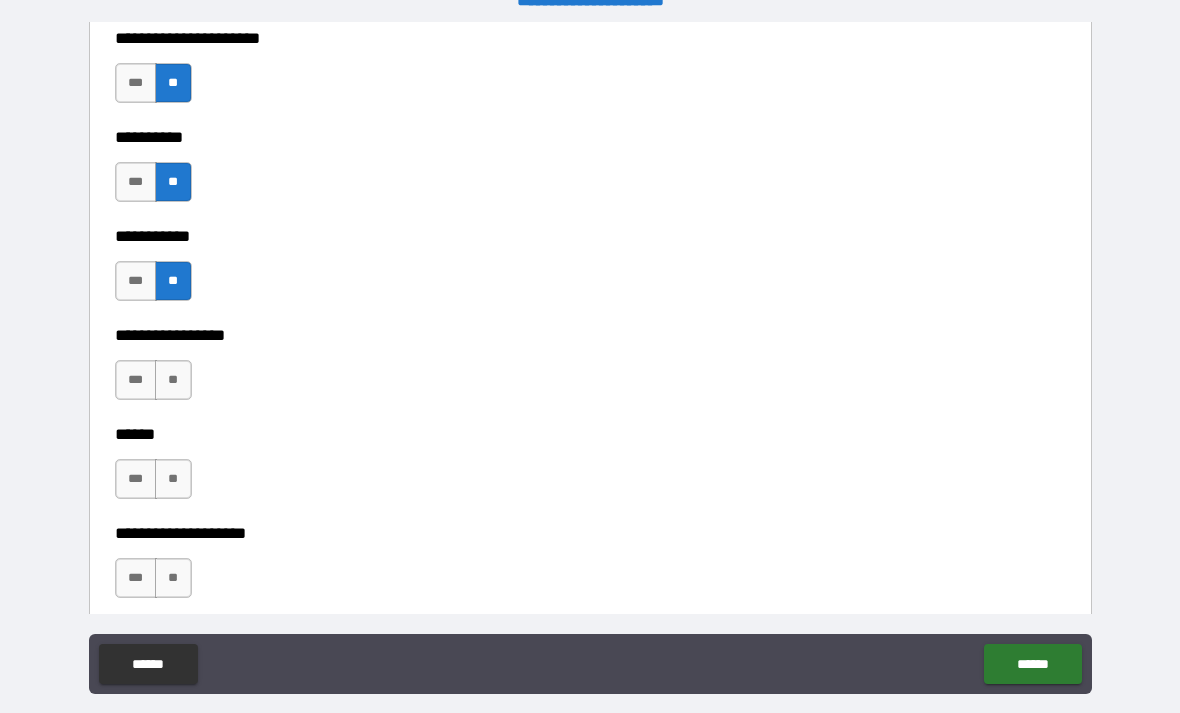 click on "**" at bounding box center [173, 380] 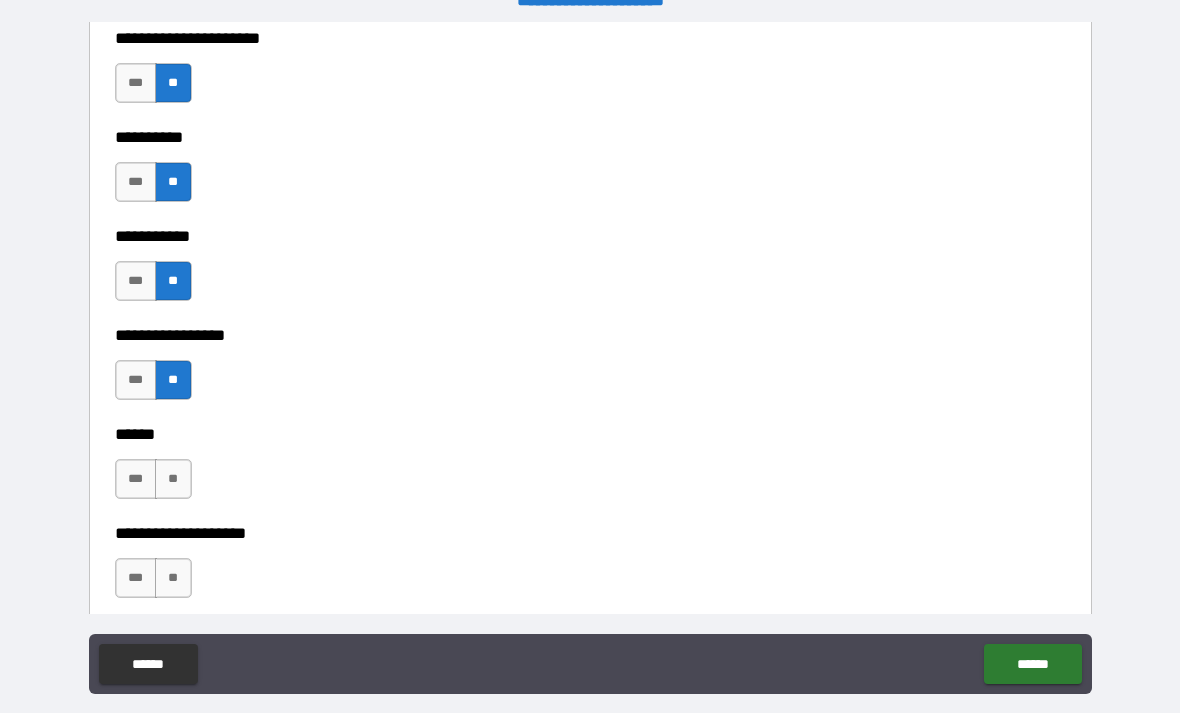 click on "**" at bounding box center [173, 479] 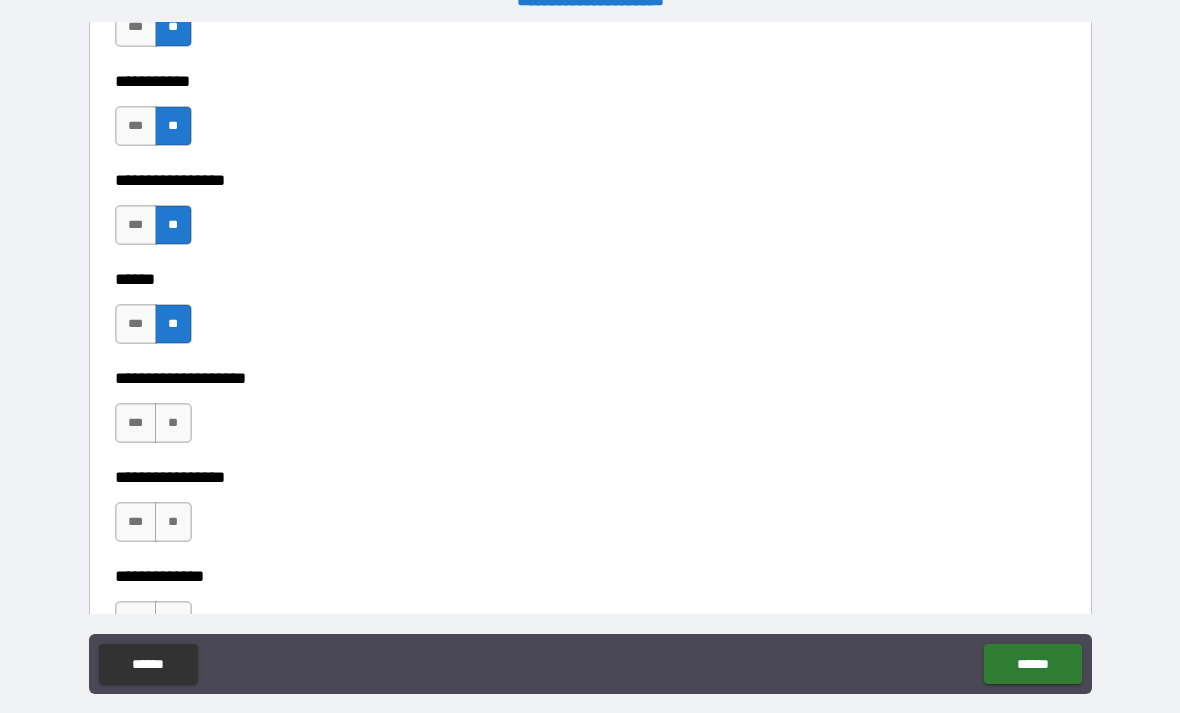 scroll, scrollTop: 6772, scrollLeft: 0, axis: vertical 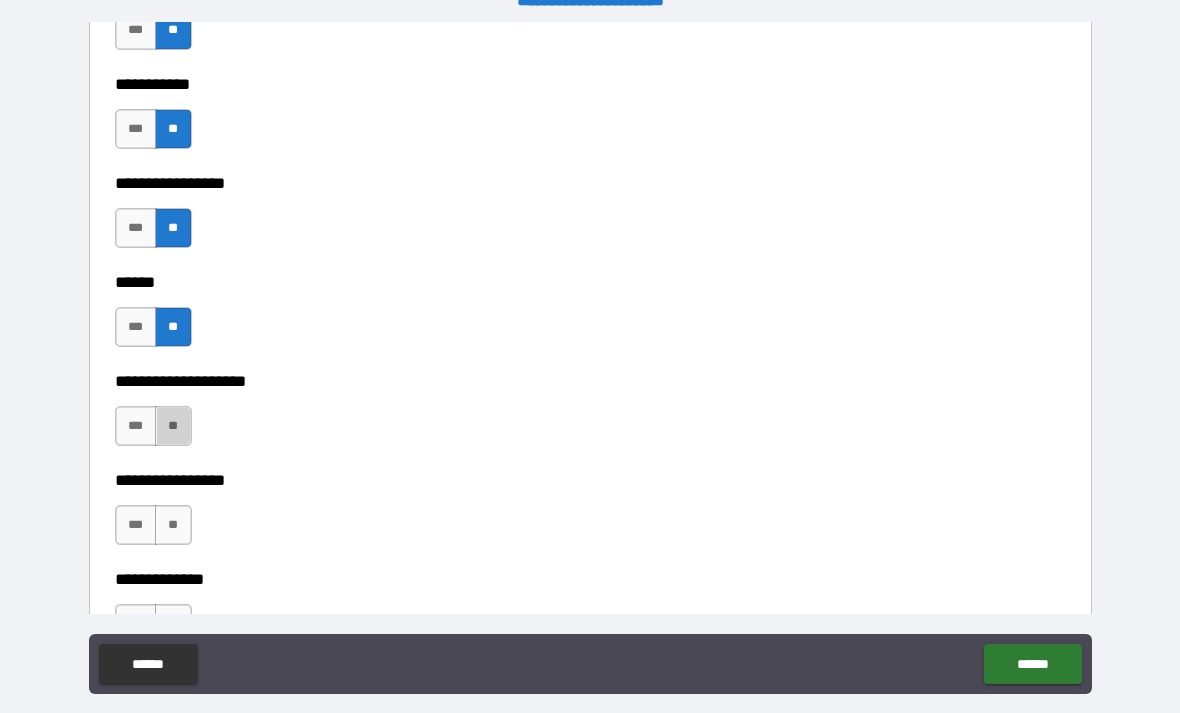 click on "**" at bounding box center [173, 426] 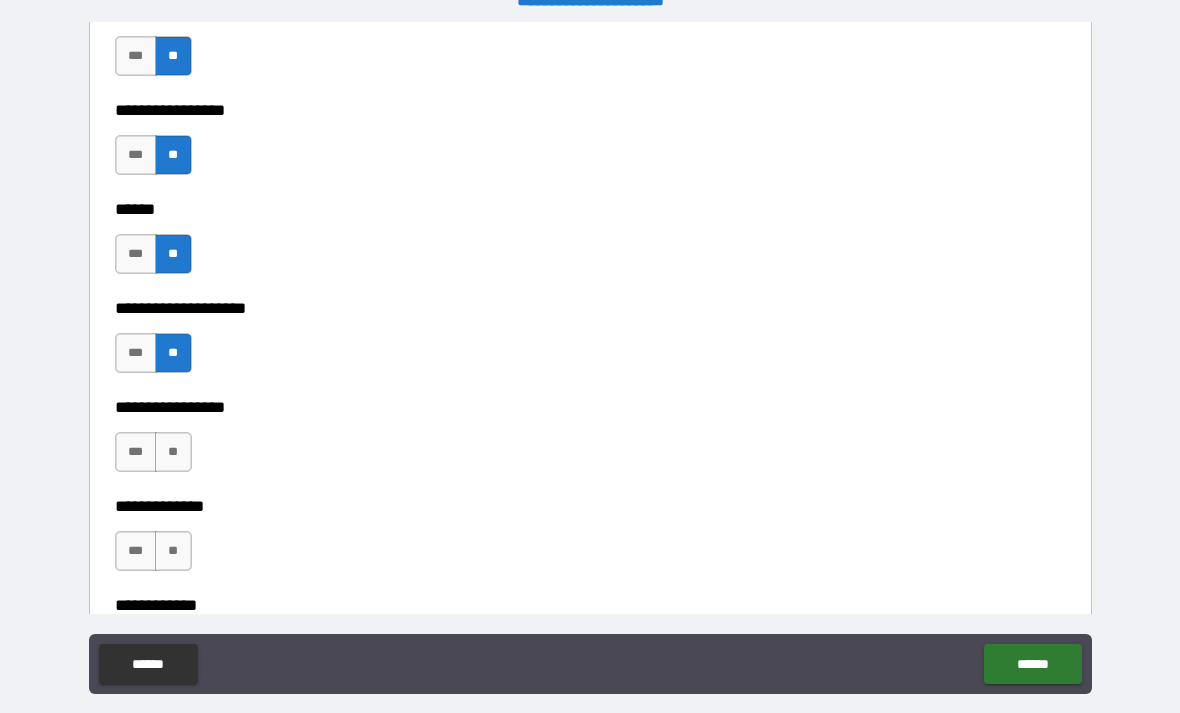 scroll, scrollTop: 6879, scrollLeft: 0, axis: vertical 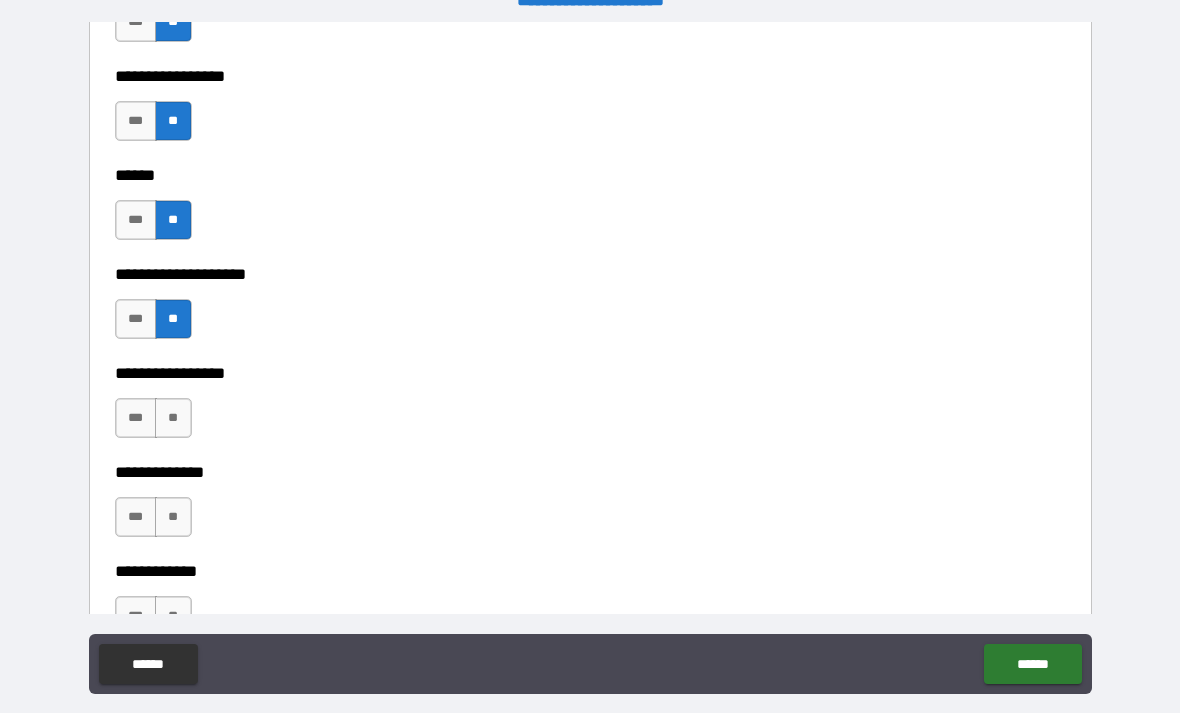 click on "**" at bounding box center [173, 418] 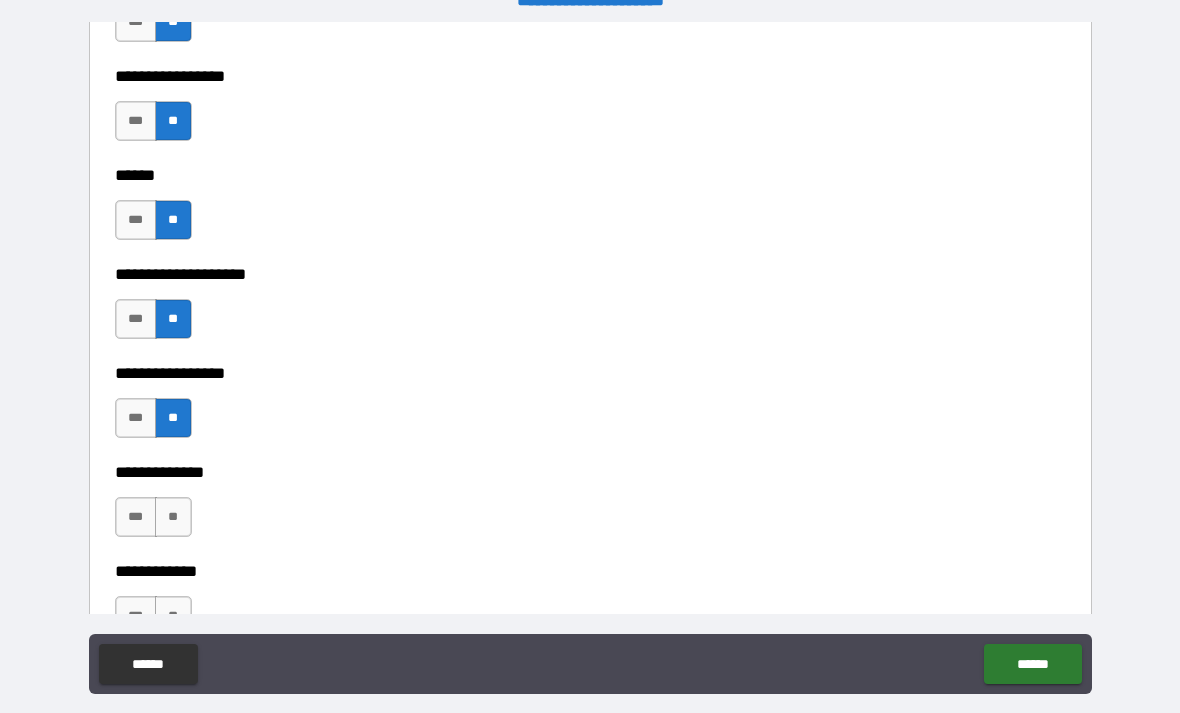 click on "**" at bounding box center [173, 517] 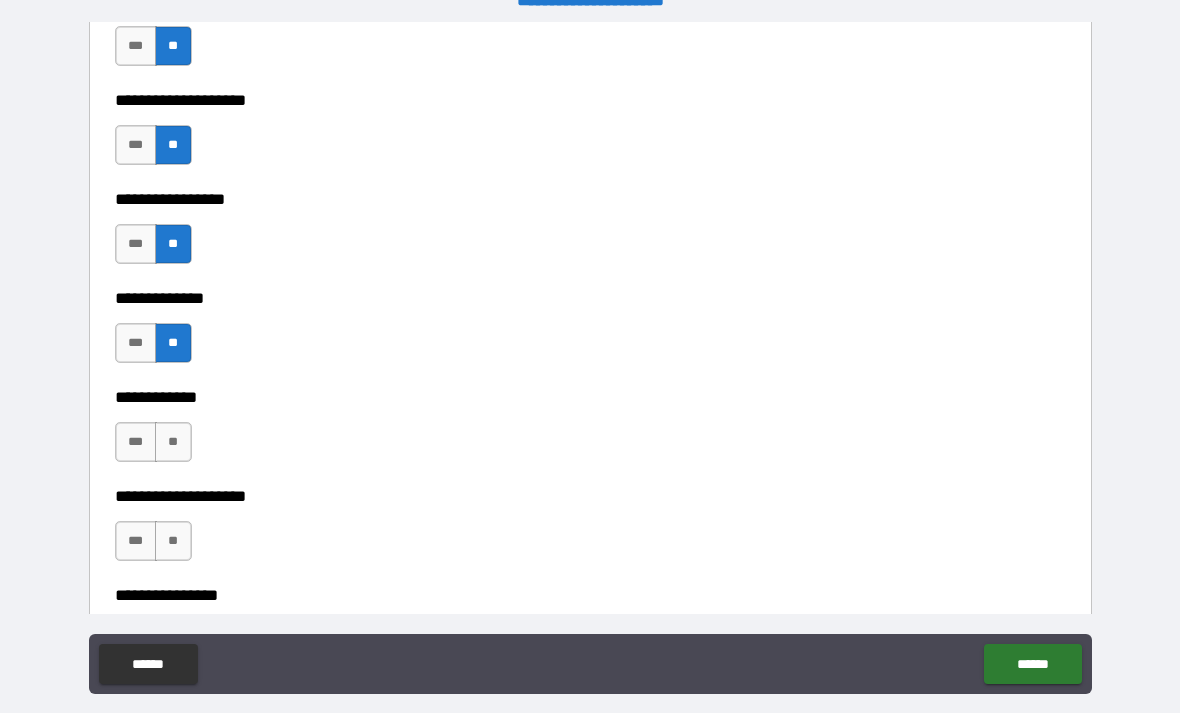 scroll, scrollTop: 7076, scrollLeft: 0, axis: vertical 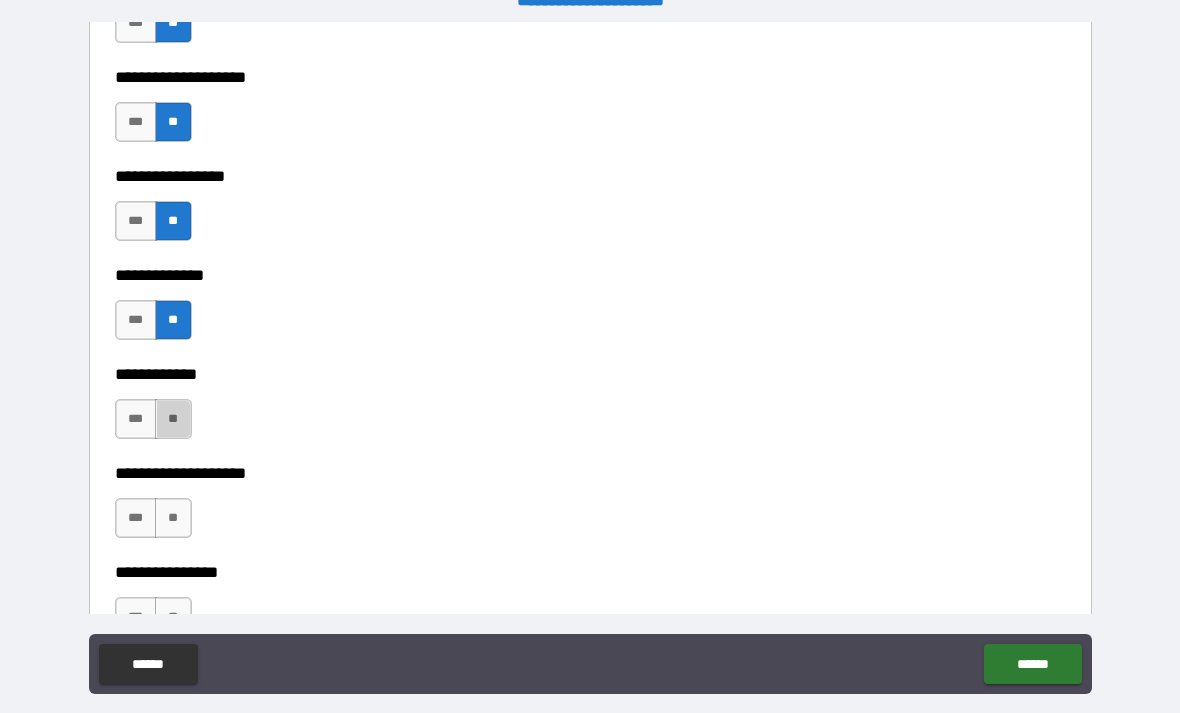 click on "**" at bounding box center [173, 419] 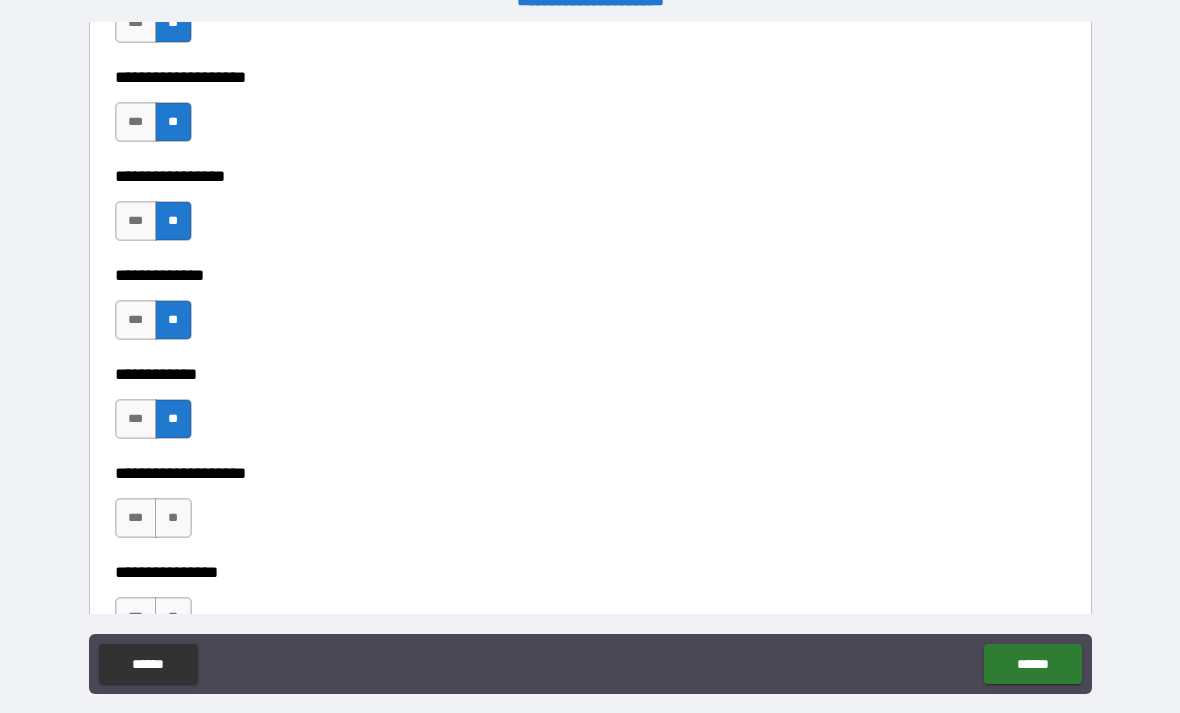 click on "**" at bounding box center (173, 518) 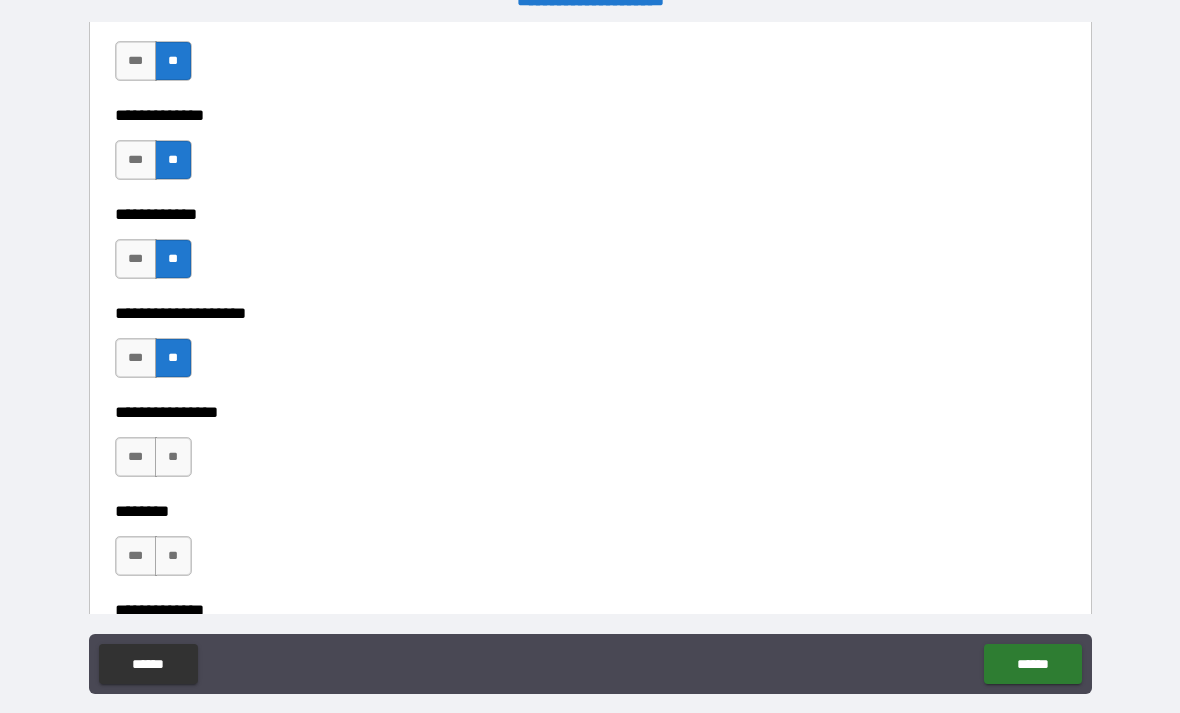 scroll, scrollTop: 7241, scrollLeft: 0, axis: vertical 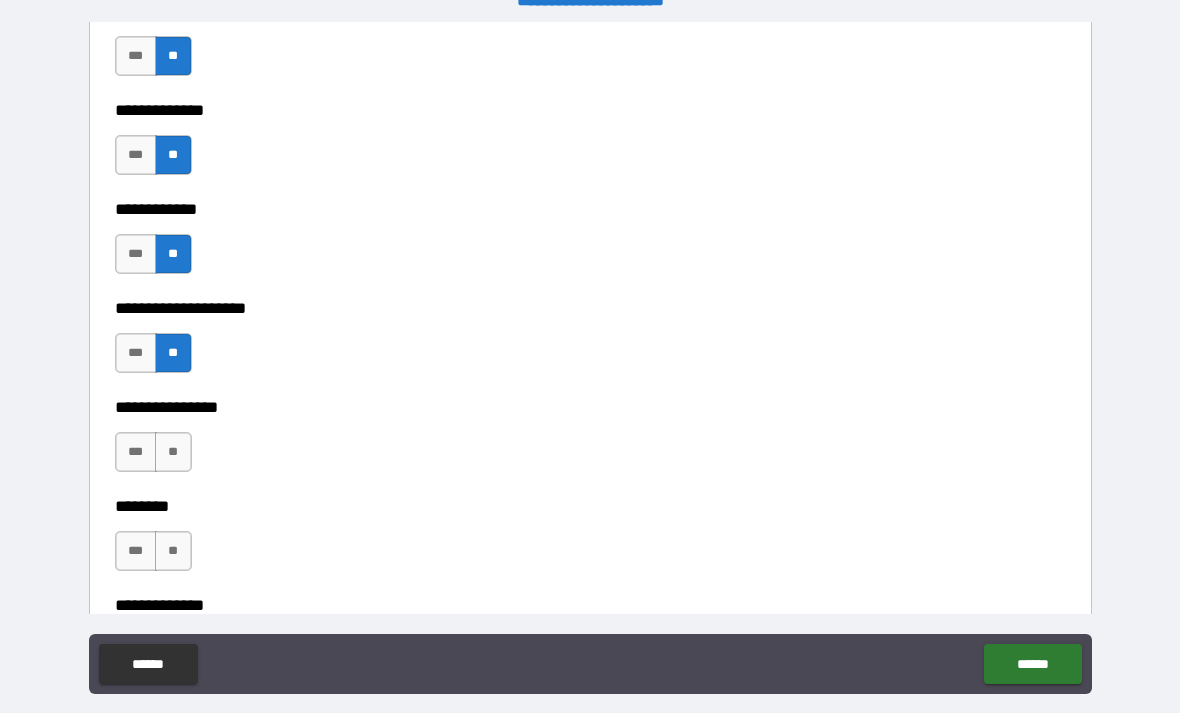 click on "**" at bounding box center [173, 452] 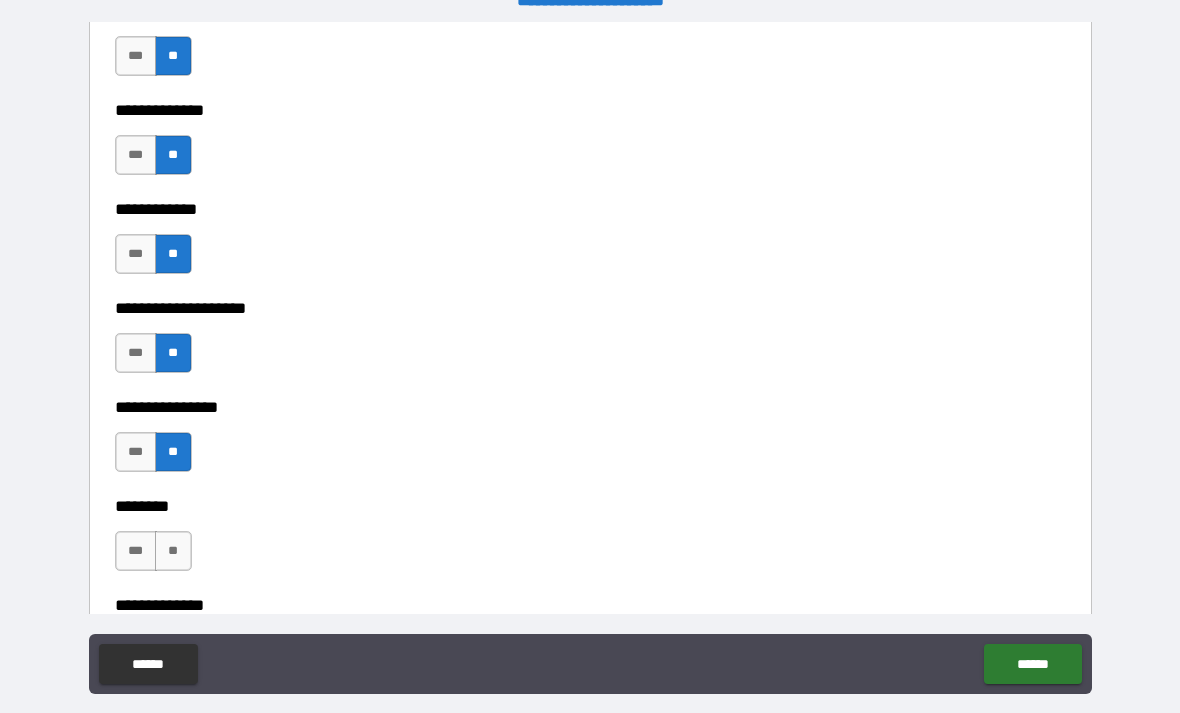click on "**" at bounding box center [173, 551] 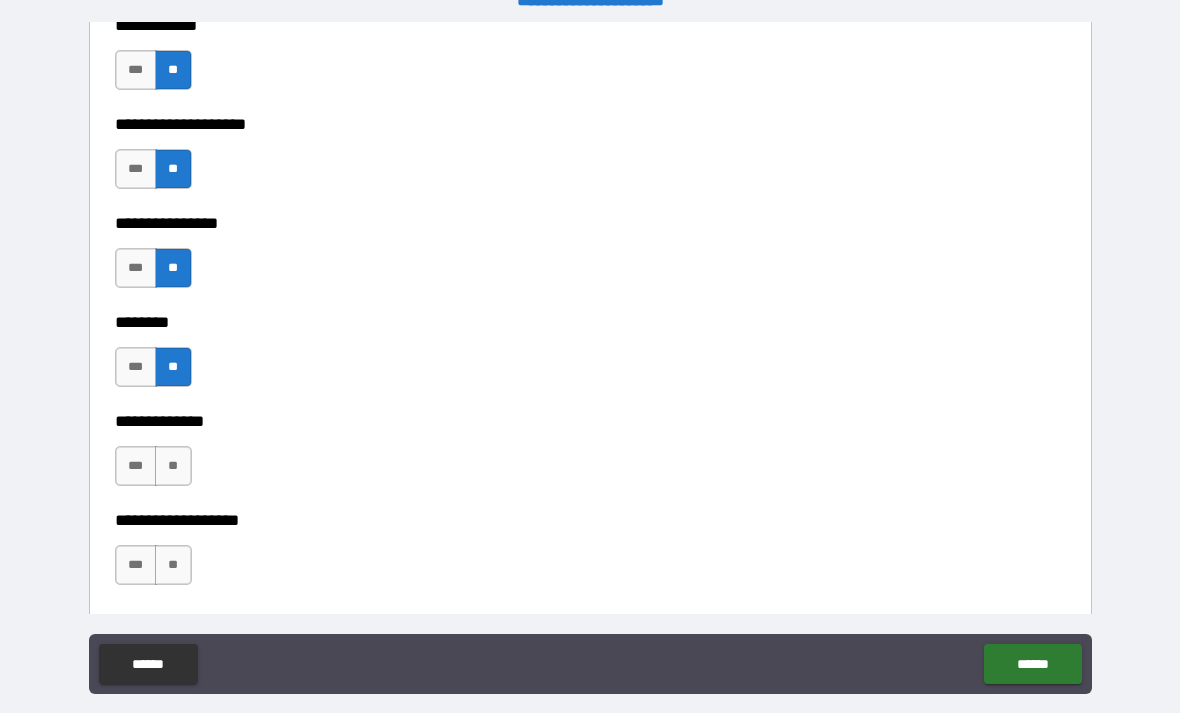 scroll, scrollTop: 7428, scrollLeft: 0, axis: vertical 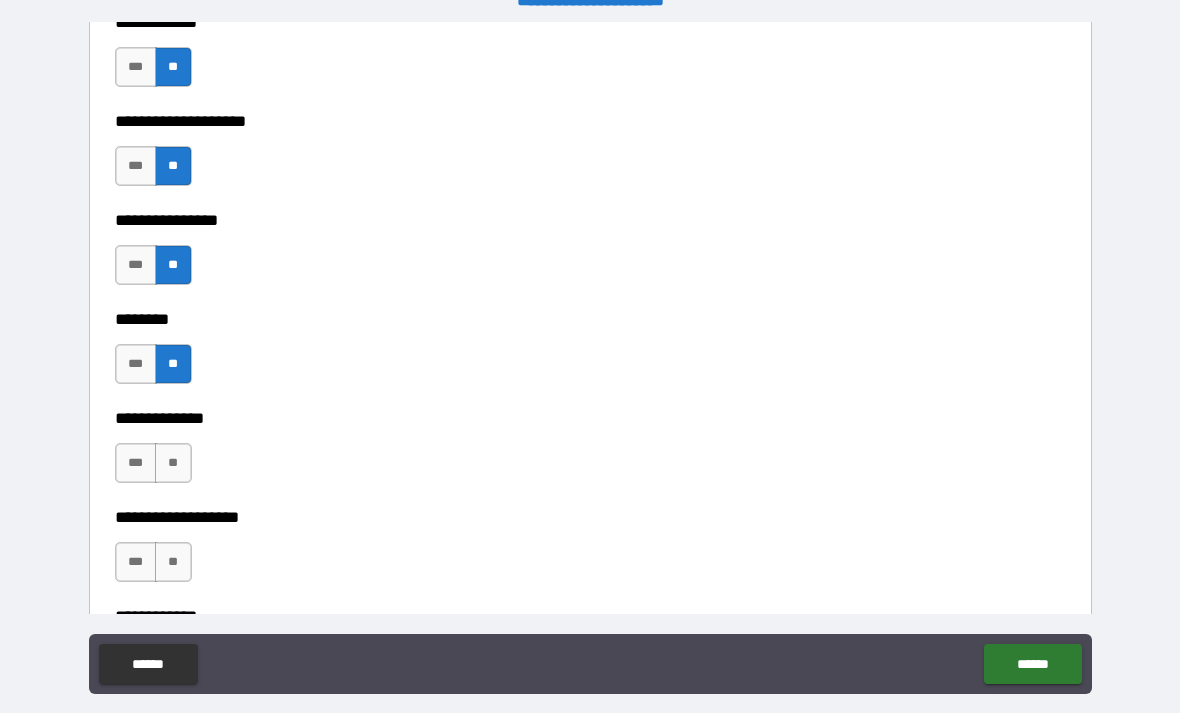 click on "**" at bounding box center (173, 463) 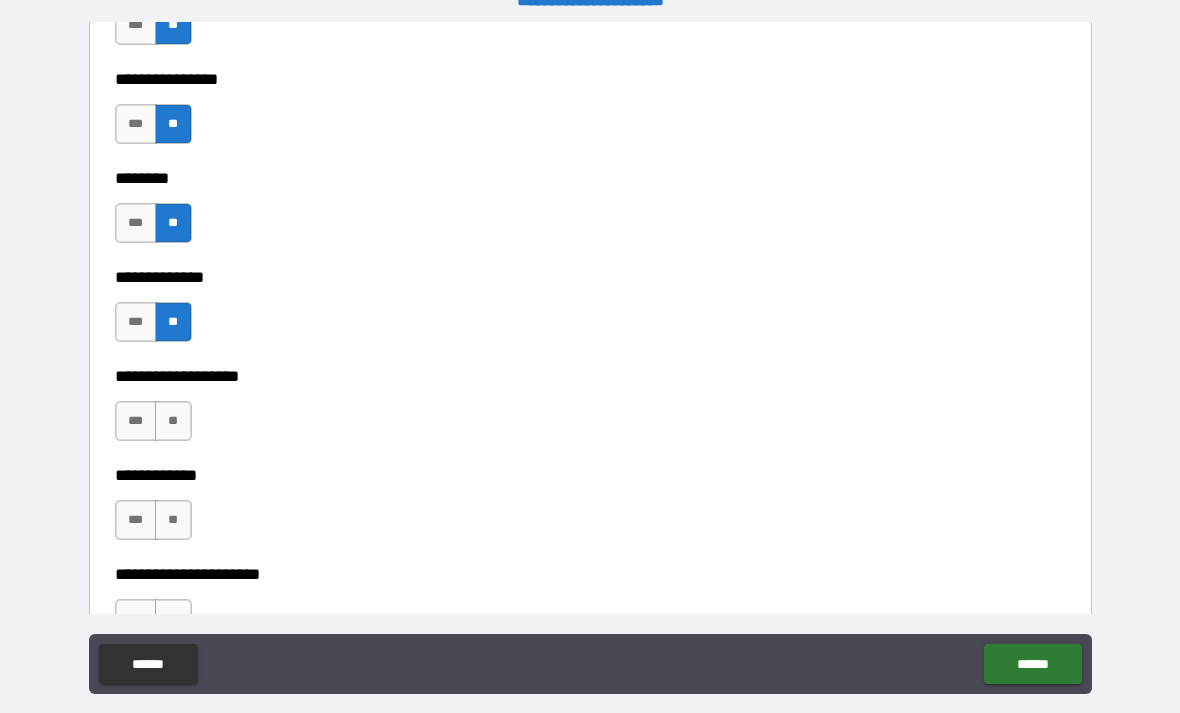 scroll, scrollTop: 7570, scrollLeft: 0, axis: vertical 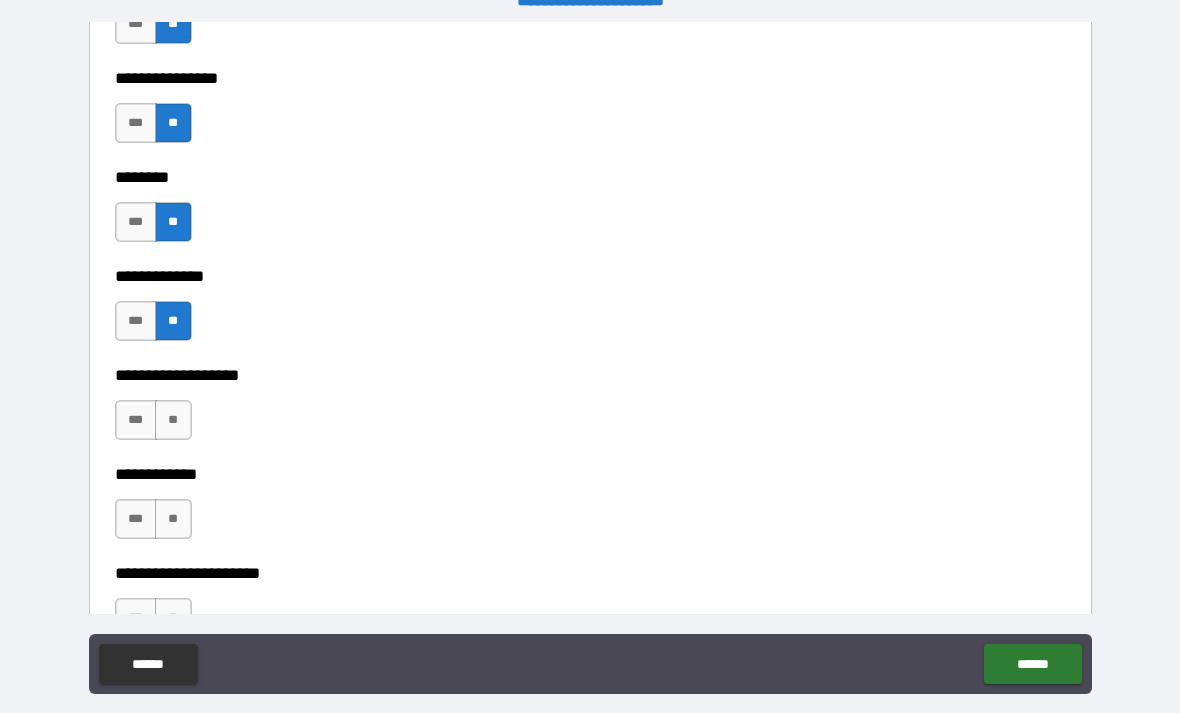 click on "**" at bounding box center (173, 420) 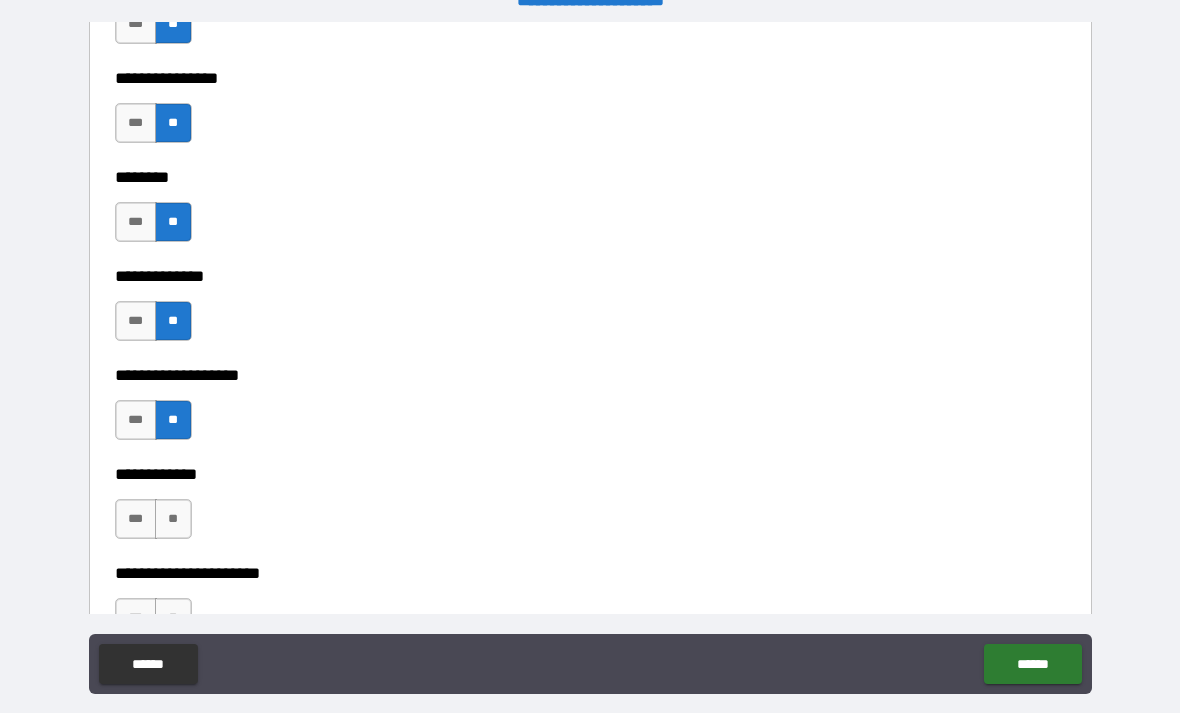 click on "**" at bounding box center [173, 519] 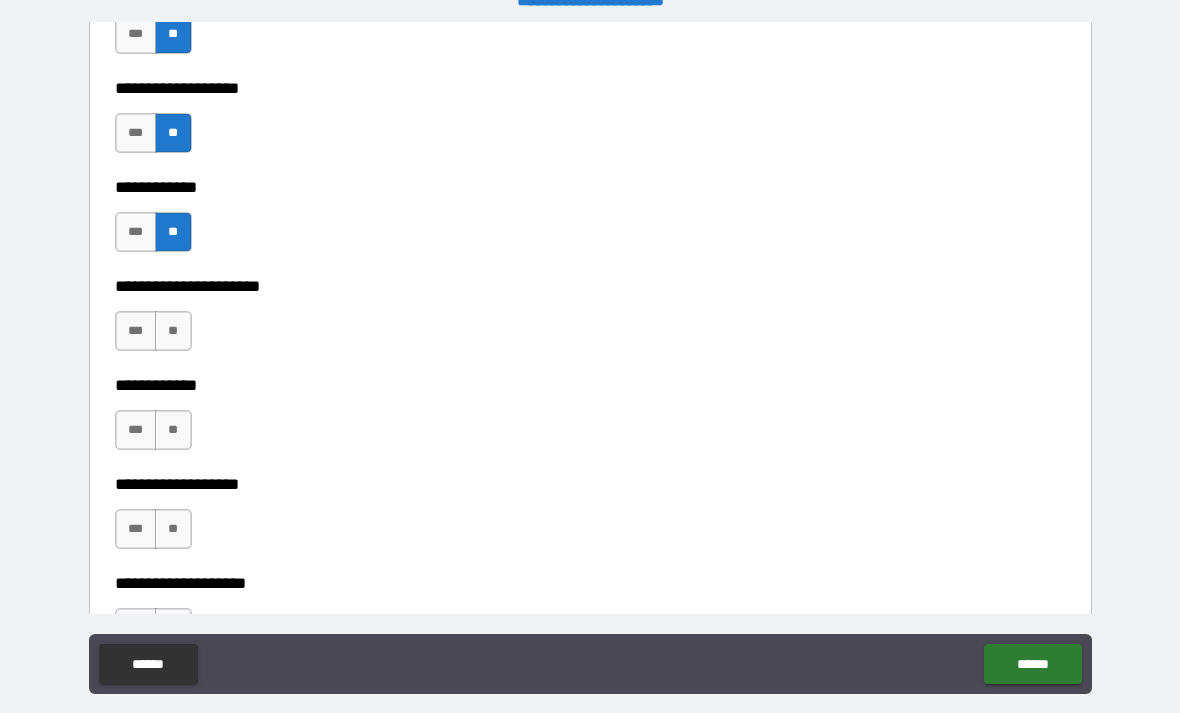 scroll, scrollTop: 7864, scrollLeft: 0, axis: vertical 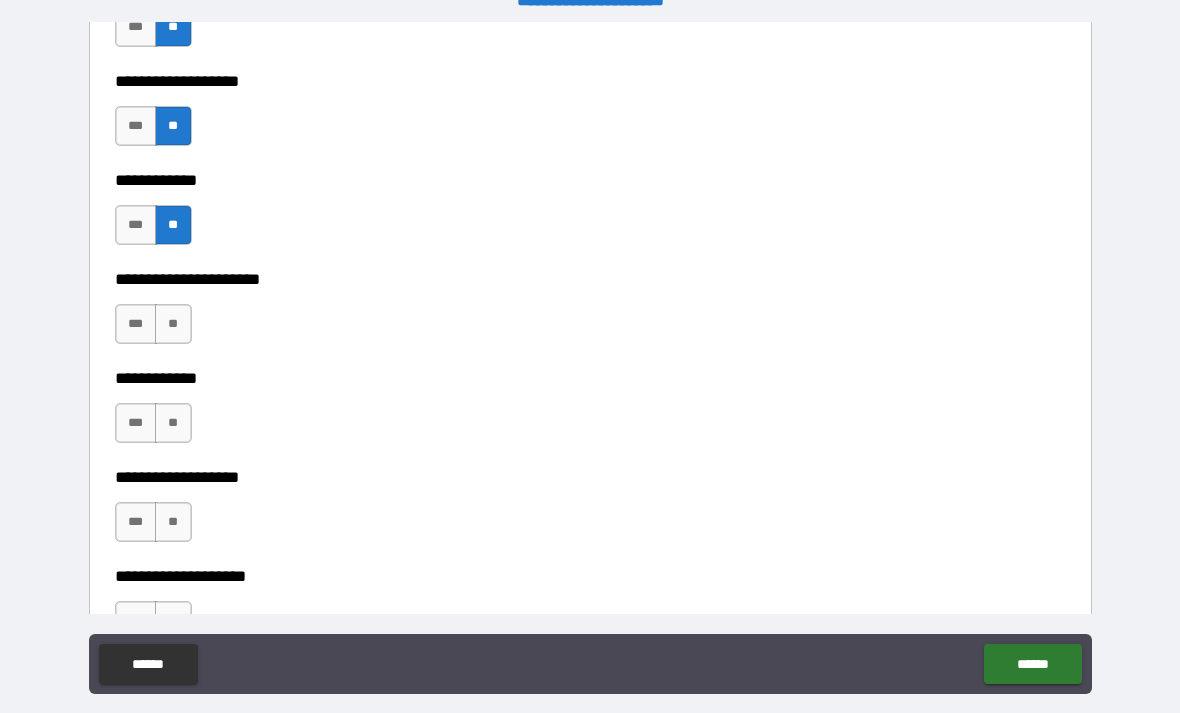 click on "**********" at bounding box center (590, 364) 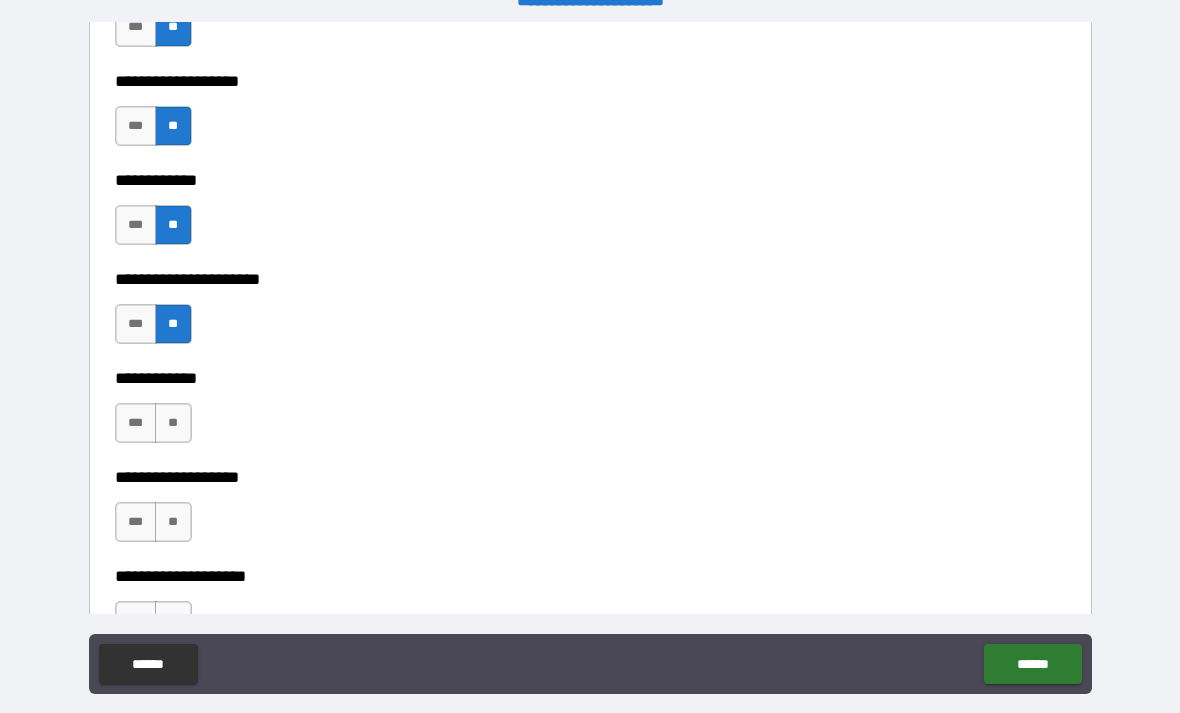 click on "**" at bounding box center (173, 423) 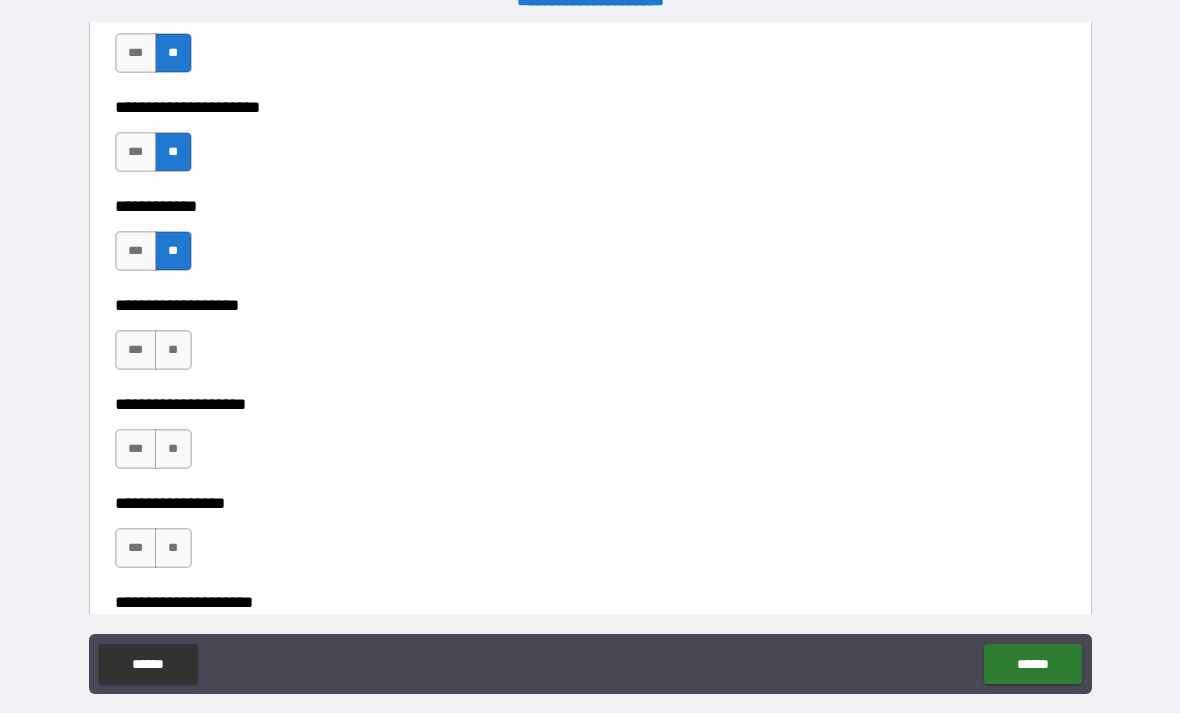 scroll, scrollTop: 8037, scrollLeft: 0, axis: vertical 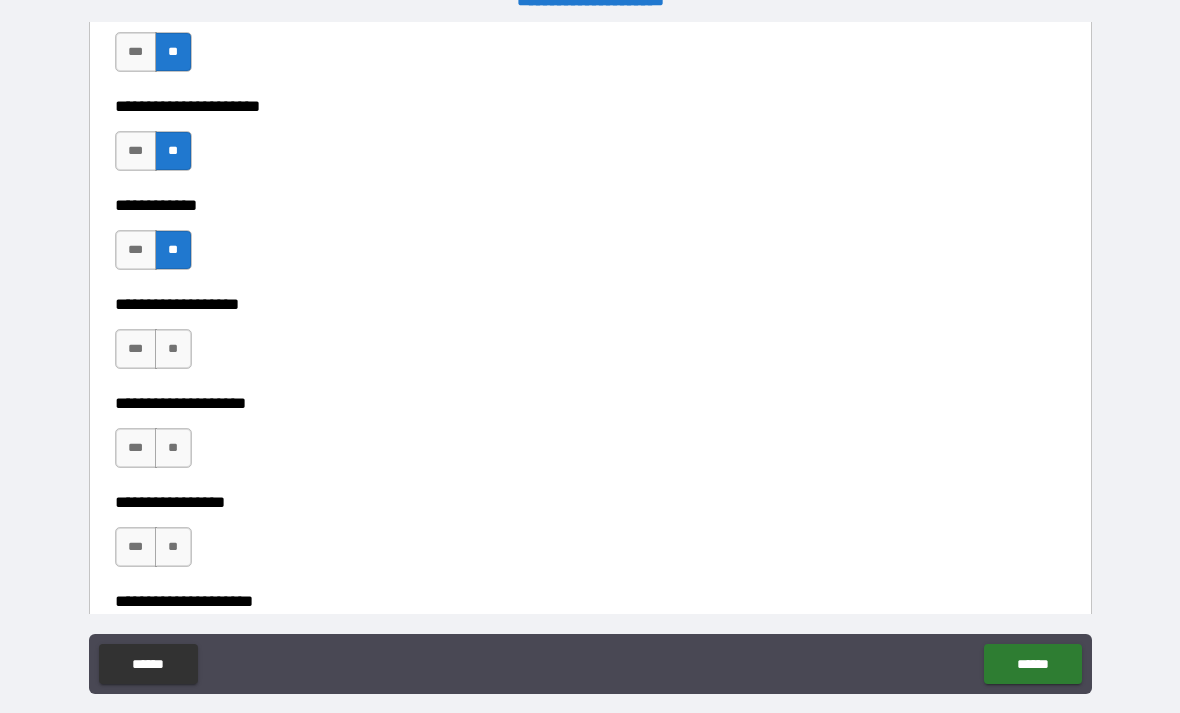 click on "**" at bounding box center [173, 349] 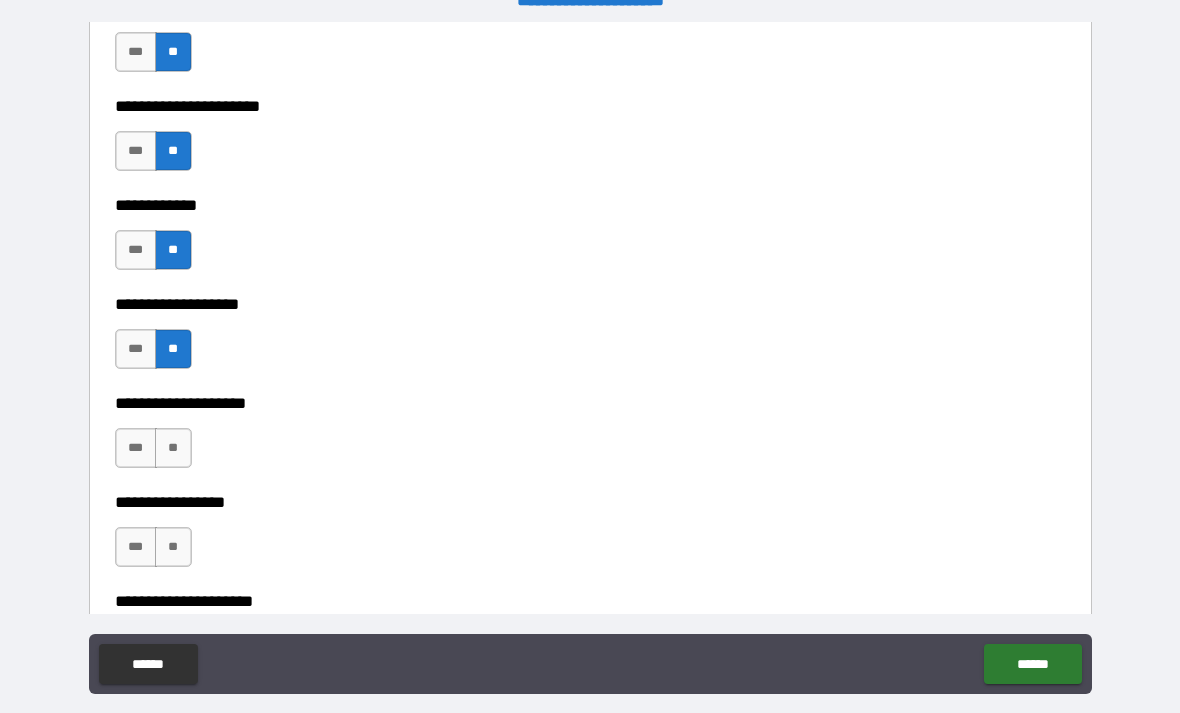 click on "**" at bounding box center [173, 448] 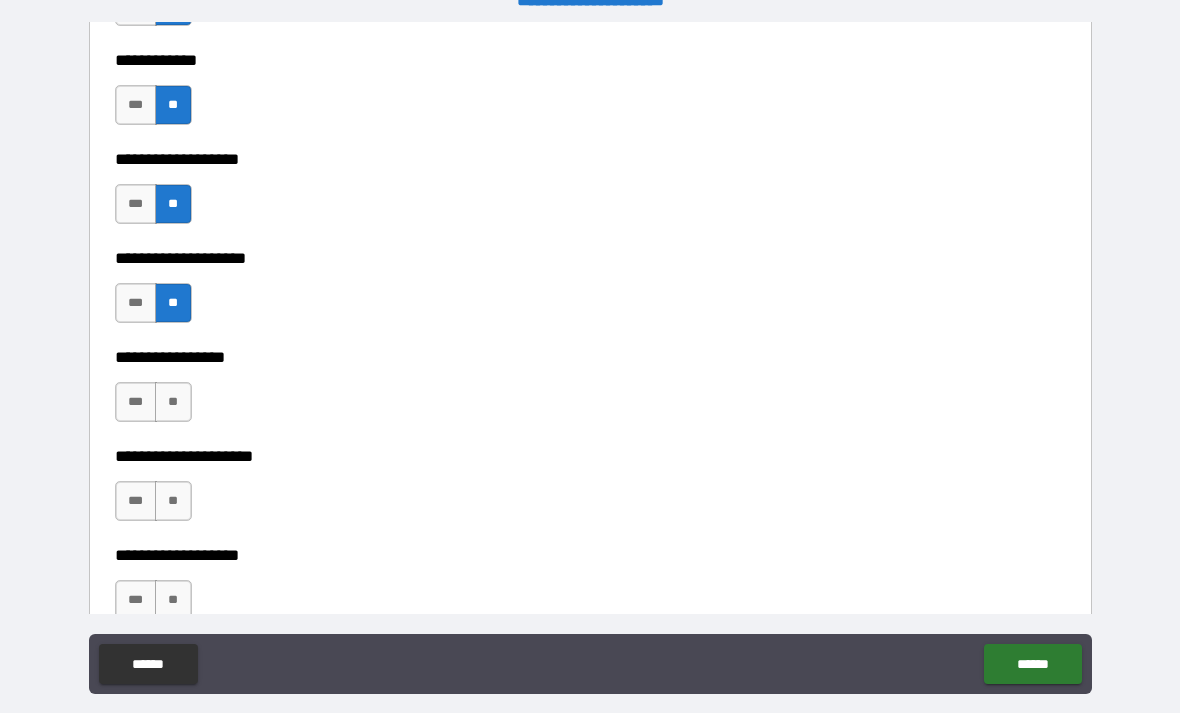 scroll, scrollTop: 8200, scrollLeft: 0, axis: vertical 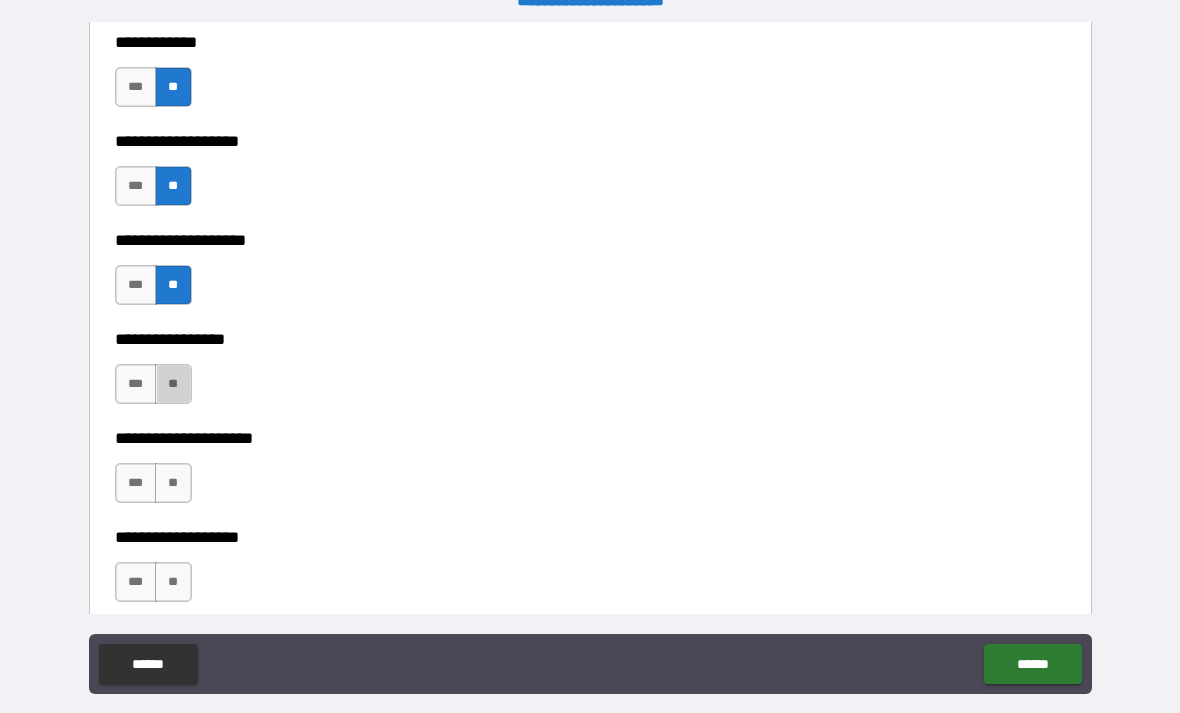 click on "**" at bounding box center (173, 384) 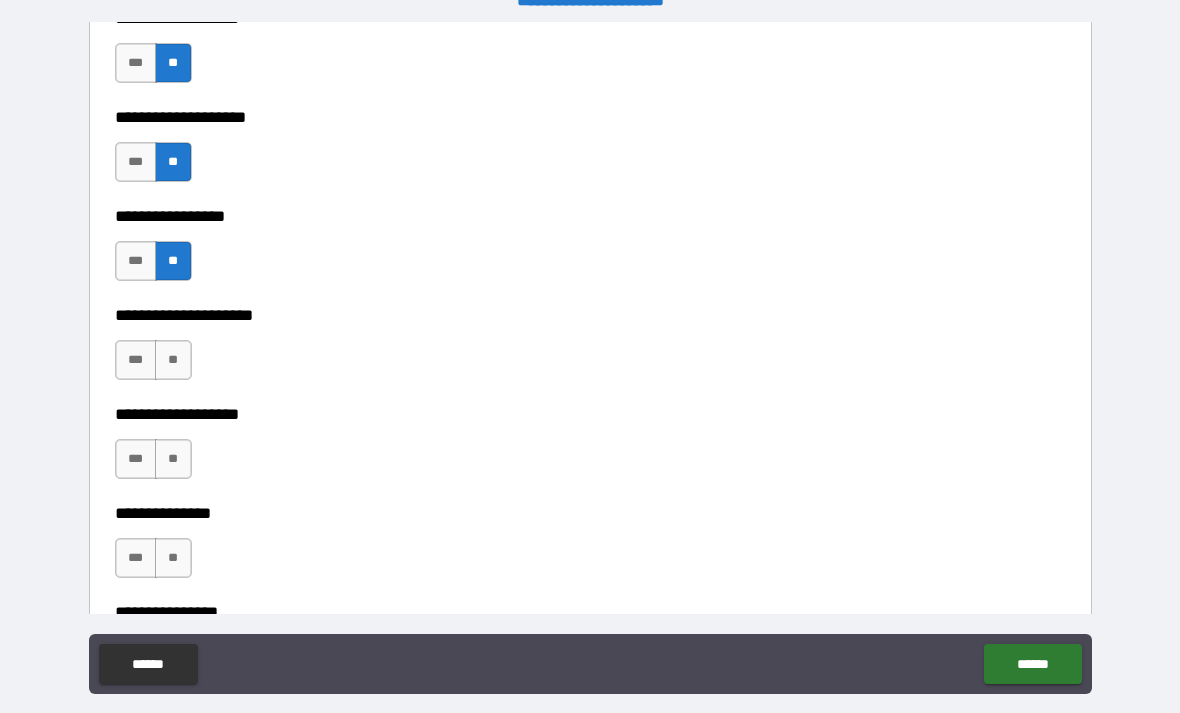 scroll, scrollTop: 8331, scrollLeft: 0, axis: vertical 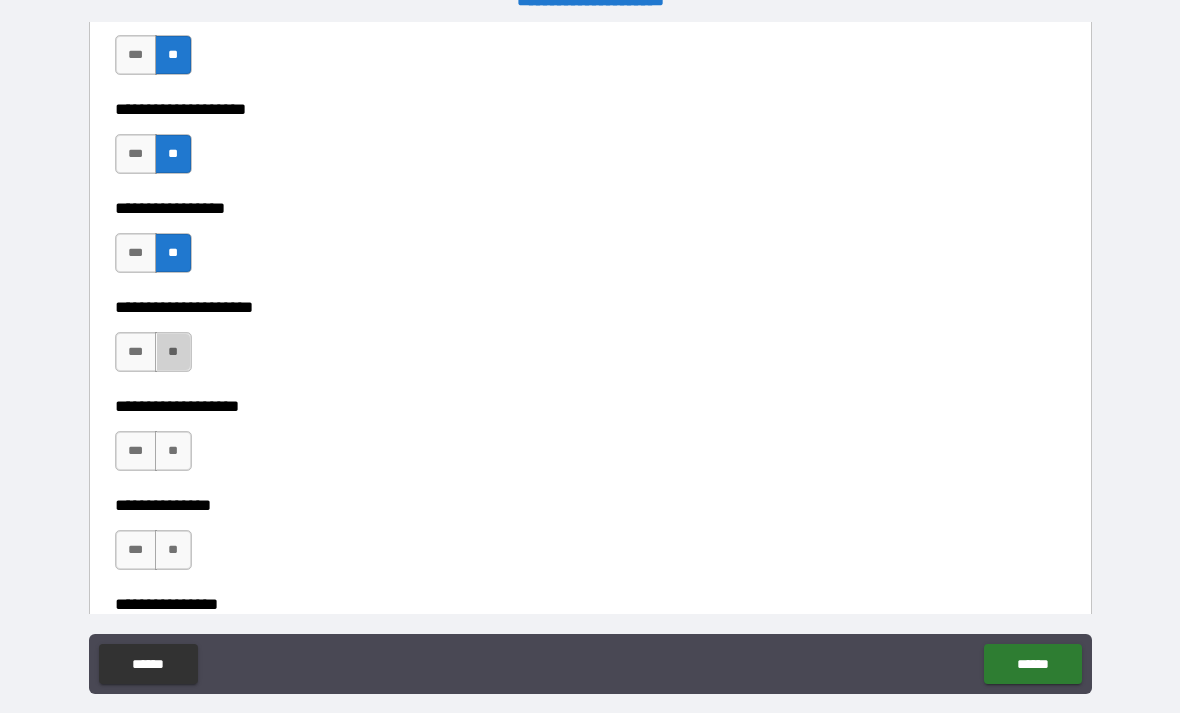click on "**" at bounding box center (173, 352) 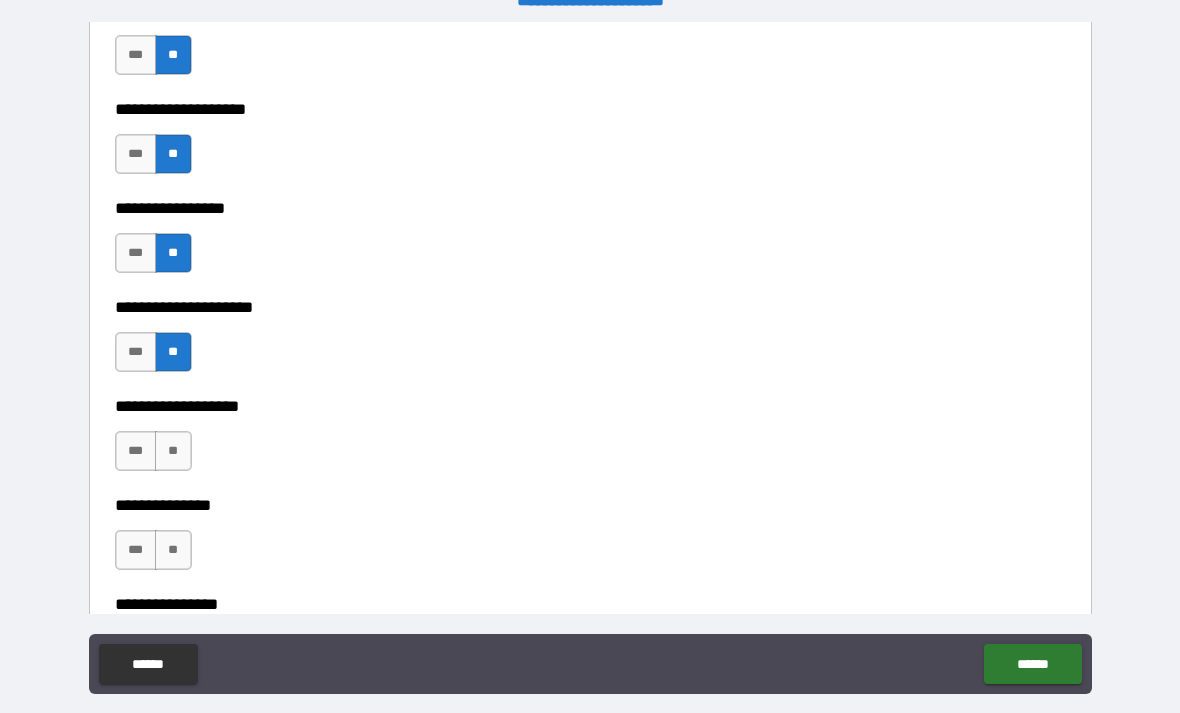 click on "**" at bounding box center [173, 451] 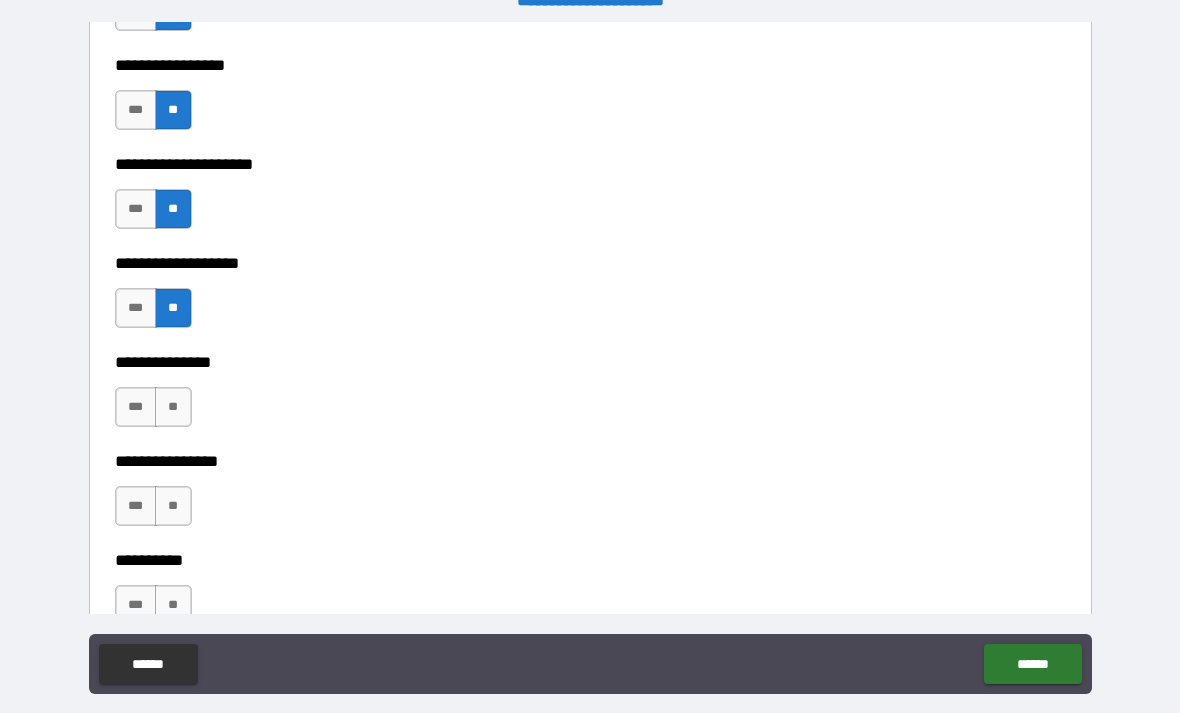 scroll, scrollTop: 8477, scrollLeft: 0, axis: vertical 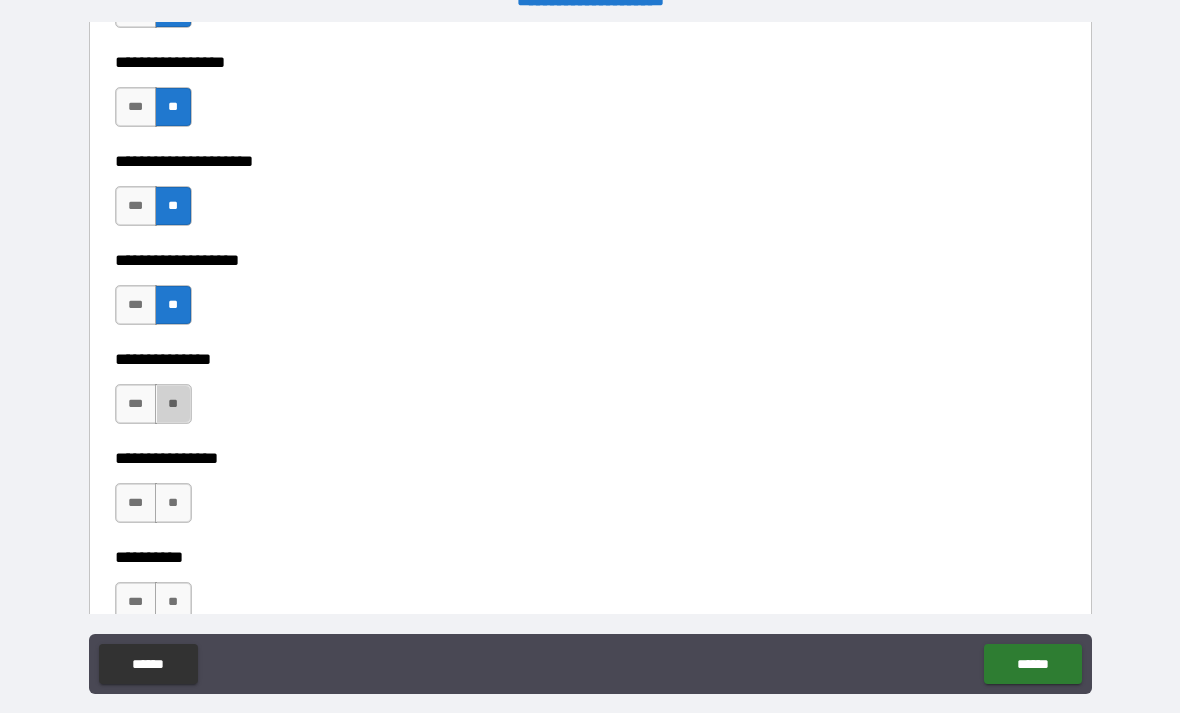 click on "**" at bounding box center [173, 404] 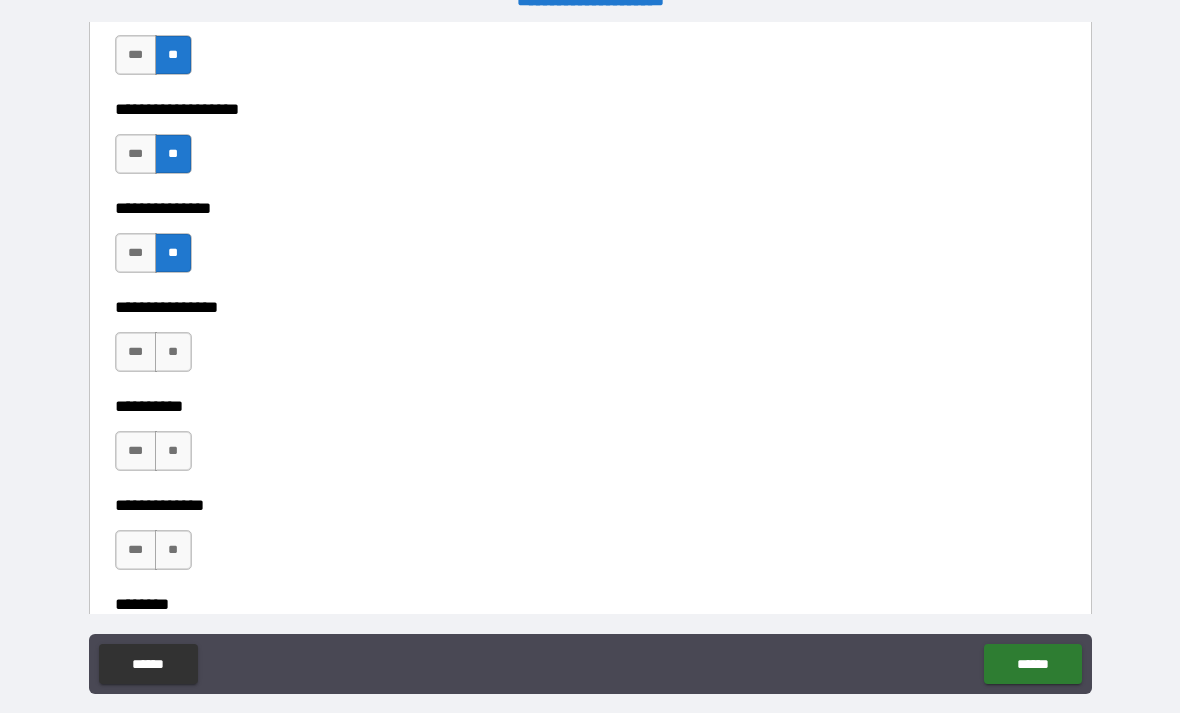scroll, scrollTop: 8629, scrollLeft: 0, axis: vertical 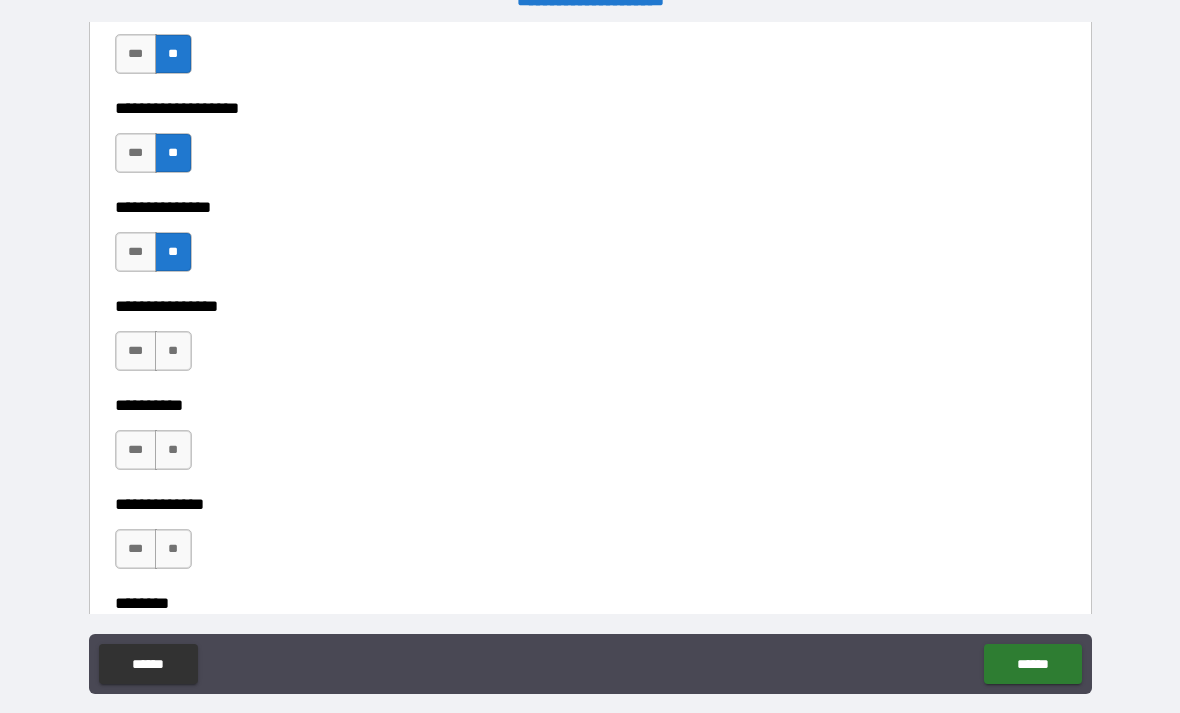 click on "**" at bounding box center [173, 351] 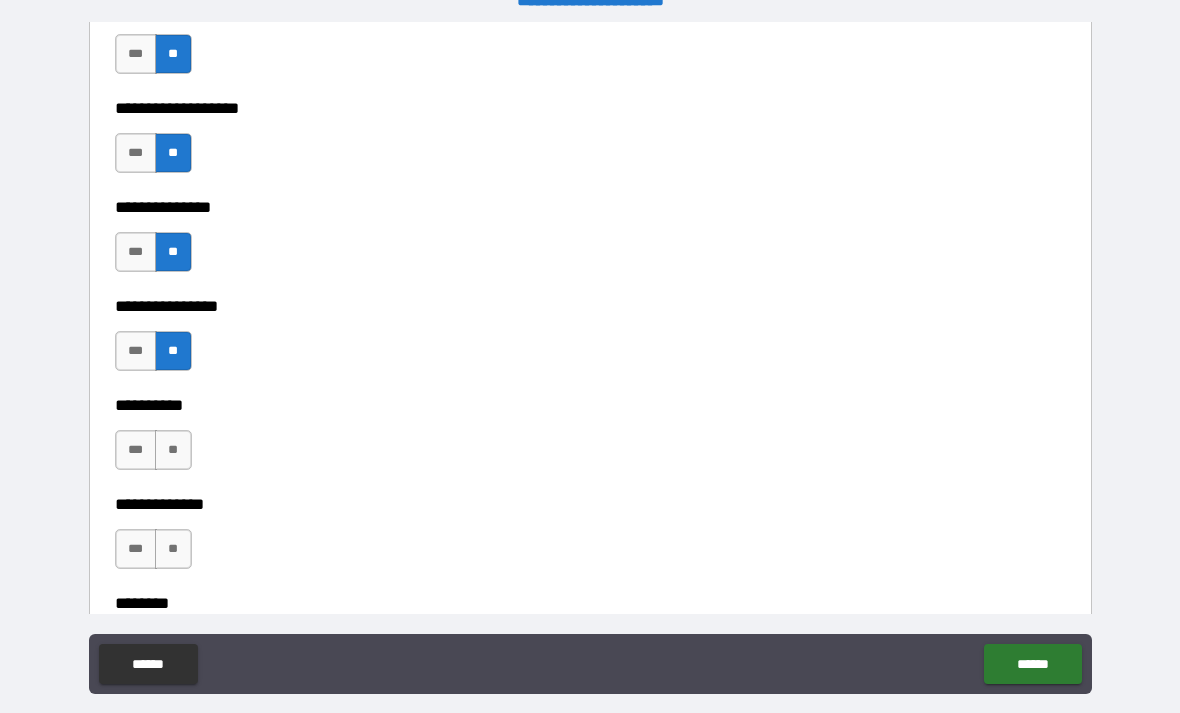 click on "**" at bounding box center (173, 450) 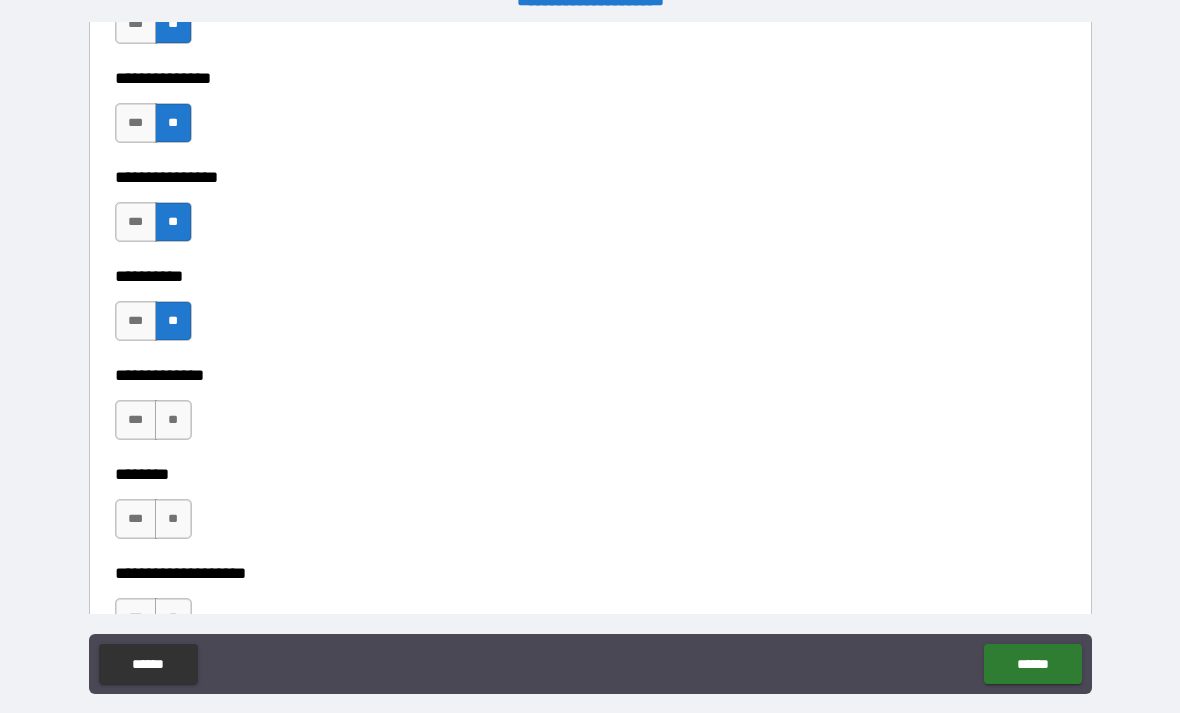 scroll, scrollTop: 8769, scrollLeft: 0, axis: vertical 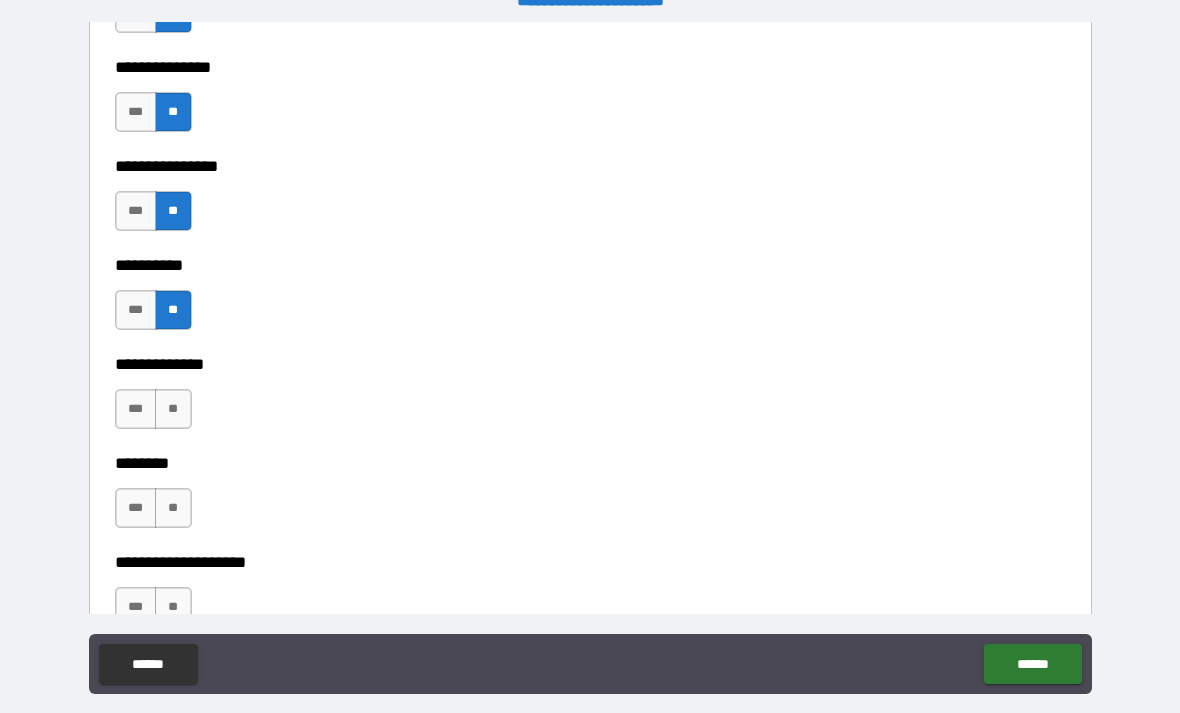 click on "**" at bounding box center [173, 409] 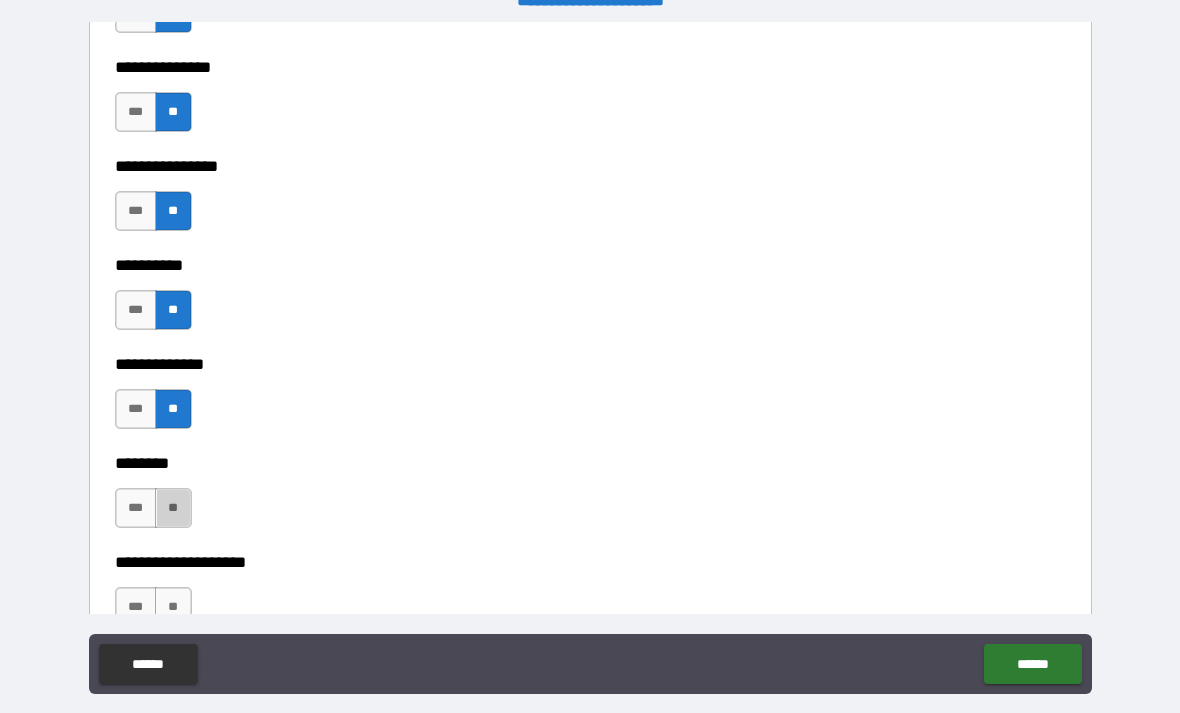 click on "**" at bounding box center [173, 508] 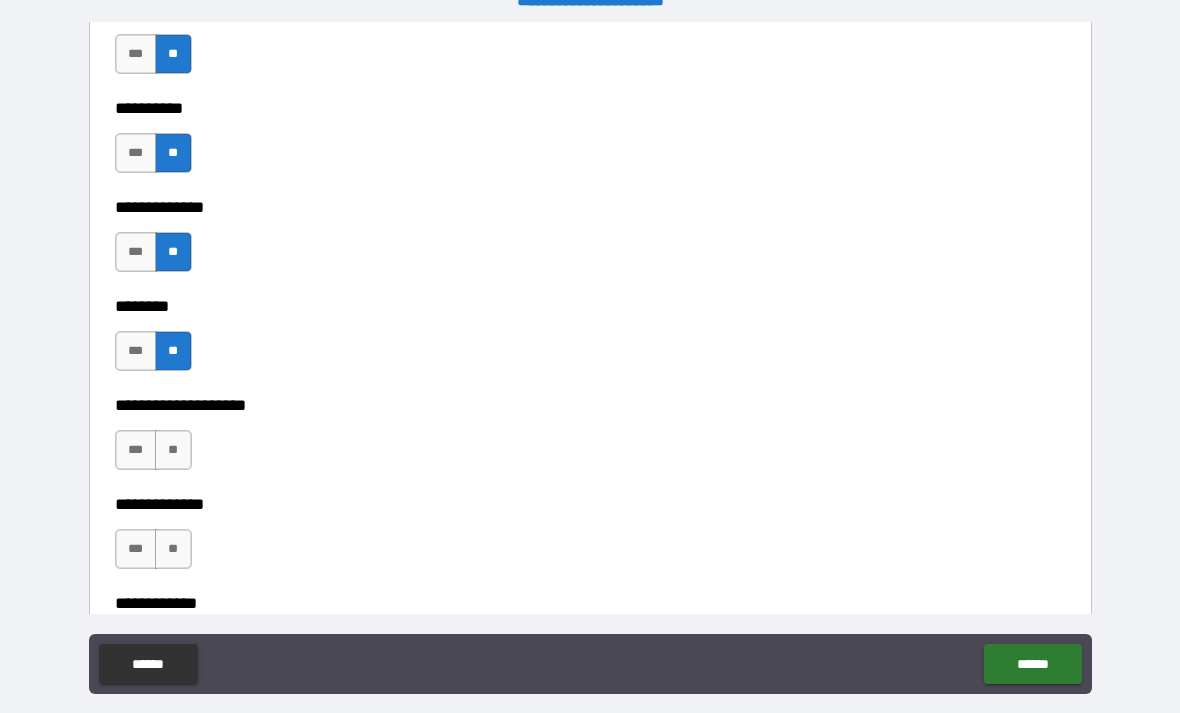 scroll, scrollTop: 8972, scrollLeft: 0, axis: vertical 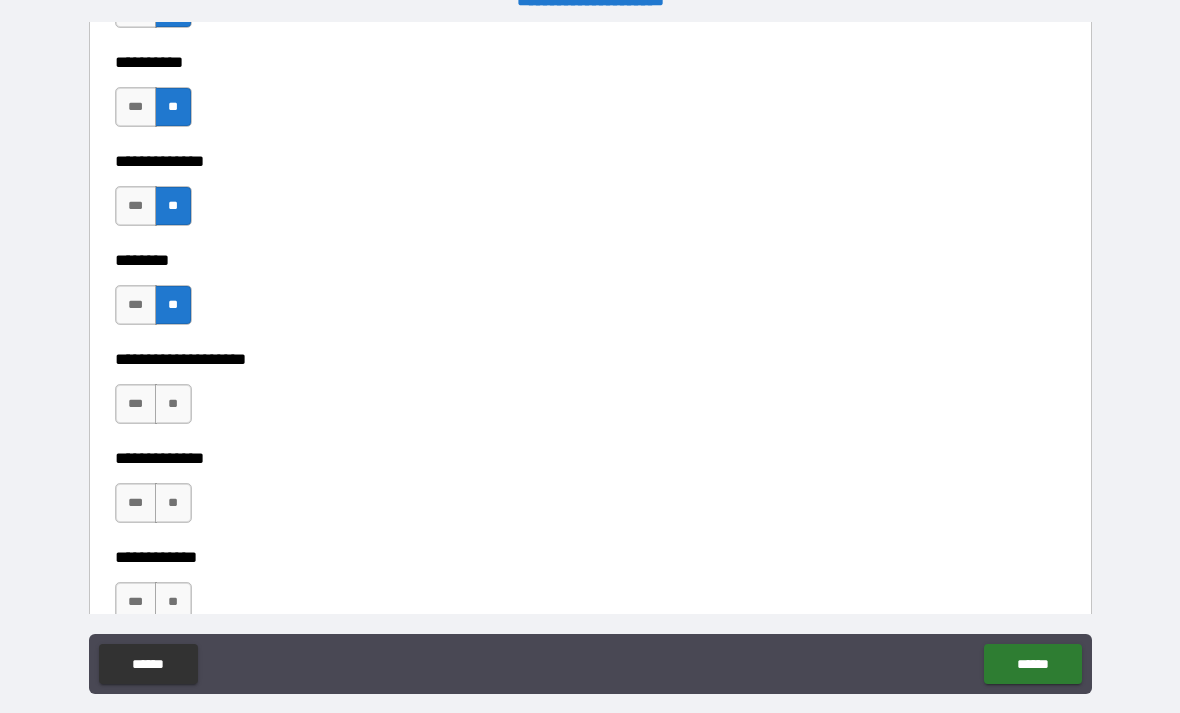 click on "**" at bounding box center [173, 404] 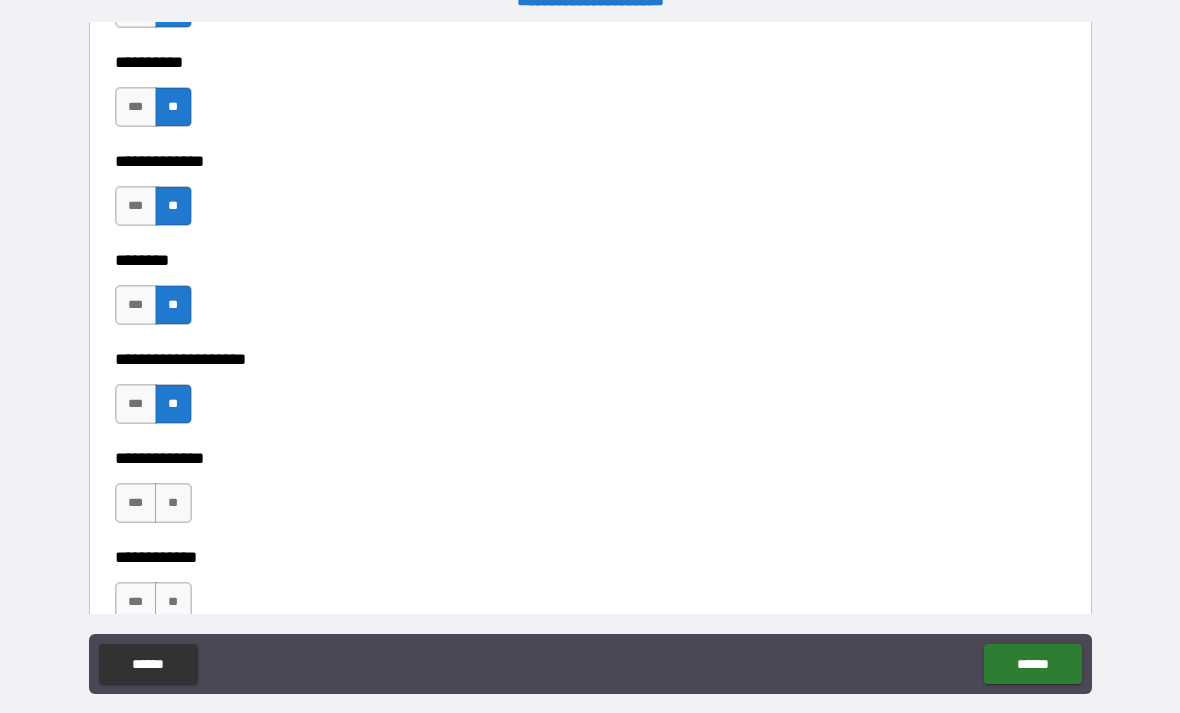 click on "**" at bounding box center (173, 503) 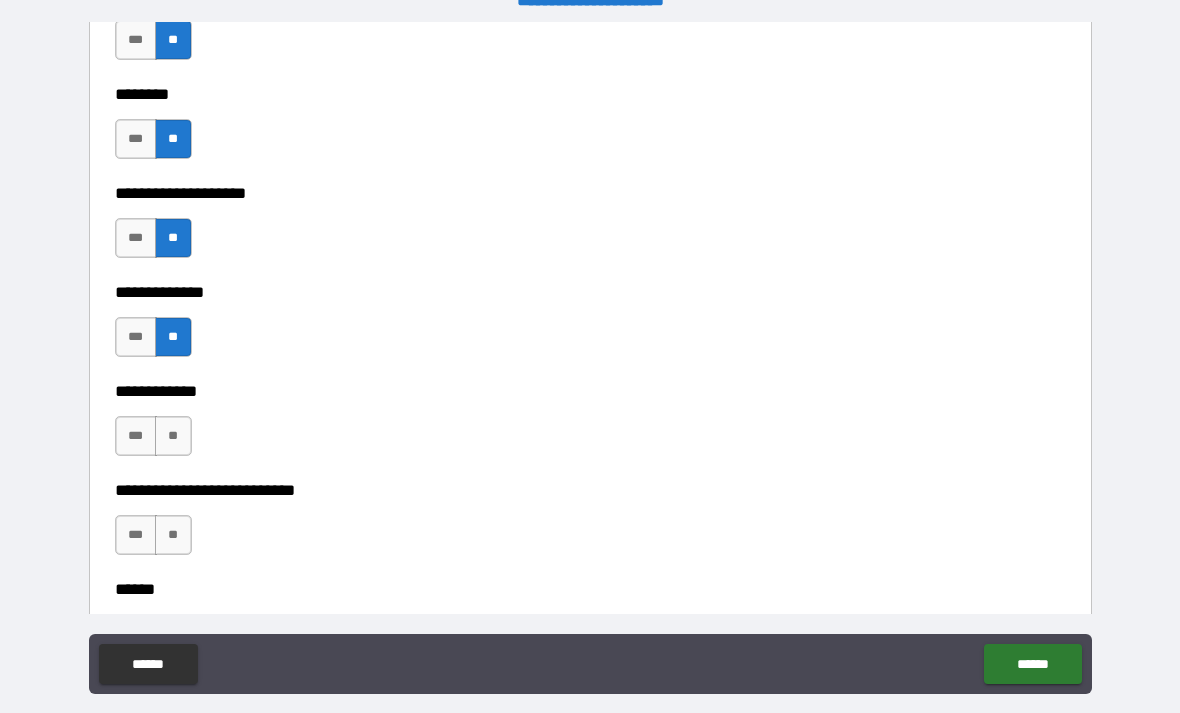 scroll, scrollTop: 9140, scrollLeft: 0, axis: vertical 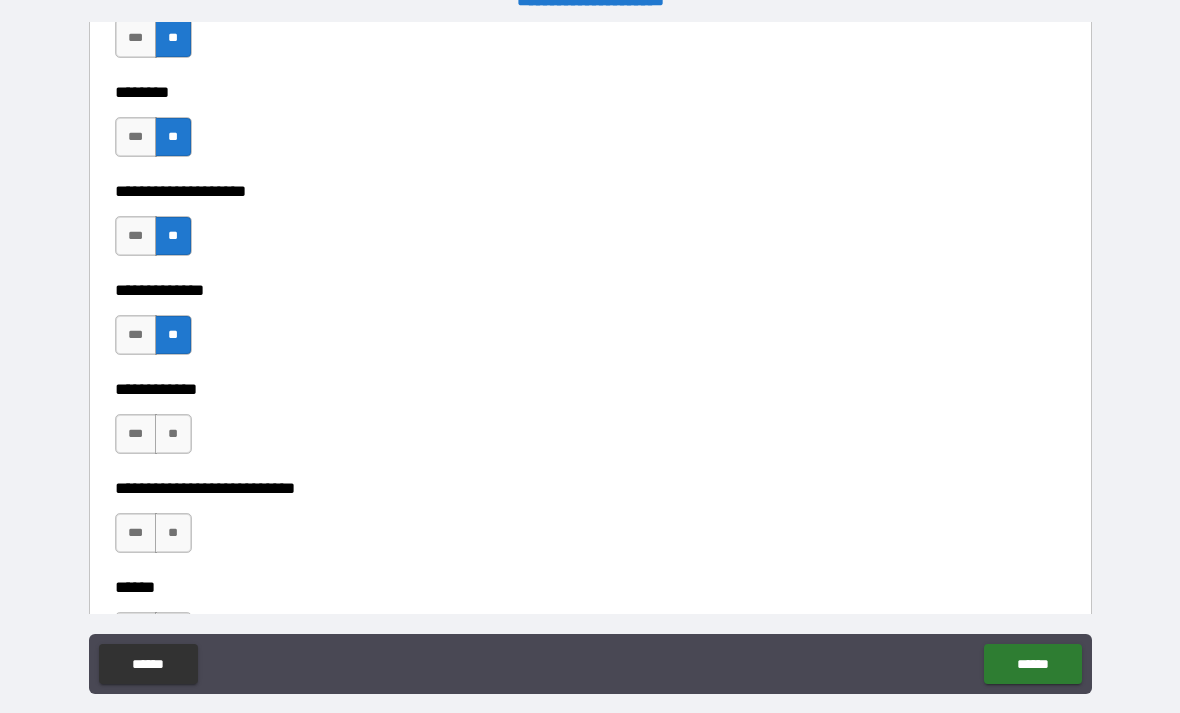 click on "**" at bounding box center (173, 434) 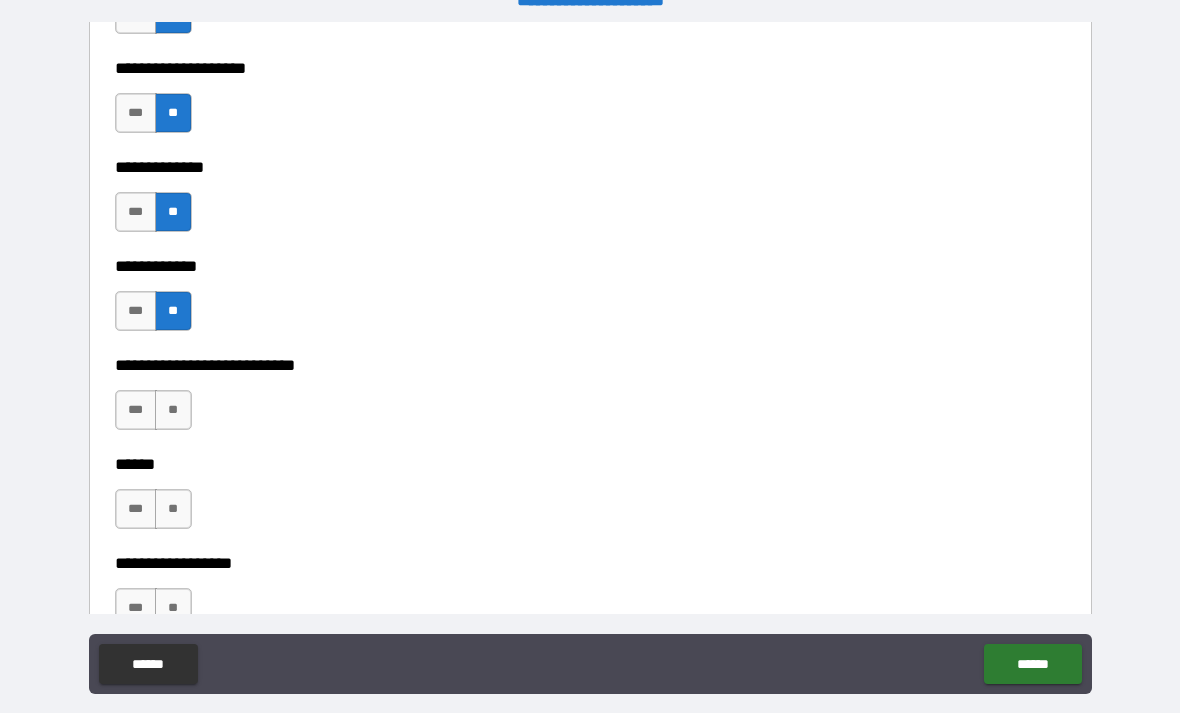 scroll, scrollTop: 9252, scrollLeft: 0, axis: vertical 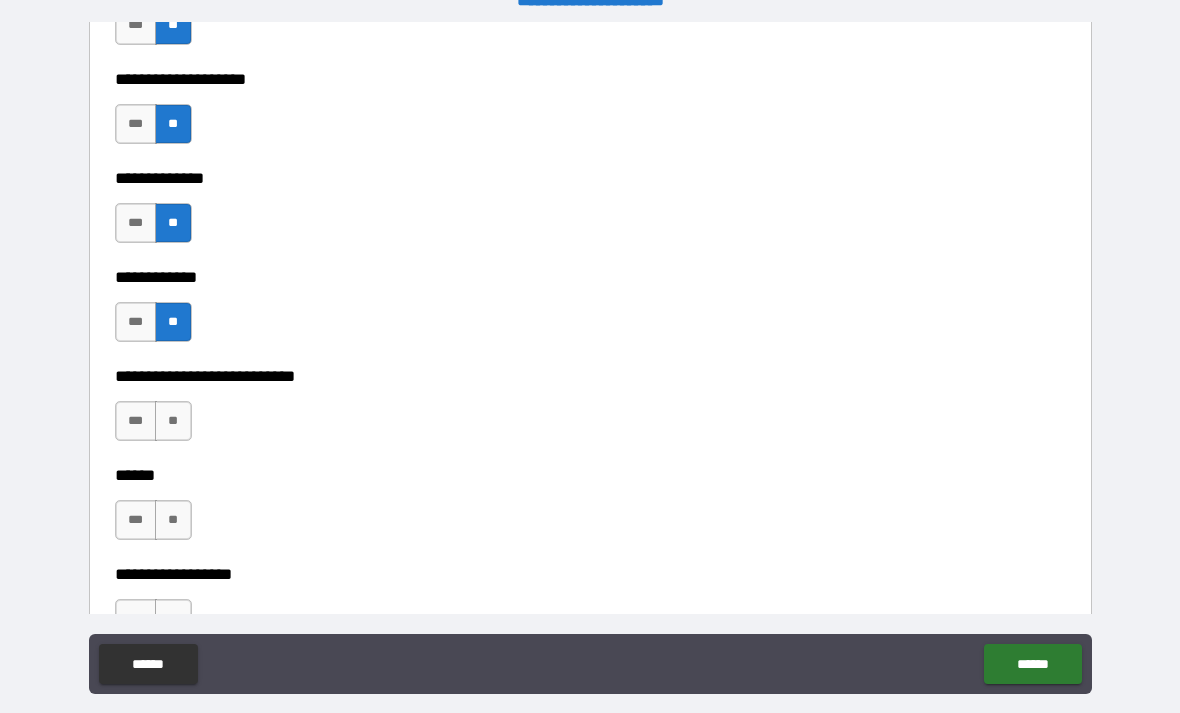 click on "**" at bounding box center (173, 421) 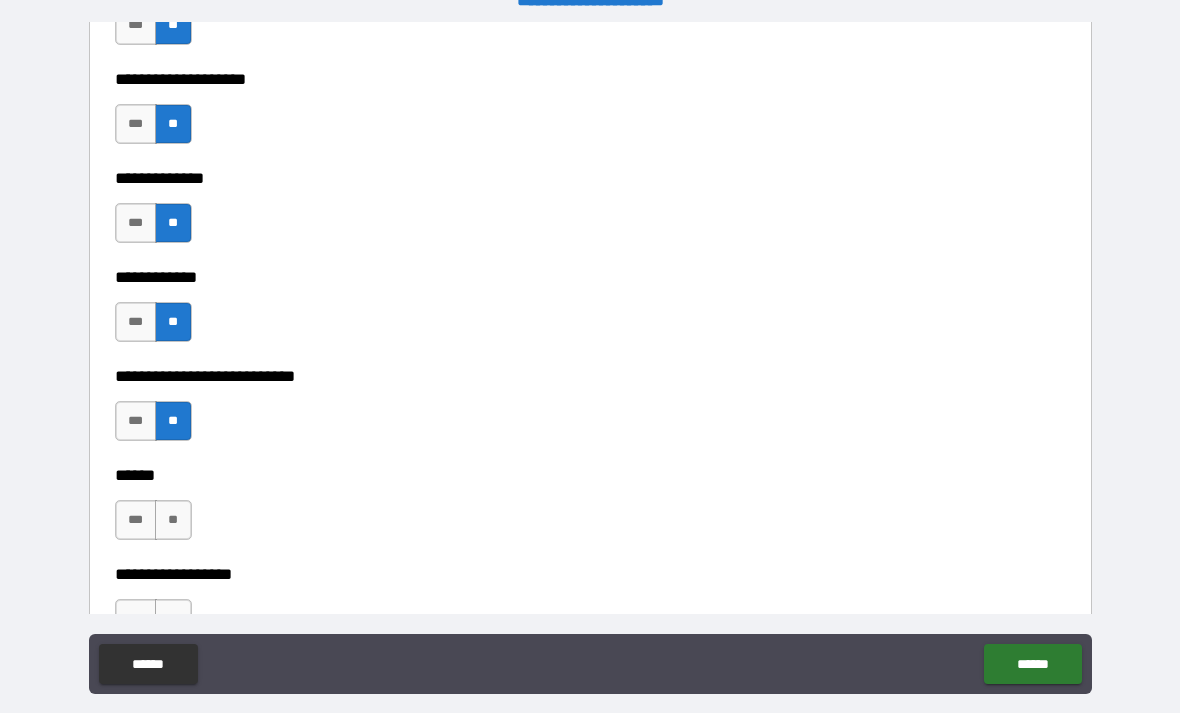click on "**" at bounding box center [173, 520] 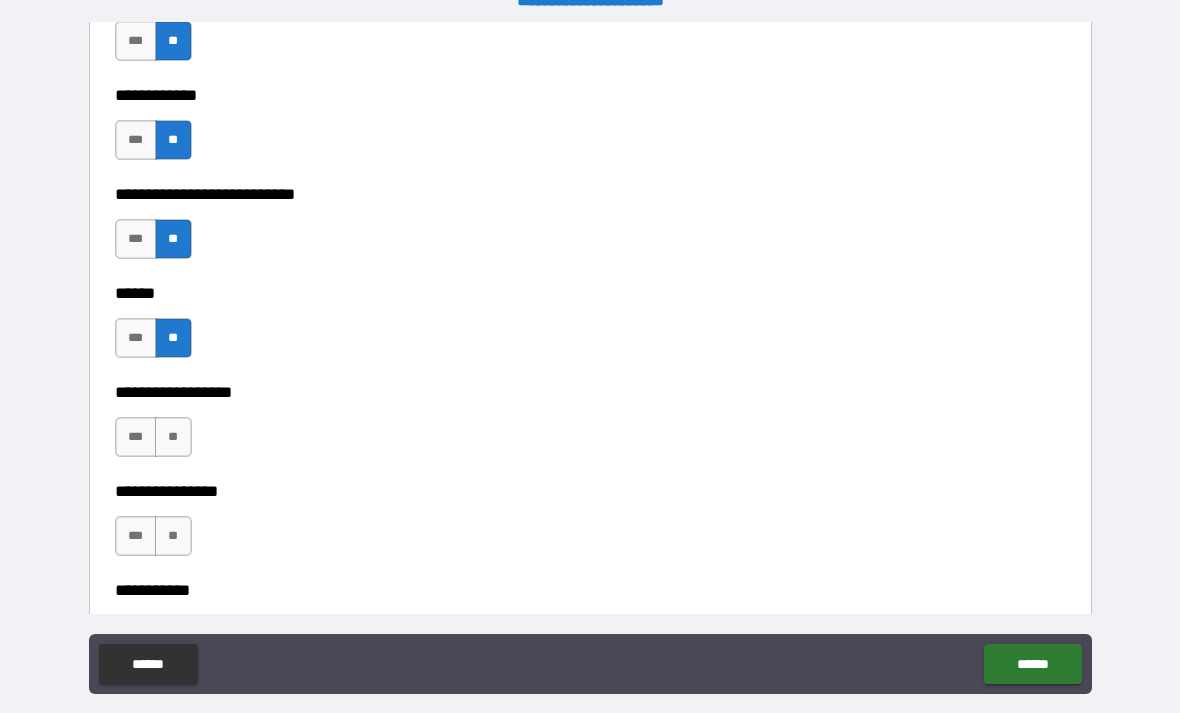 scroll, scrollTop: 9495, scrollLeft: 0, axis: vertical 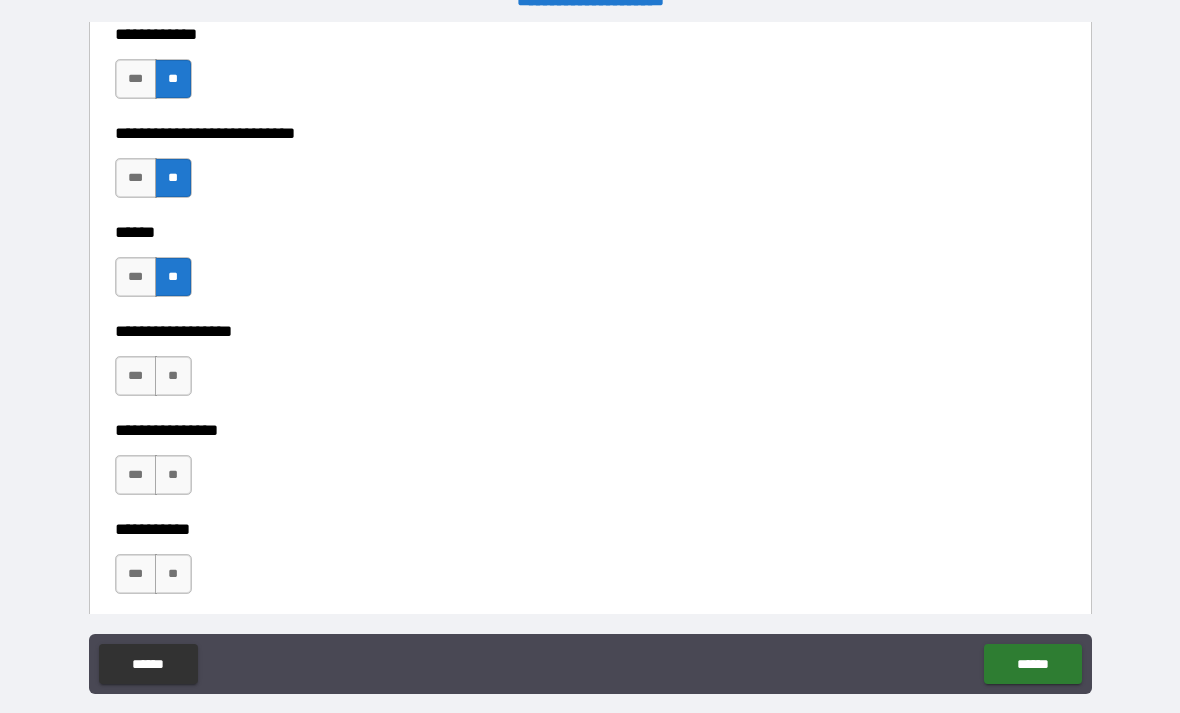 click on "**" at bounding box center [173, 376] 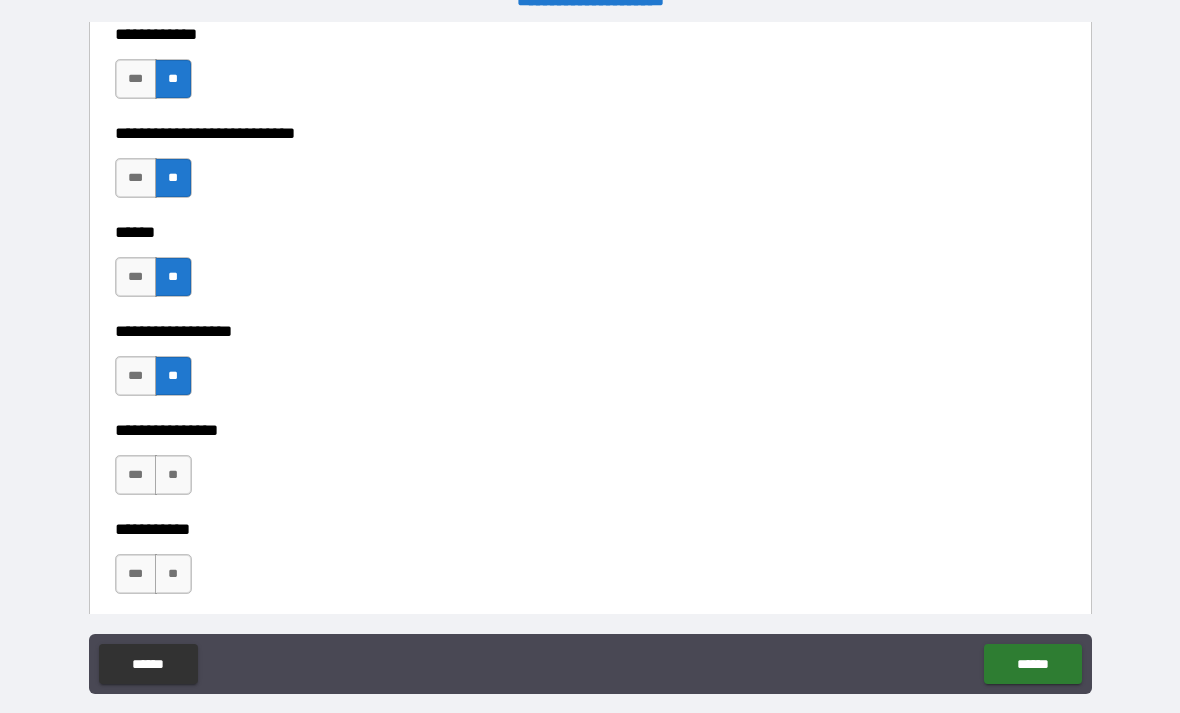 click on "**" at bounding box center [173, 475] 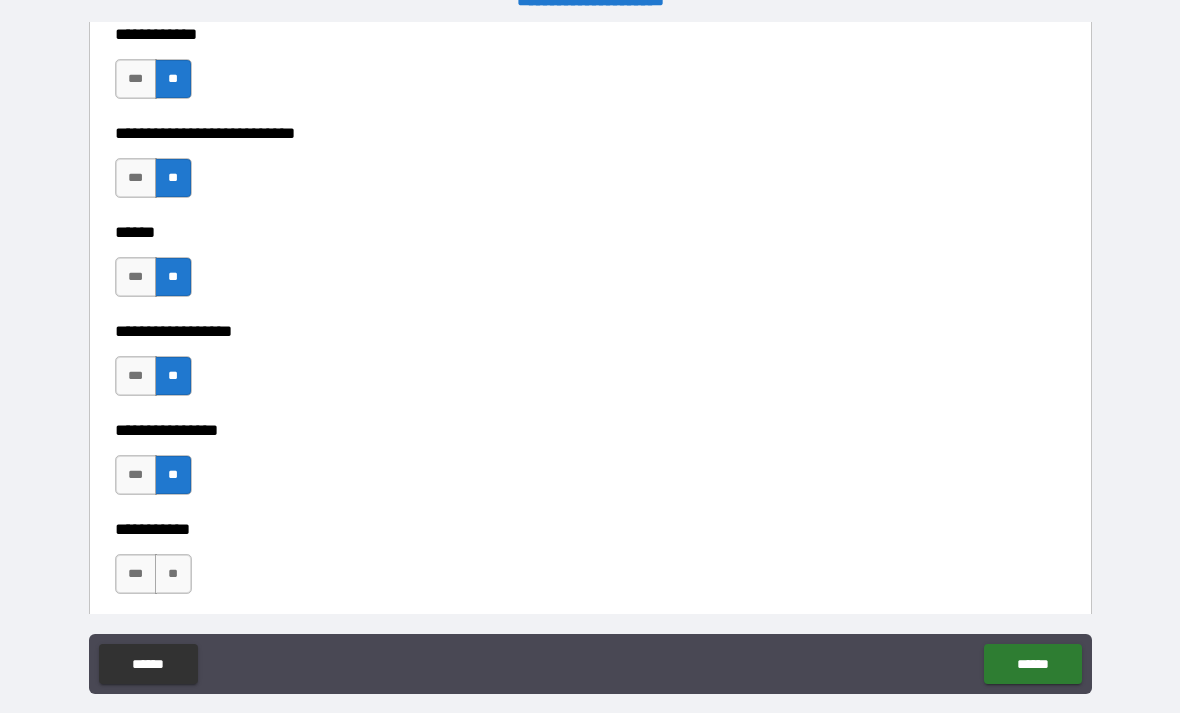 click on "**" at bounding box center [173, 574] 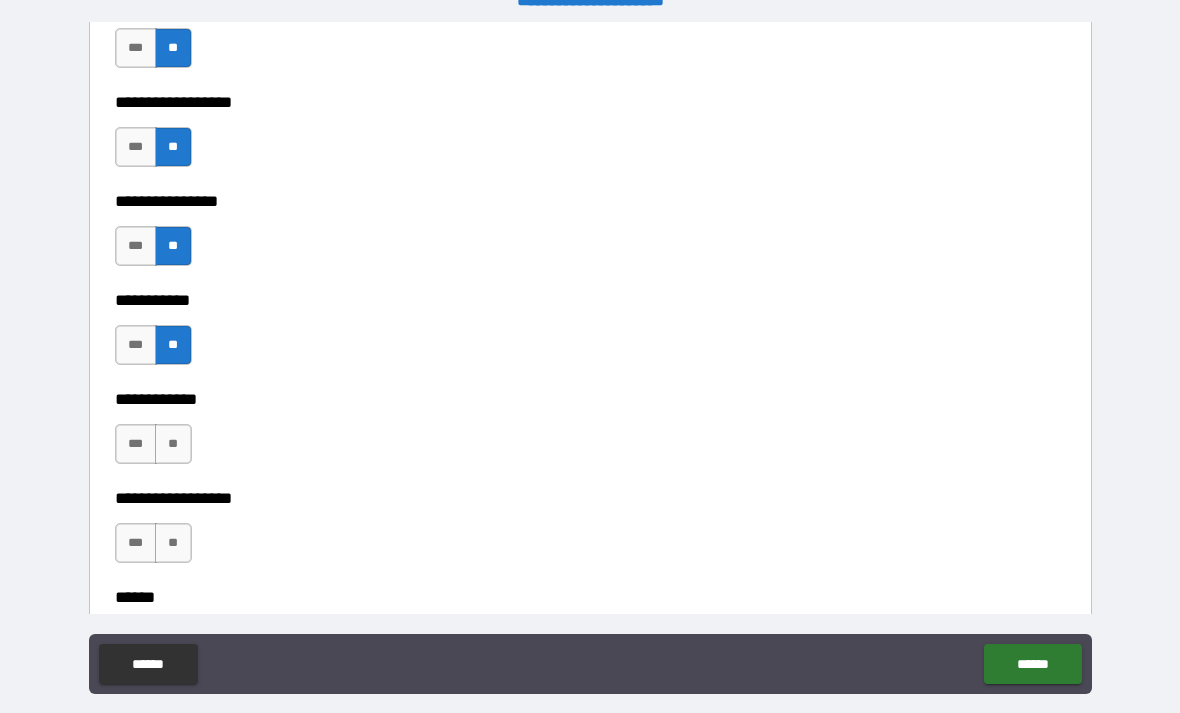 scroll, scrollTop: 9730, scrollLeft: 0, axis: vertical 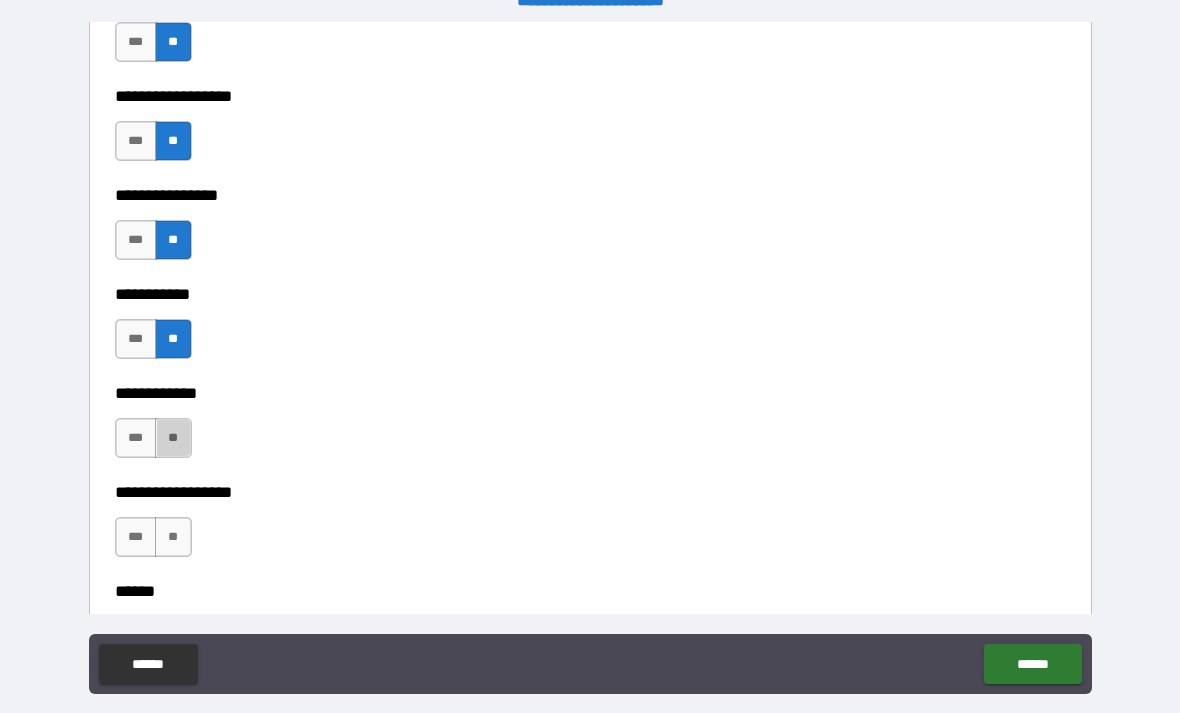 click on "**" at bounding box center [173, 438] 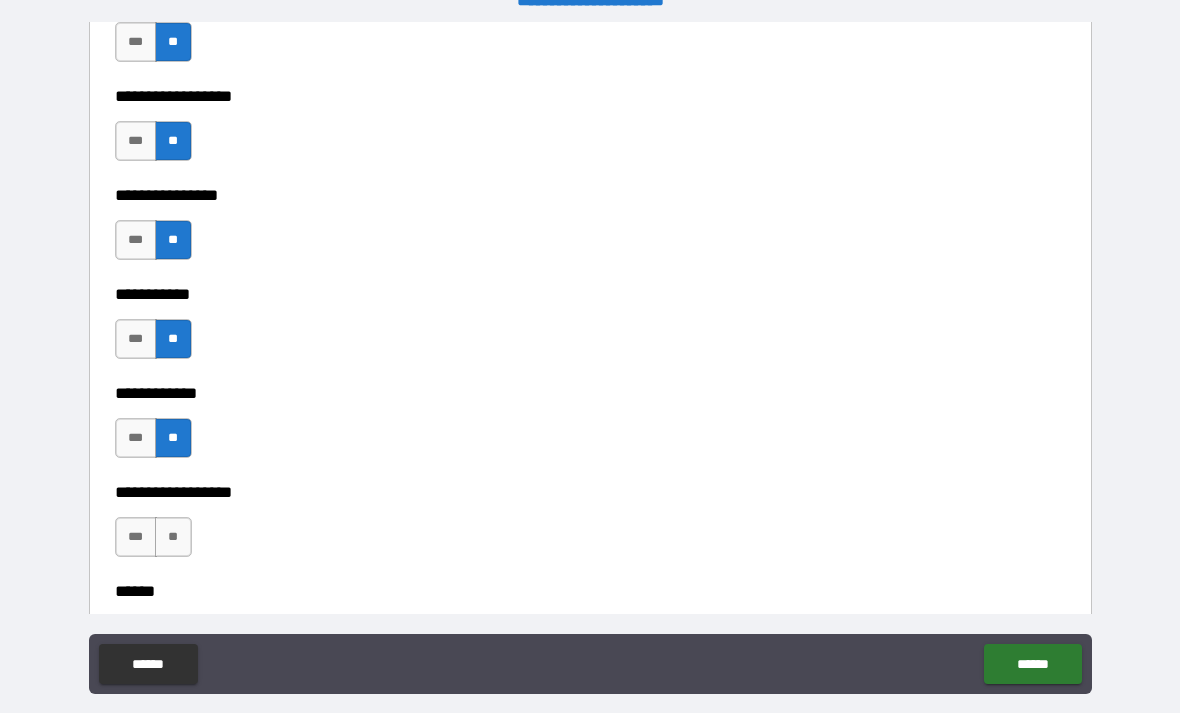 click on "**" at bounding box center [173, 537] 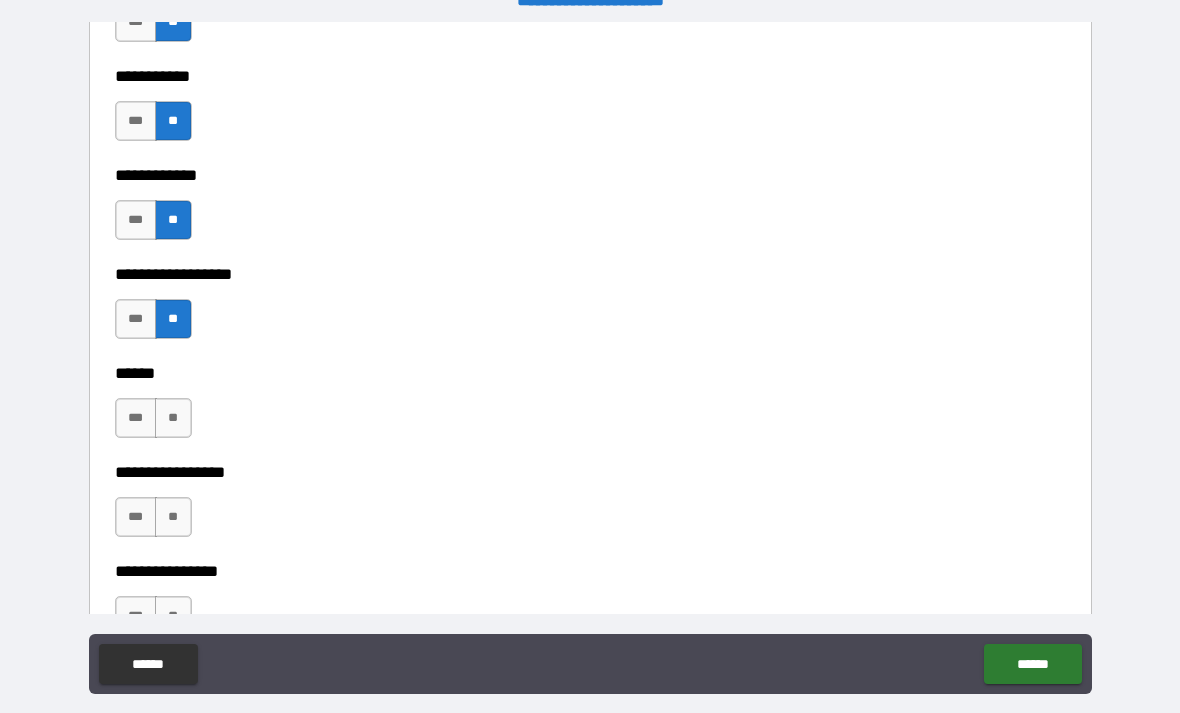 scroll, scrollTop: 9947, scrollLeft: 0, axis: vertical 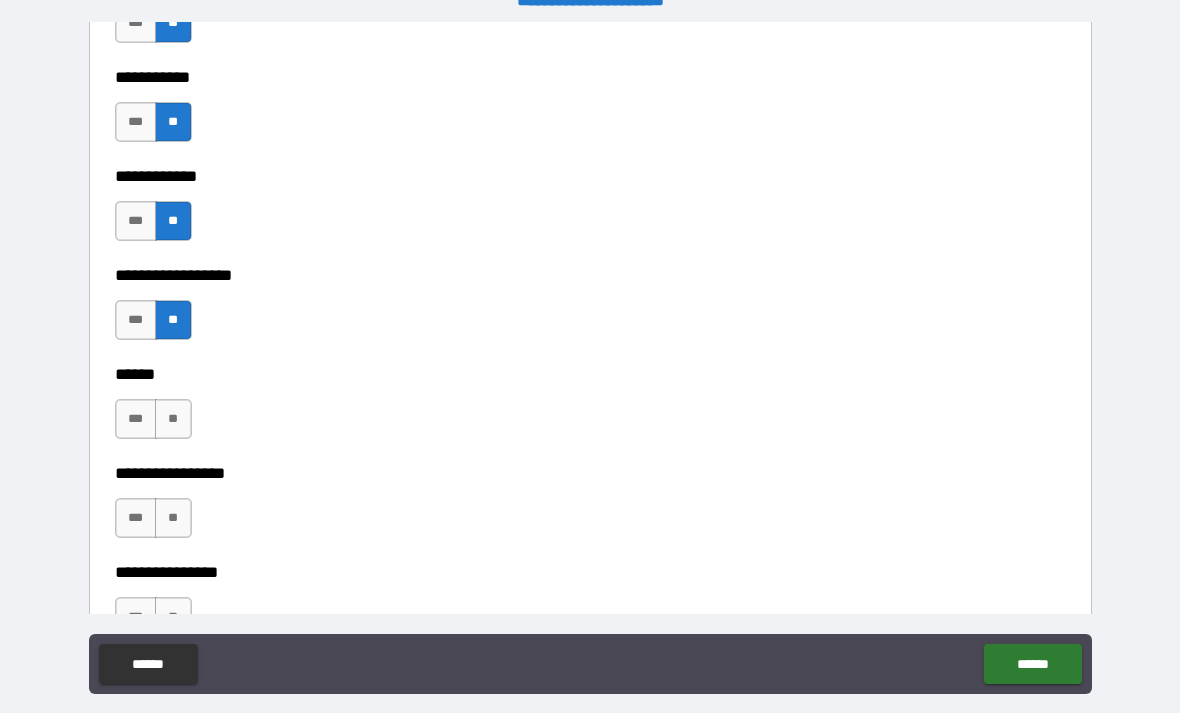 click on "**" at bounding box center (173, 419) 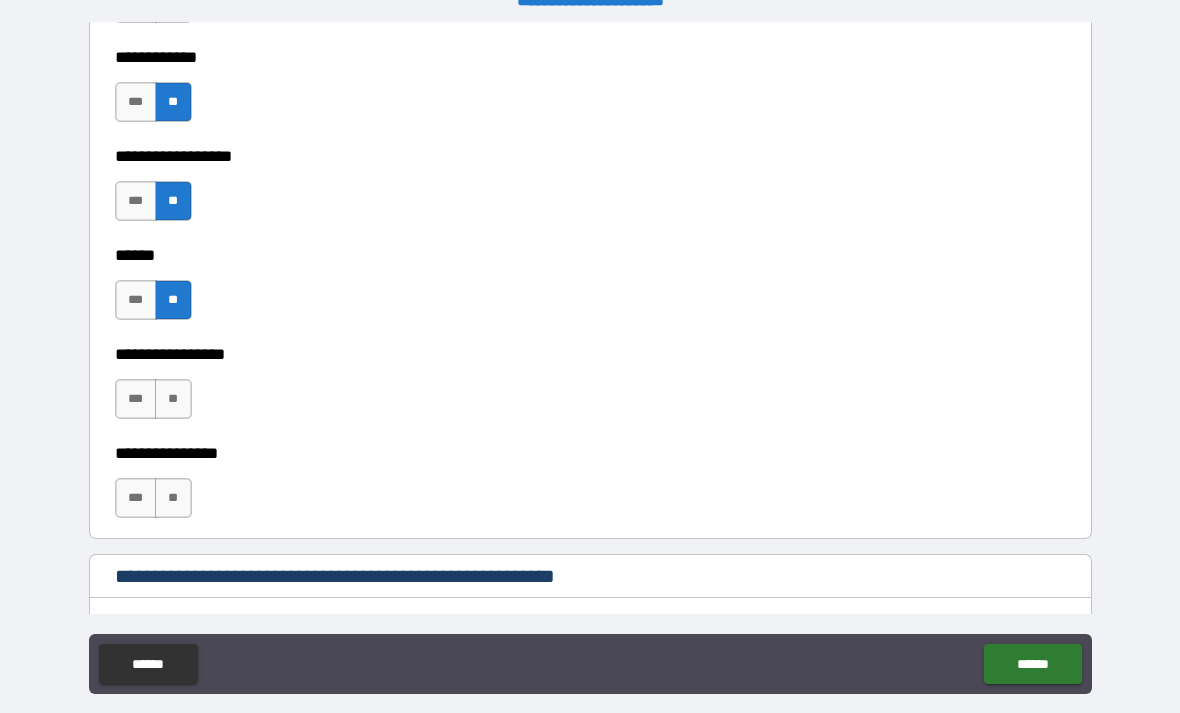 scroll, scrollTop: 10069, scrollLeft: 0, axis: vertical 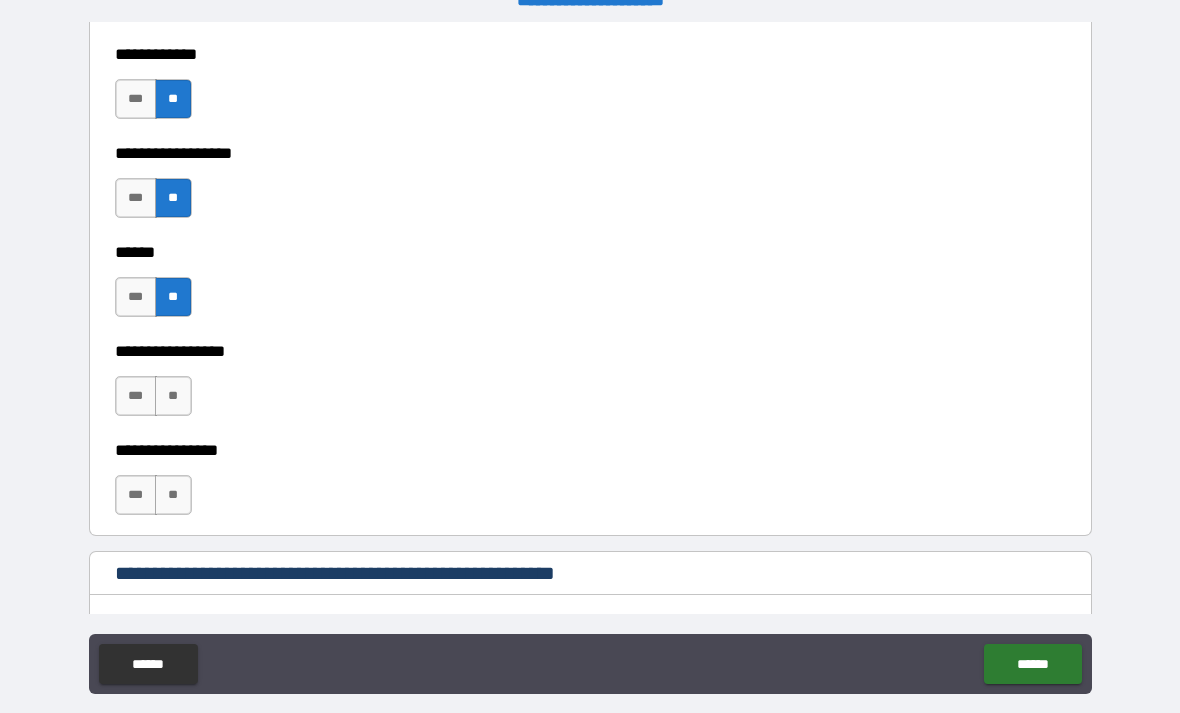 click on "**" at bounding box center [173, 396] 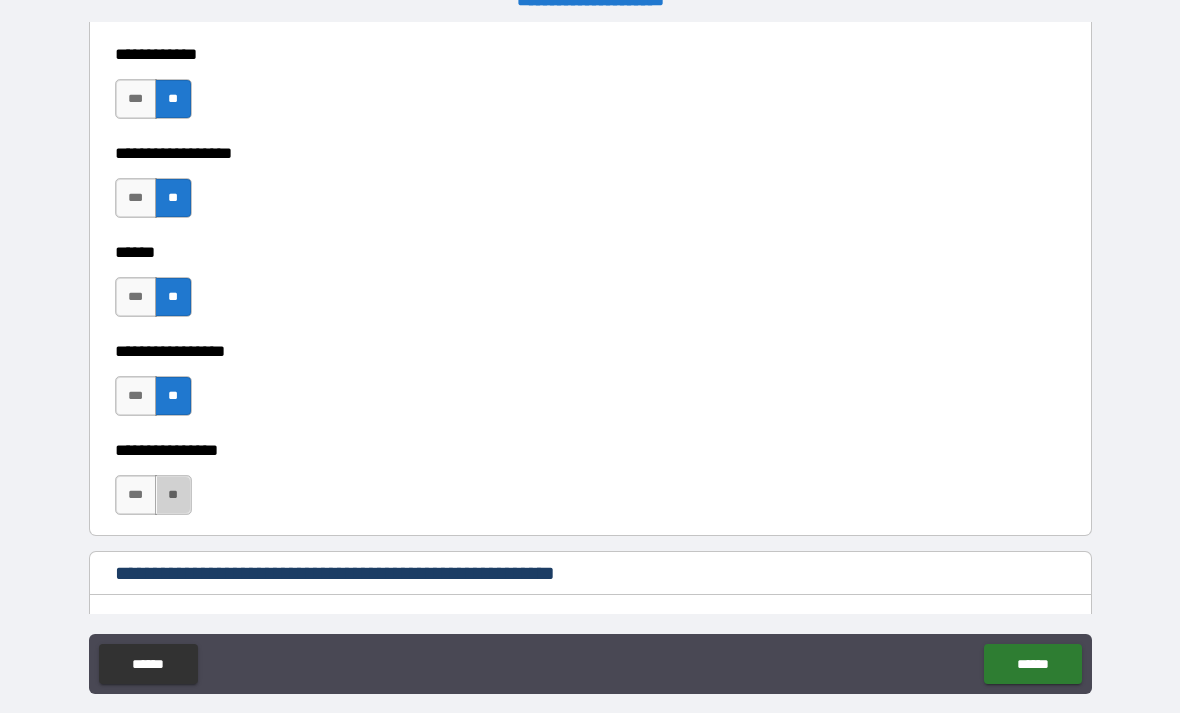 click on "**" at bounding box center [173, 495] 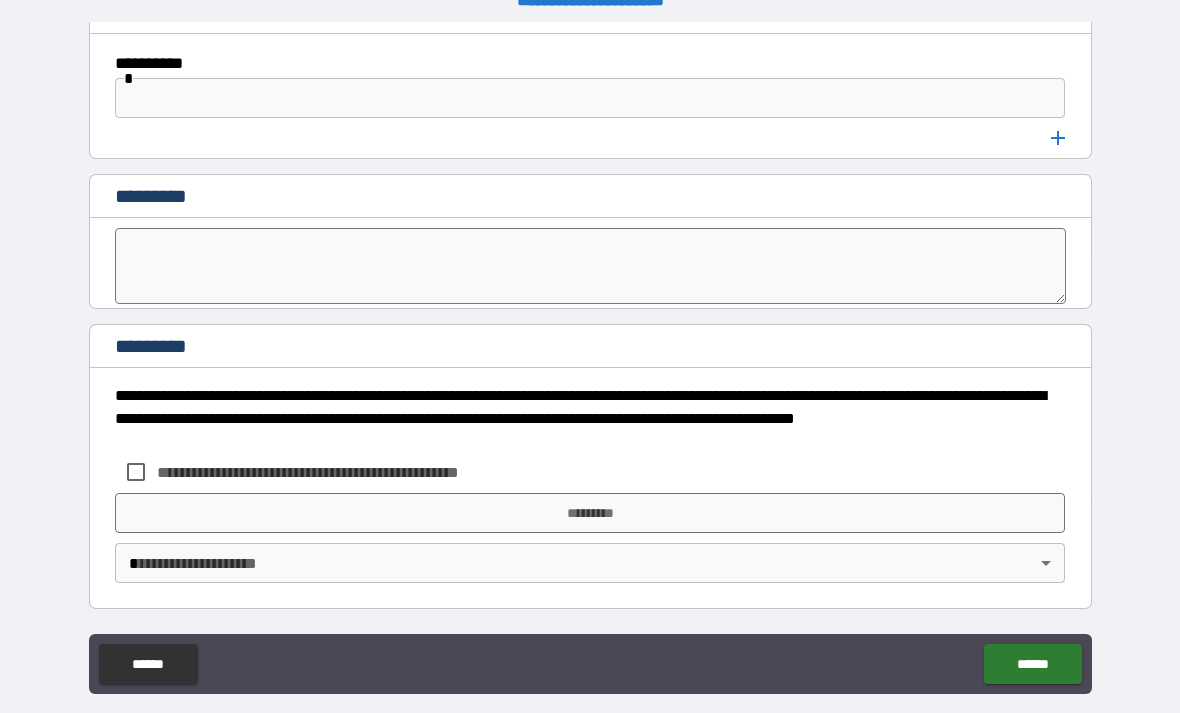 scroll, scrollTop: 10630, scrollLeft: 0, axis: vertical 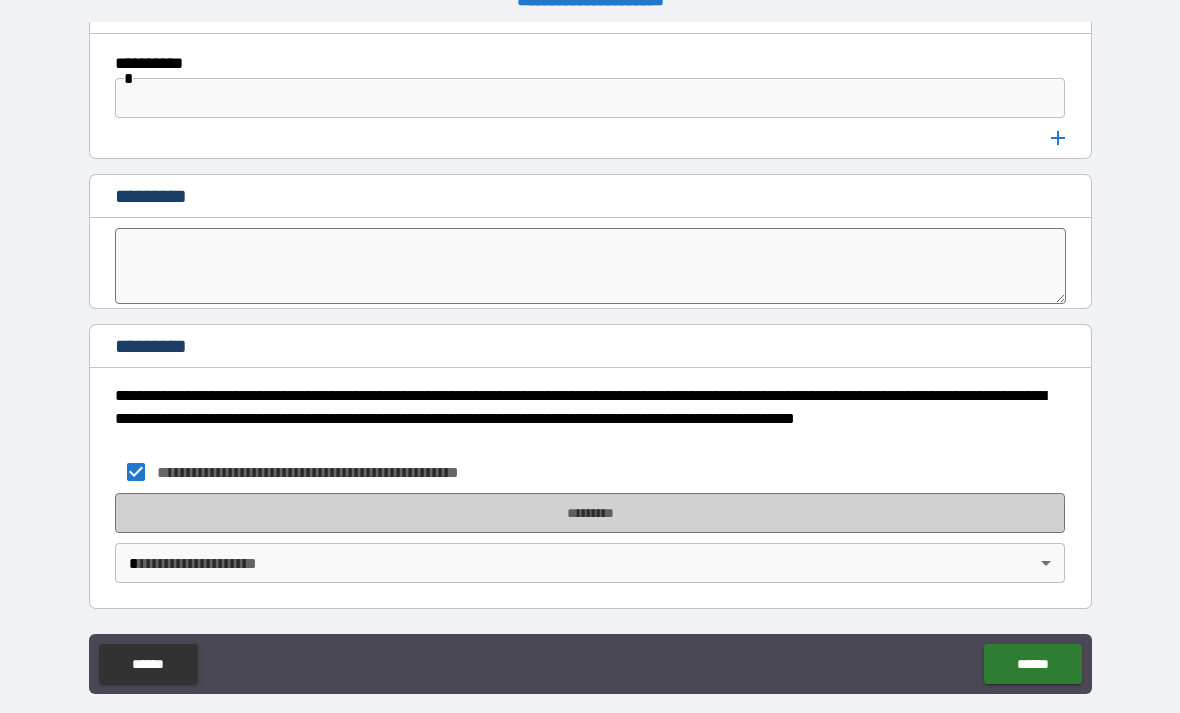 click on "*********" at bounding box center (590, 513) 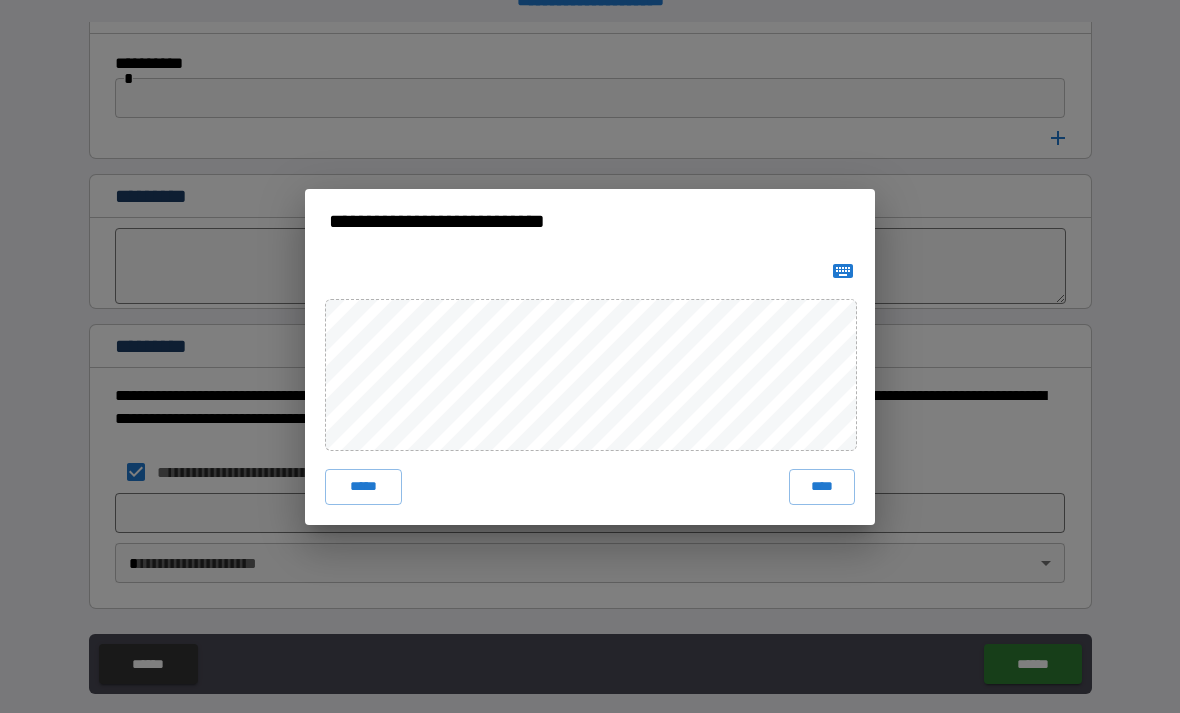 click on "****" at bounding box center [822, 487] 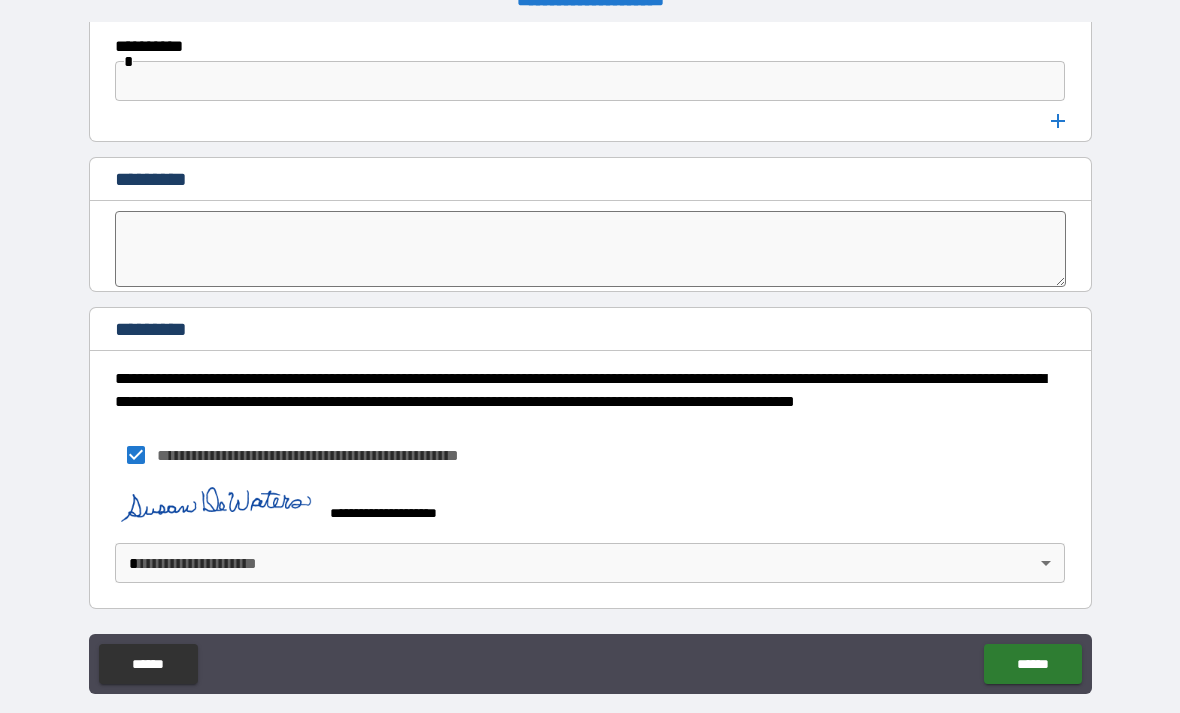 scroll, scrollTop: 10647, scrollLeft: 0, axis: vertical 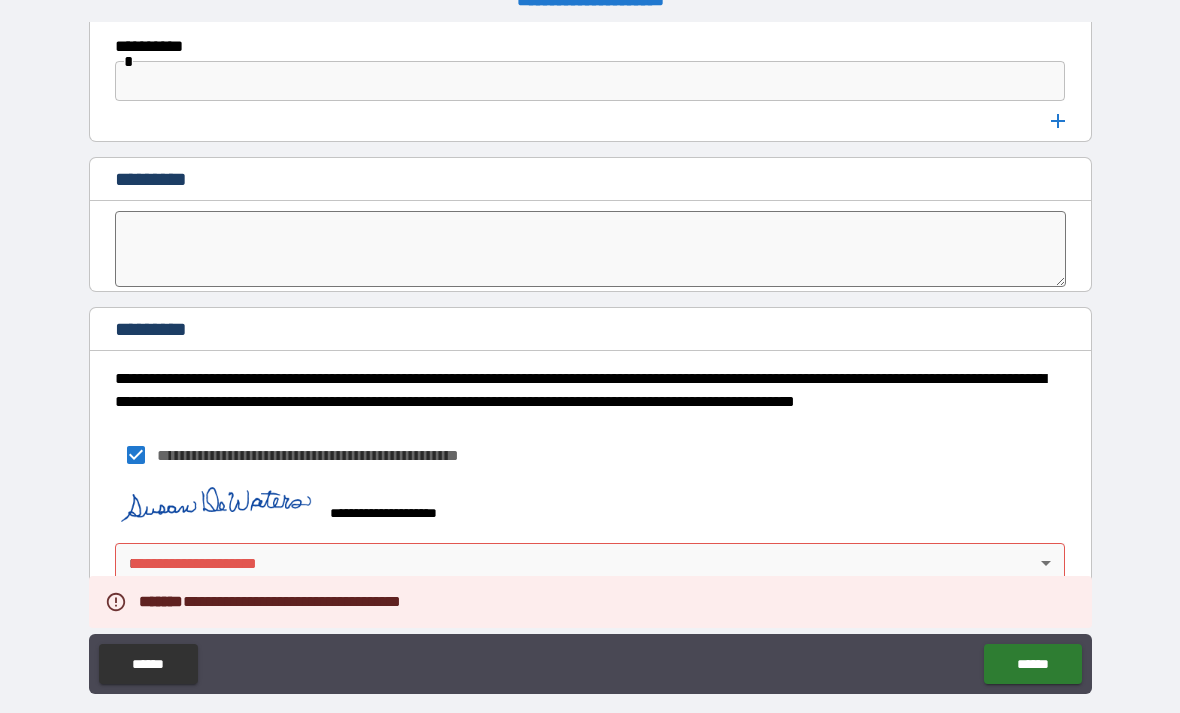 click on "**********" at bounding box center (590, 358) 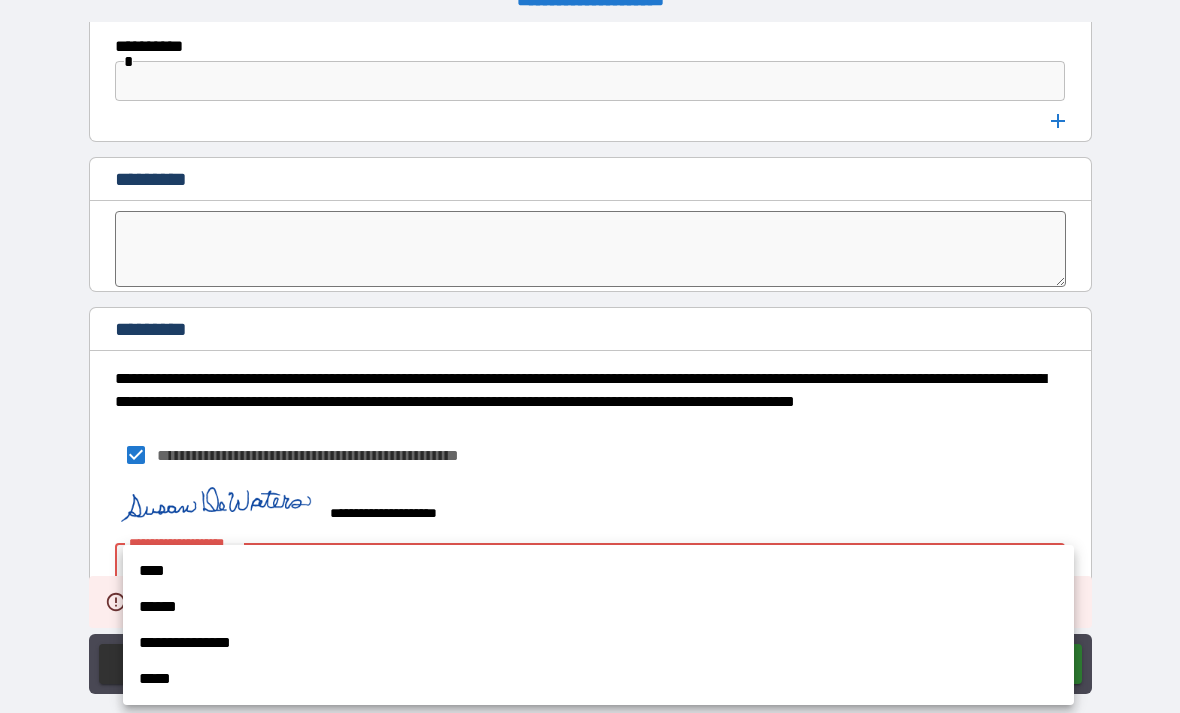 click on "****" at bounding box center (598, 571) 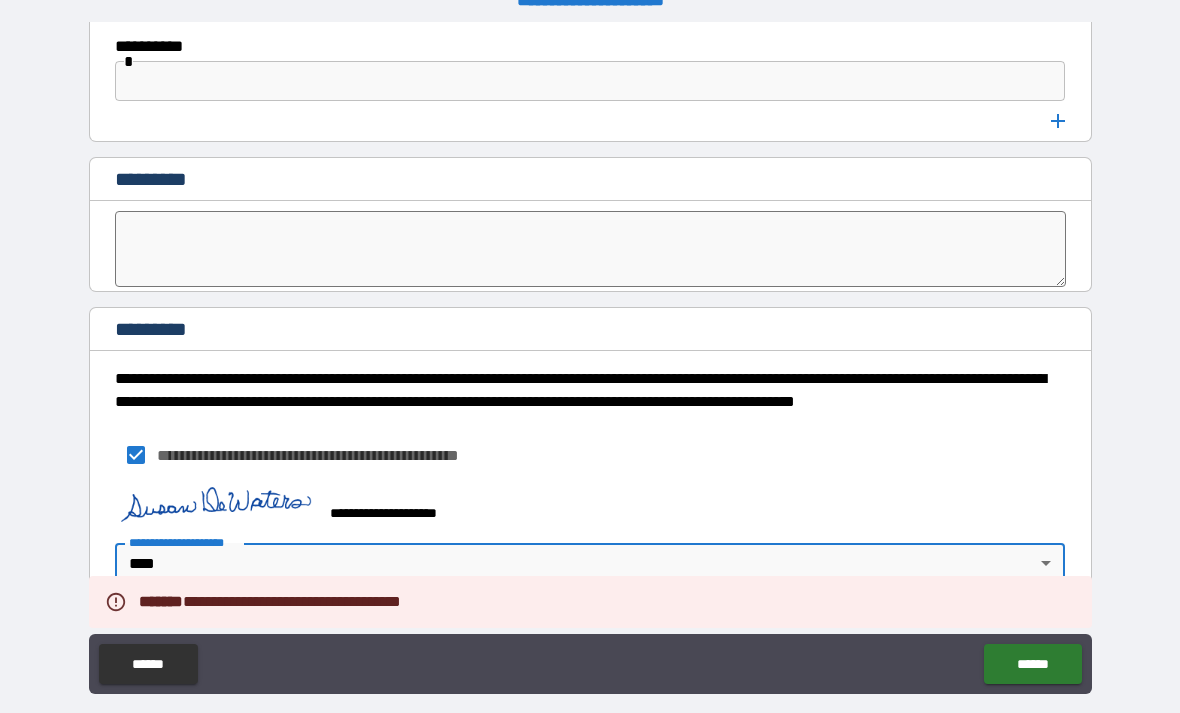 click on "******" at bounding box center (1032, 664) 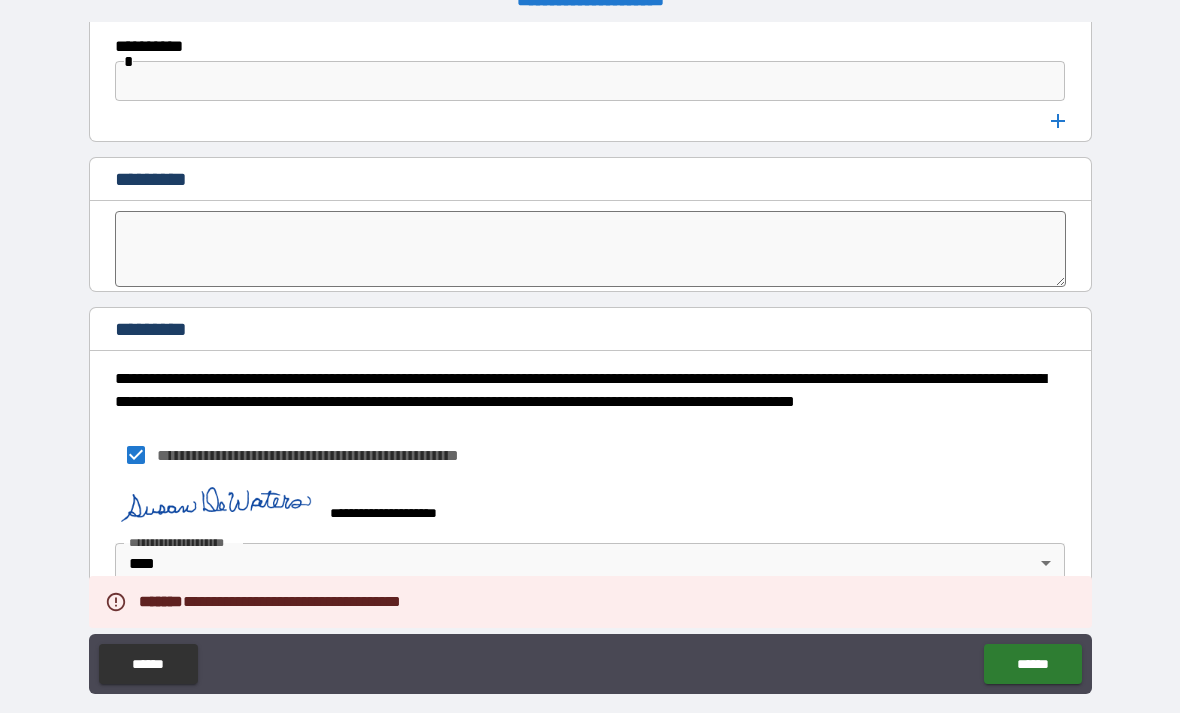 click on "******" at bounding box center [1032, 664] 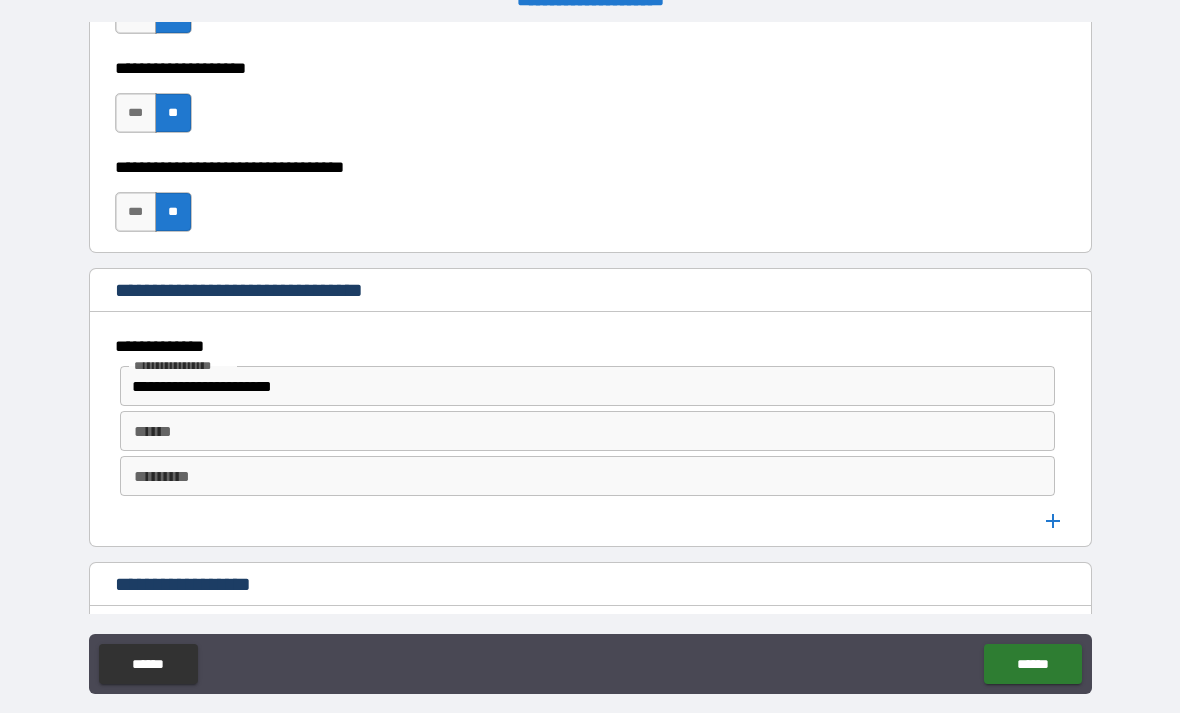 scroll, scrollTop: 941, scrollLeft: 0, axis: vertical 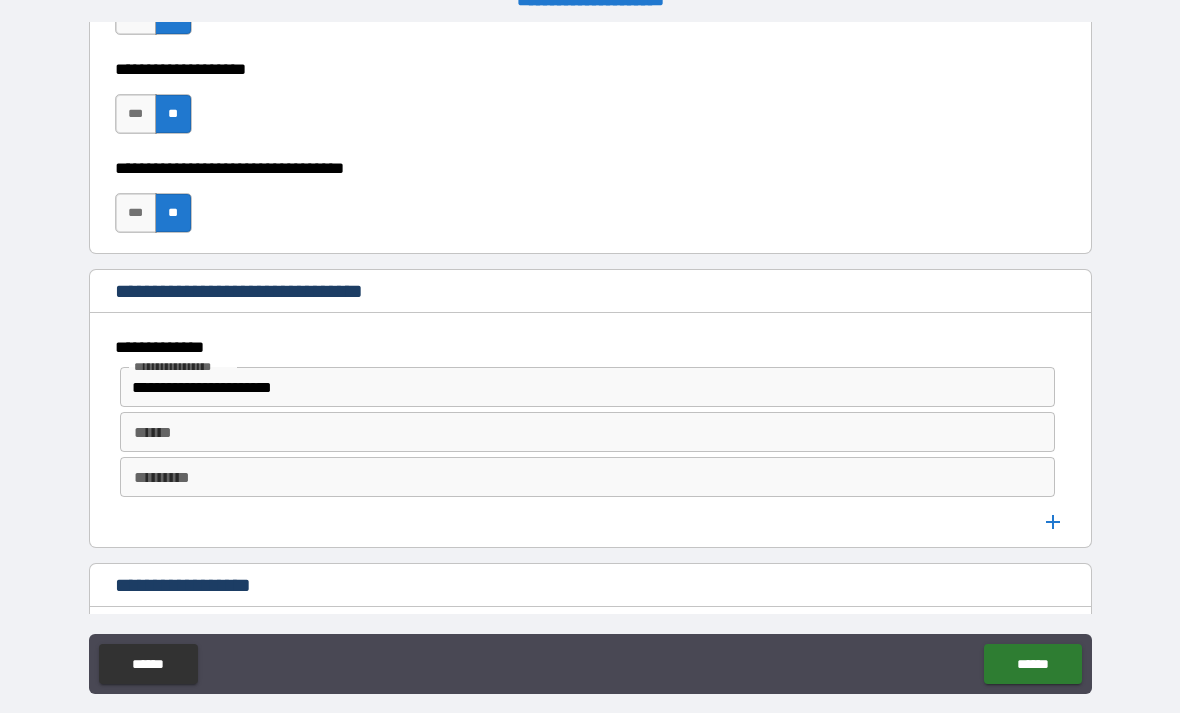 click on "*********" at bounding box center (588, 477) 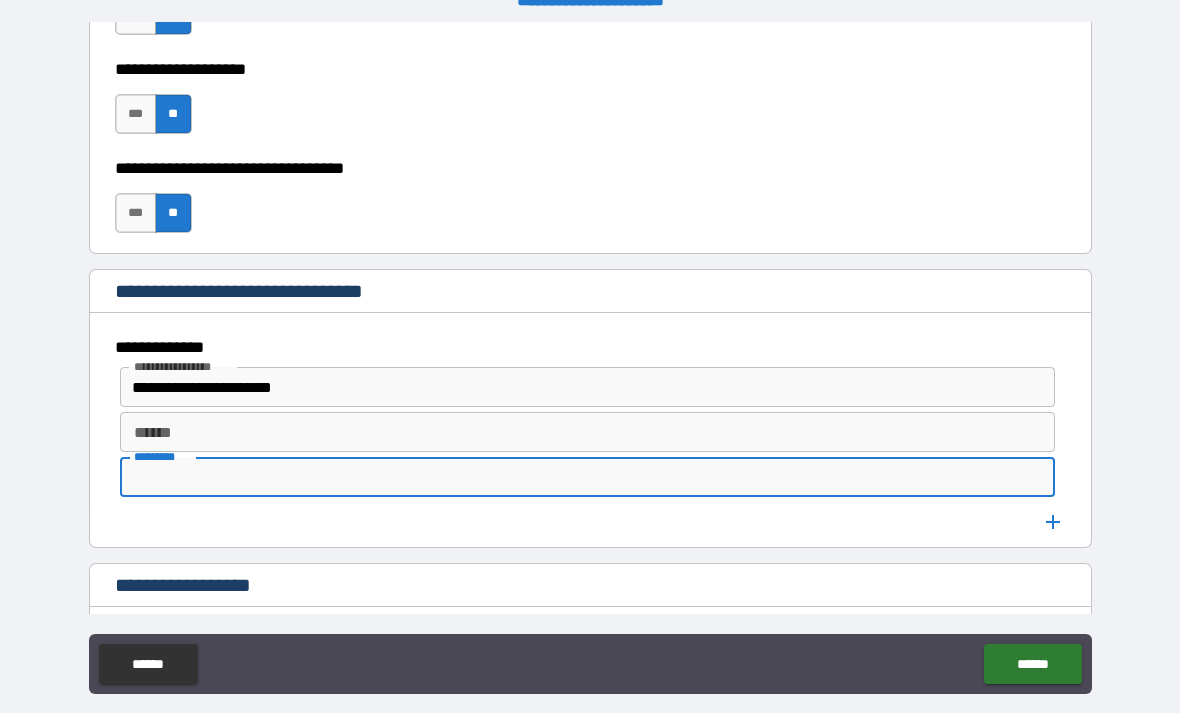 scroll, scrollTop: 29, scrollLeft: 0, axis: vertical 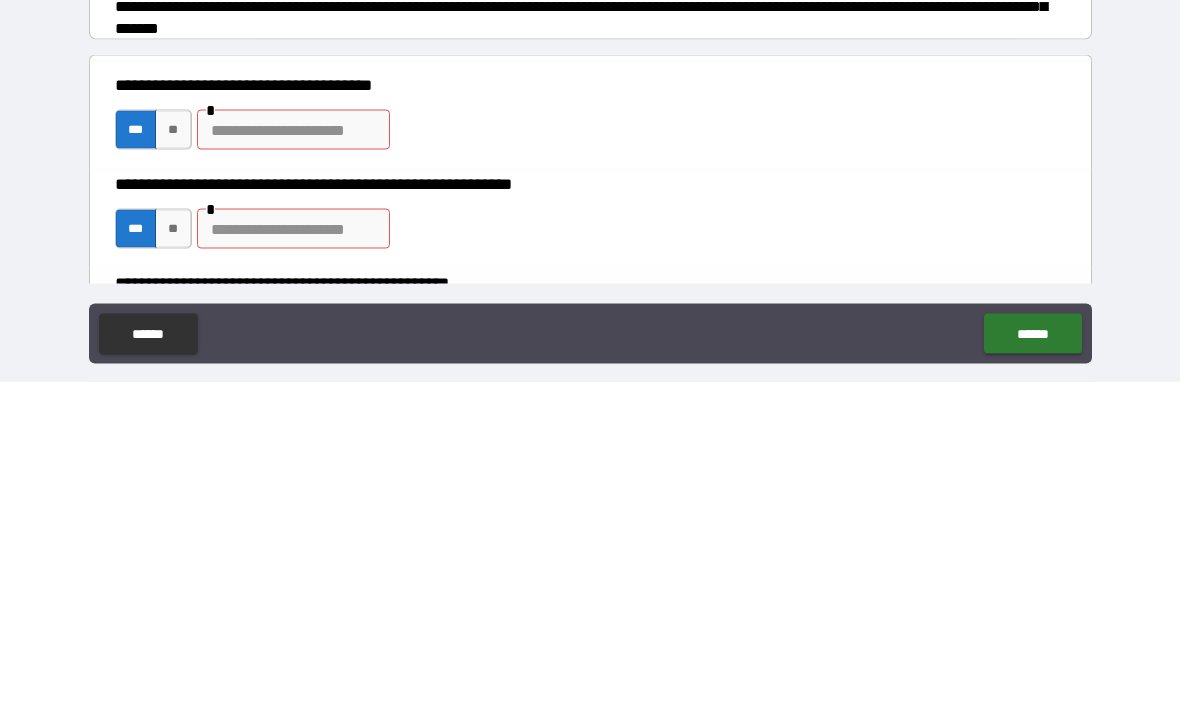 type on "**********" 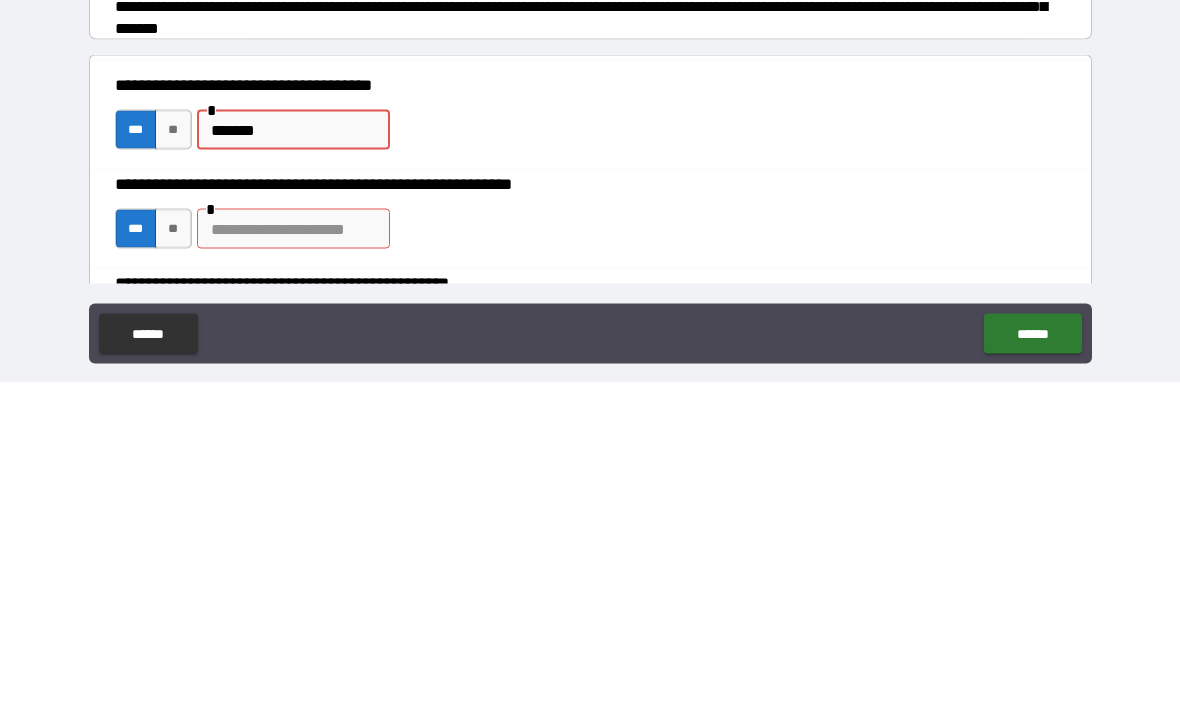 type on "*******" 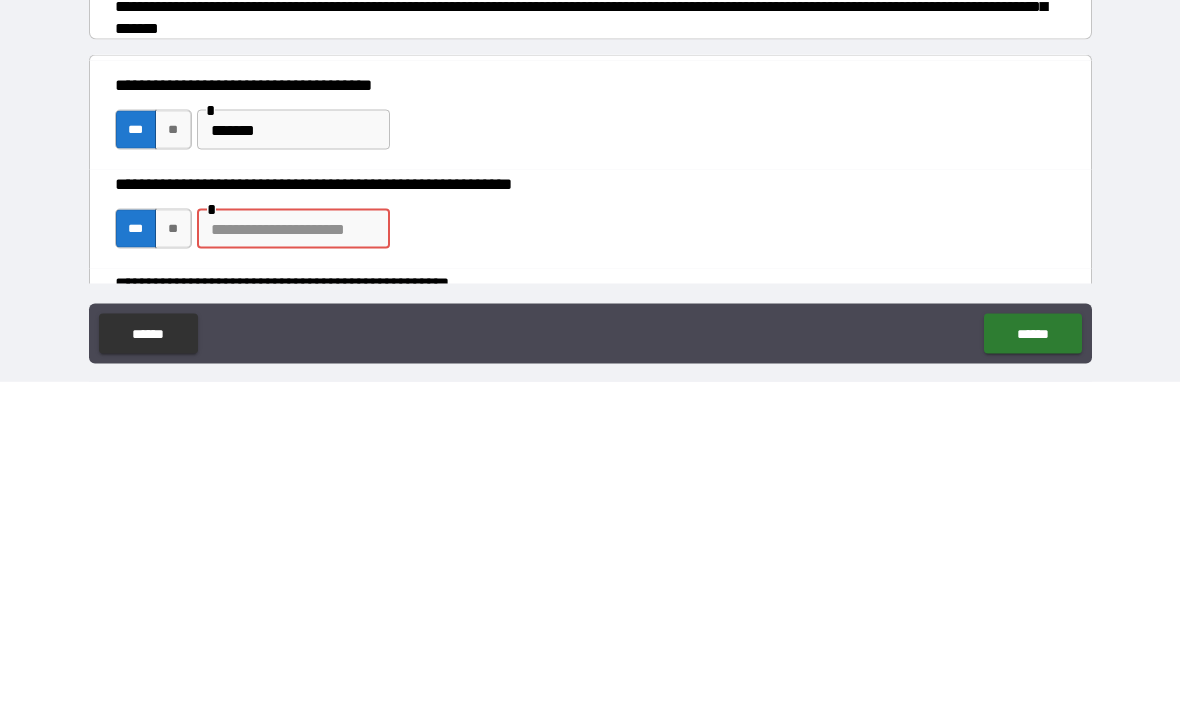click at bounding box center (293, 560) 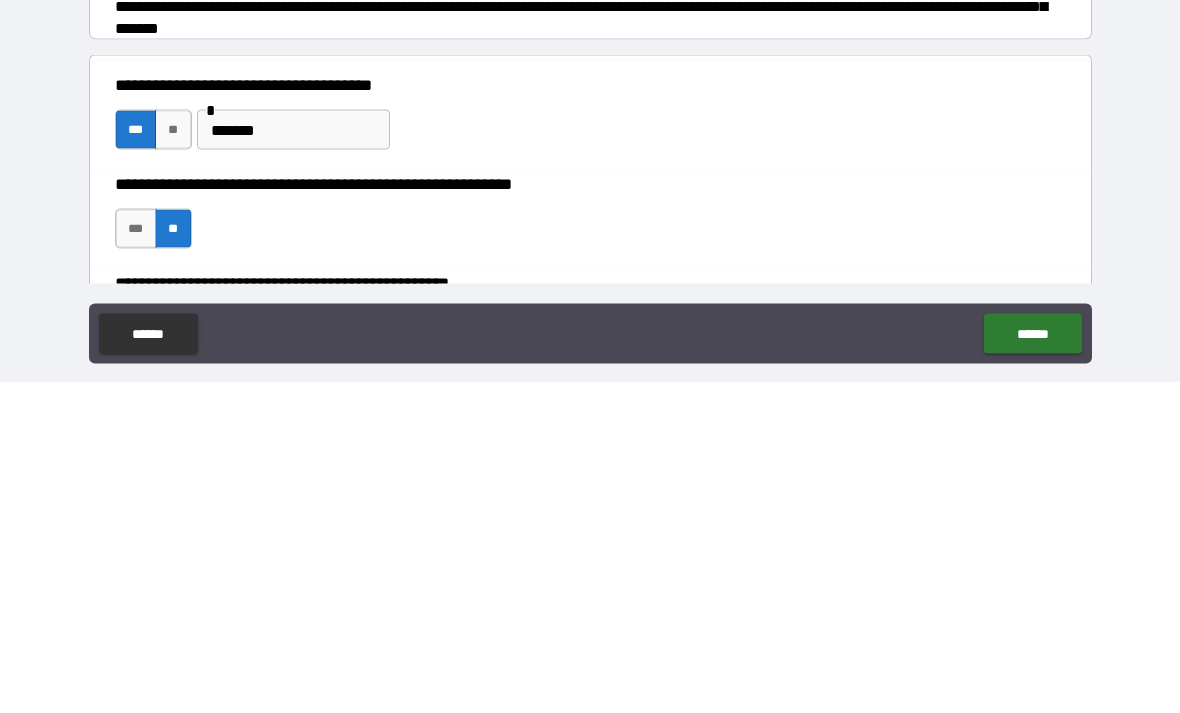 scroll, scrollTop: 64, scrollLeft: 0, axis: vertical 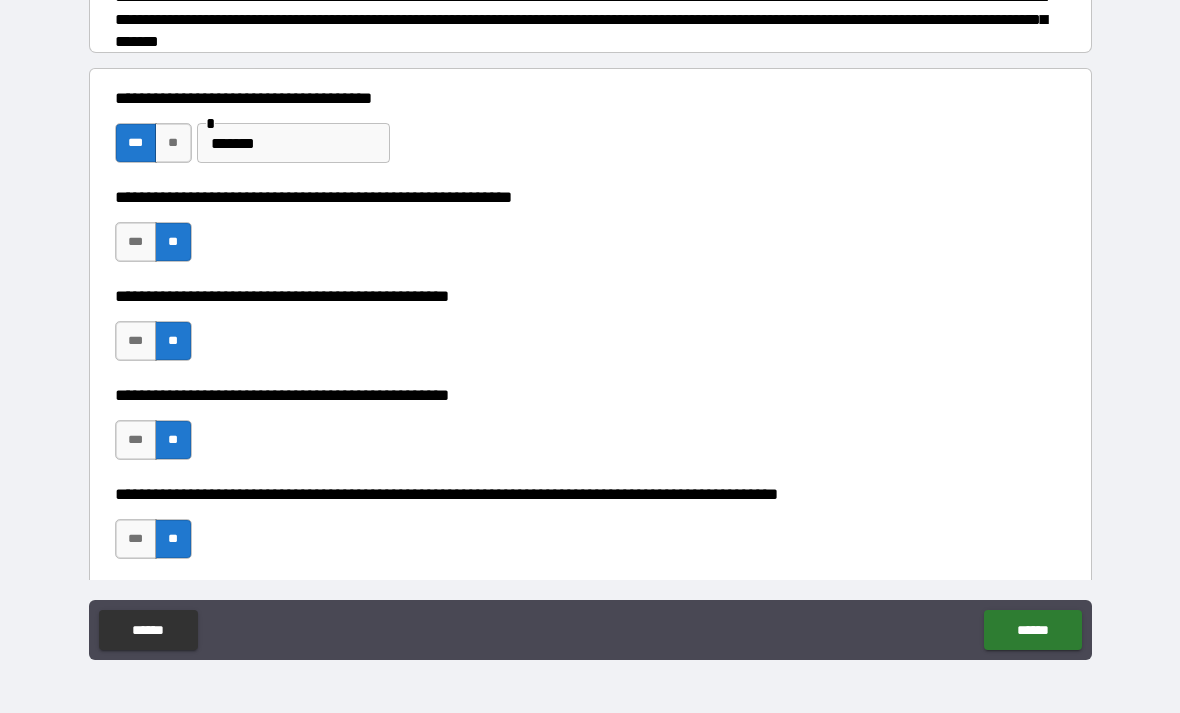 click on "***" at bounding box center (136, 242) 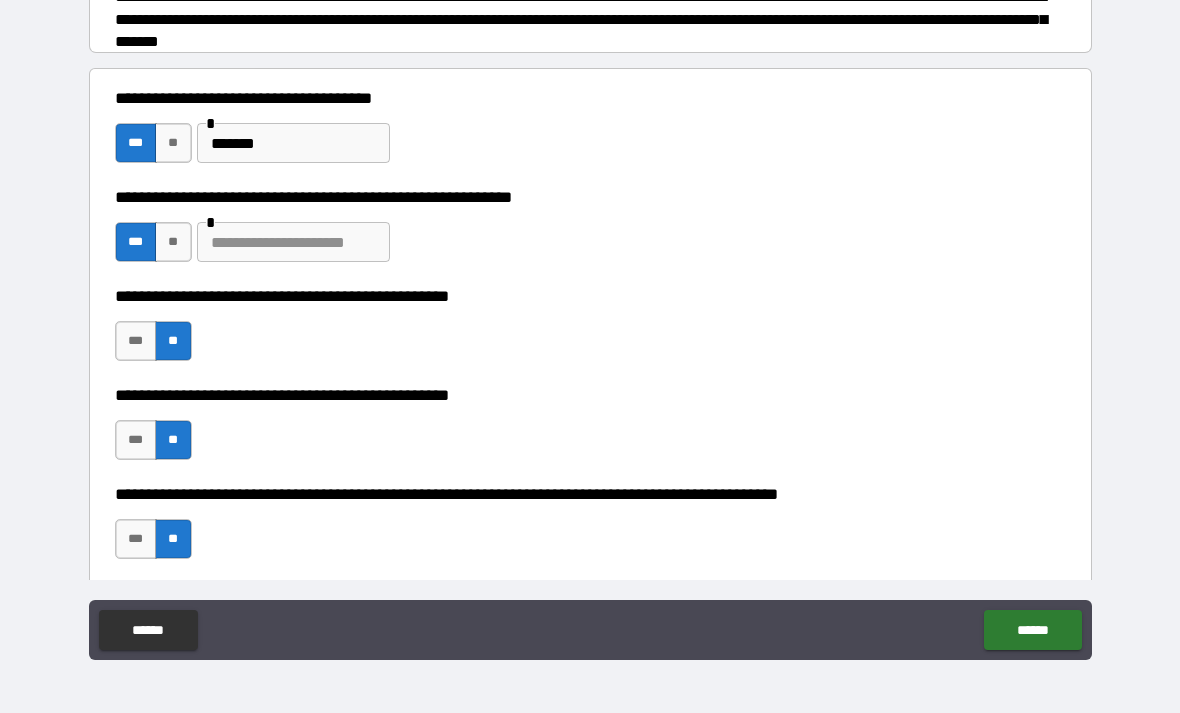click at bounding box center [293, 242] 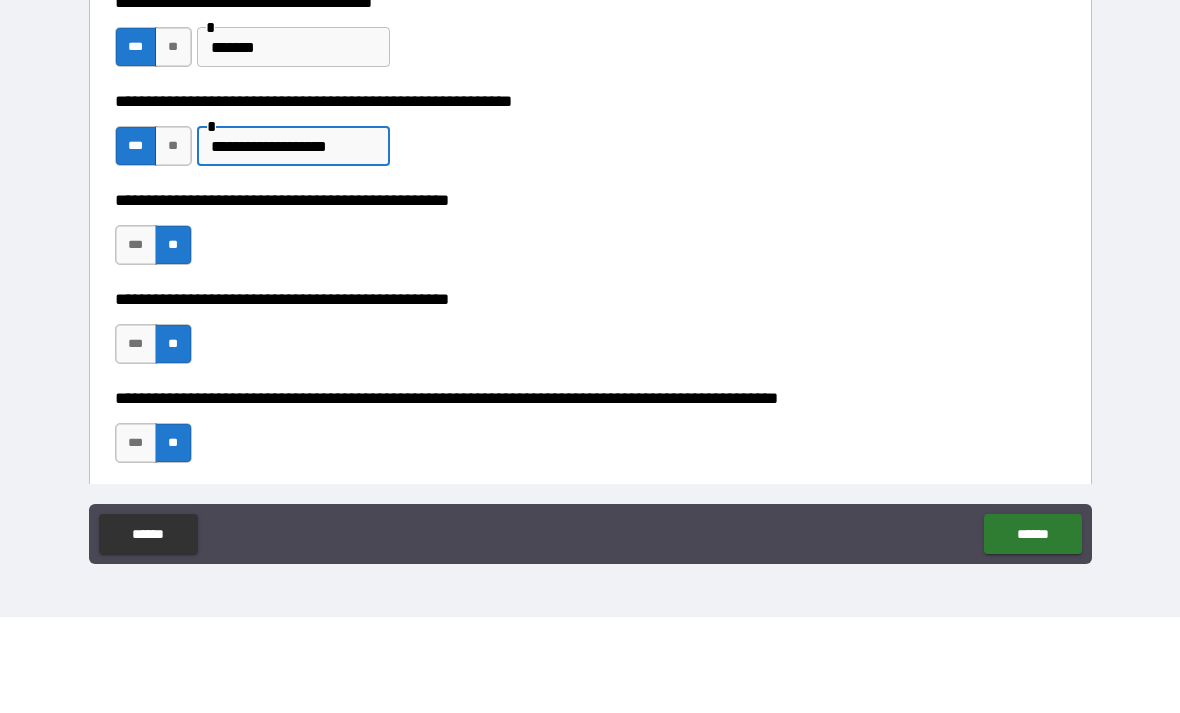 type on "**********" 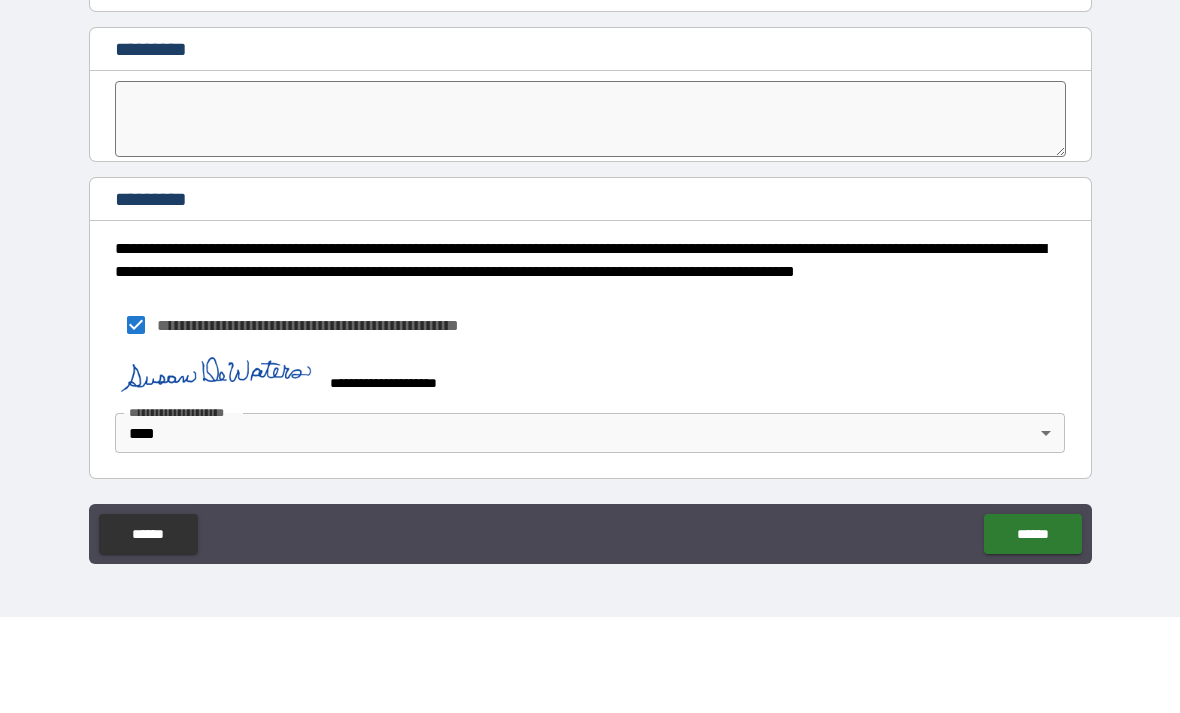 scroll, scrollTop: 10647, scrollLeft: 0, axis: vertical 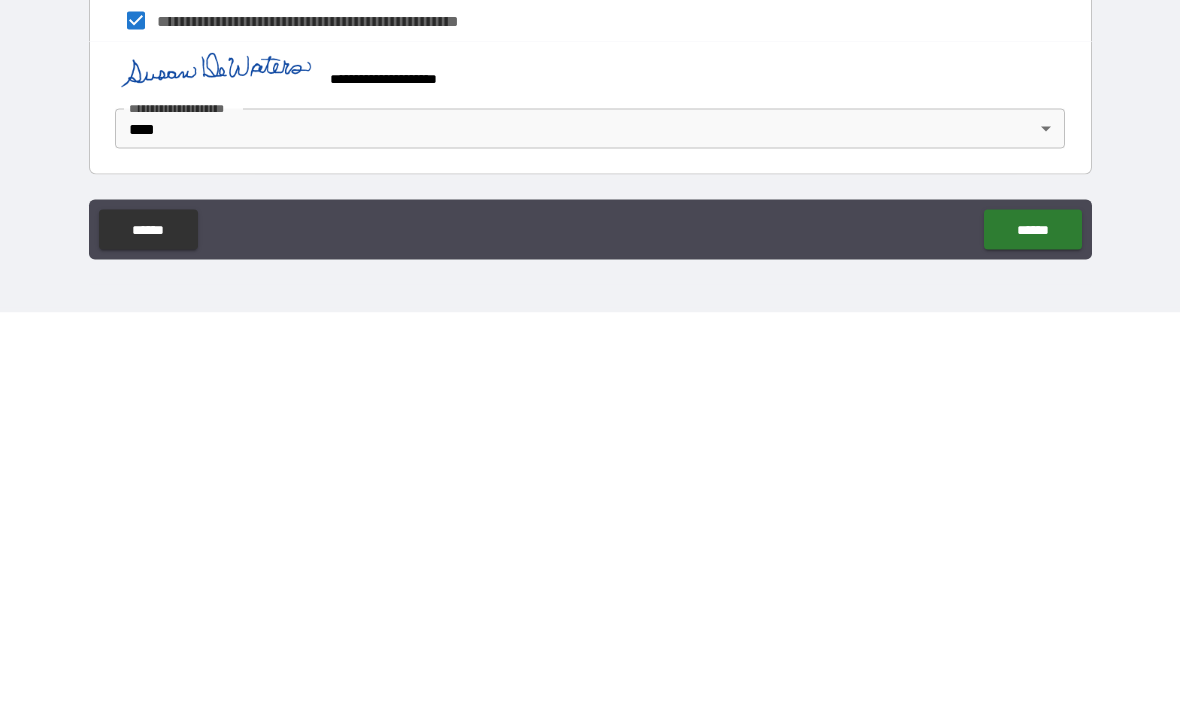 click on "******" at bounding box center [1032, 630] 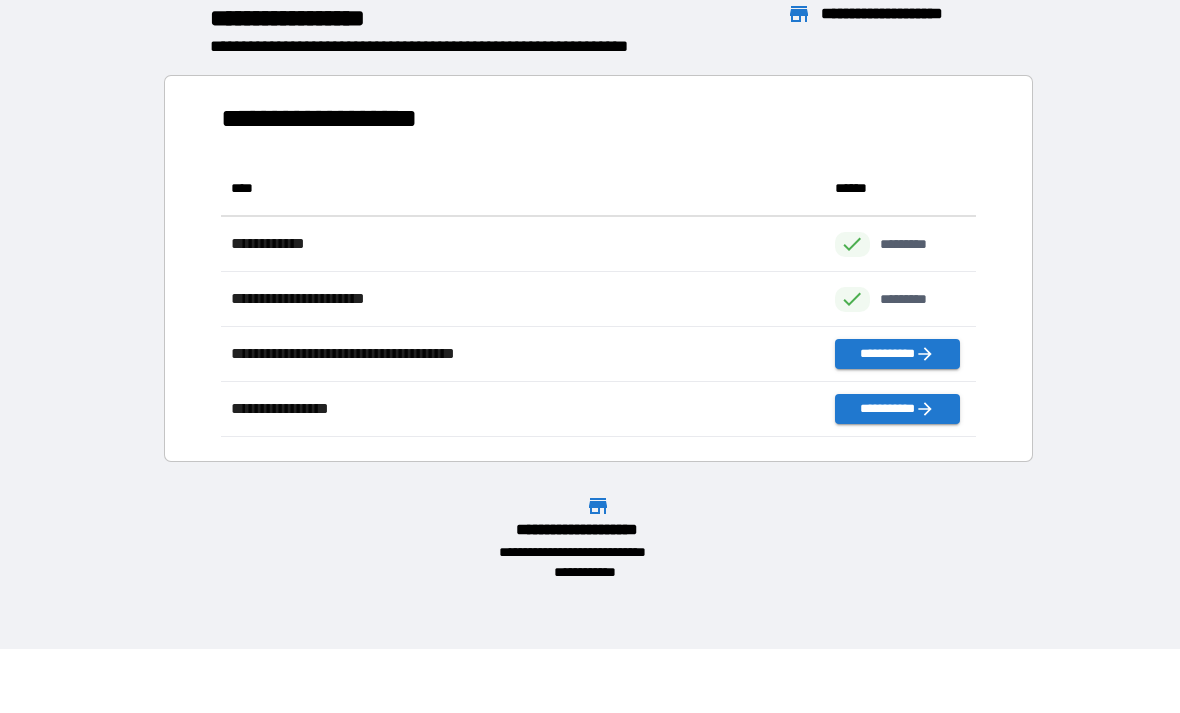 scroll, scrollTop: 1, scrollLeft: 1, axis: both 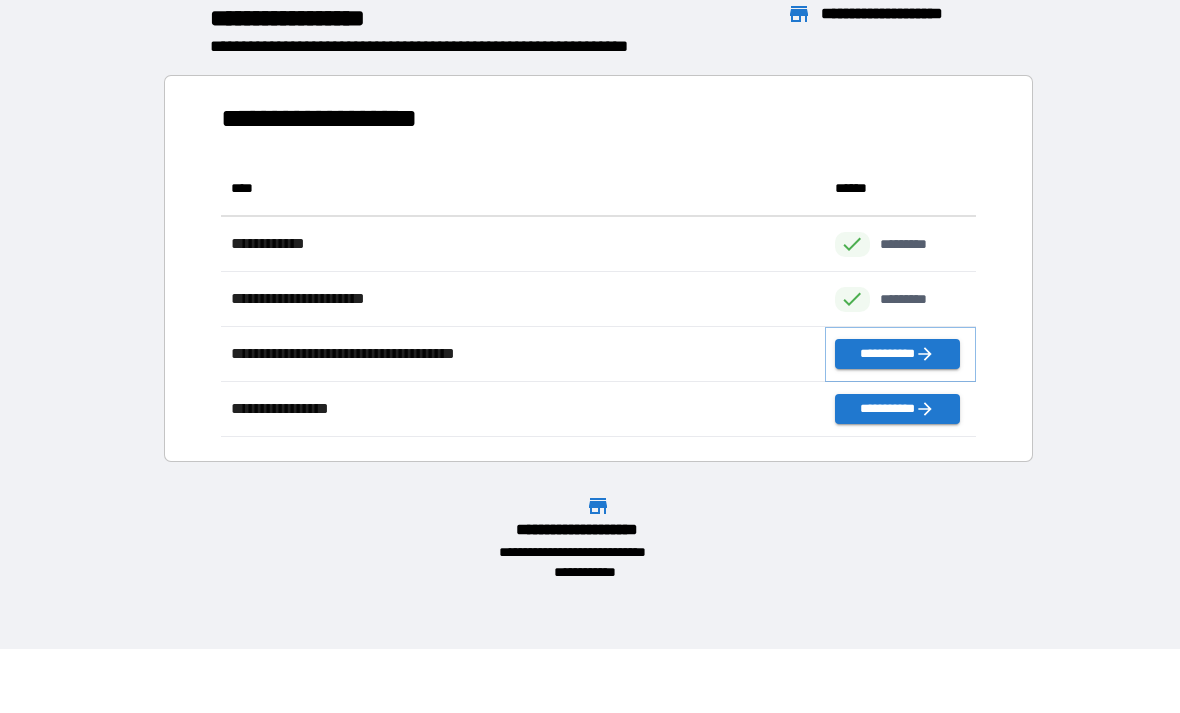 click on "**********" at bounding box center (897, 354) 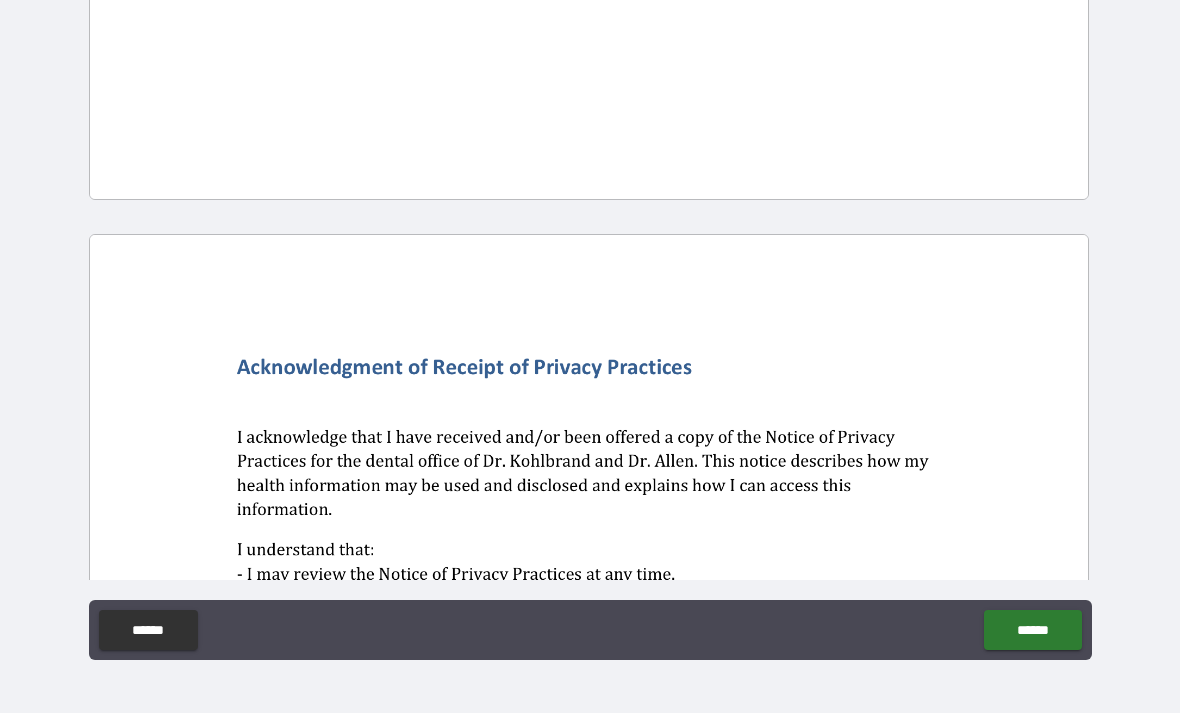 click on "******" at bounding box center [1032, 630] 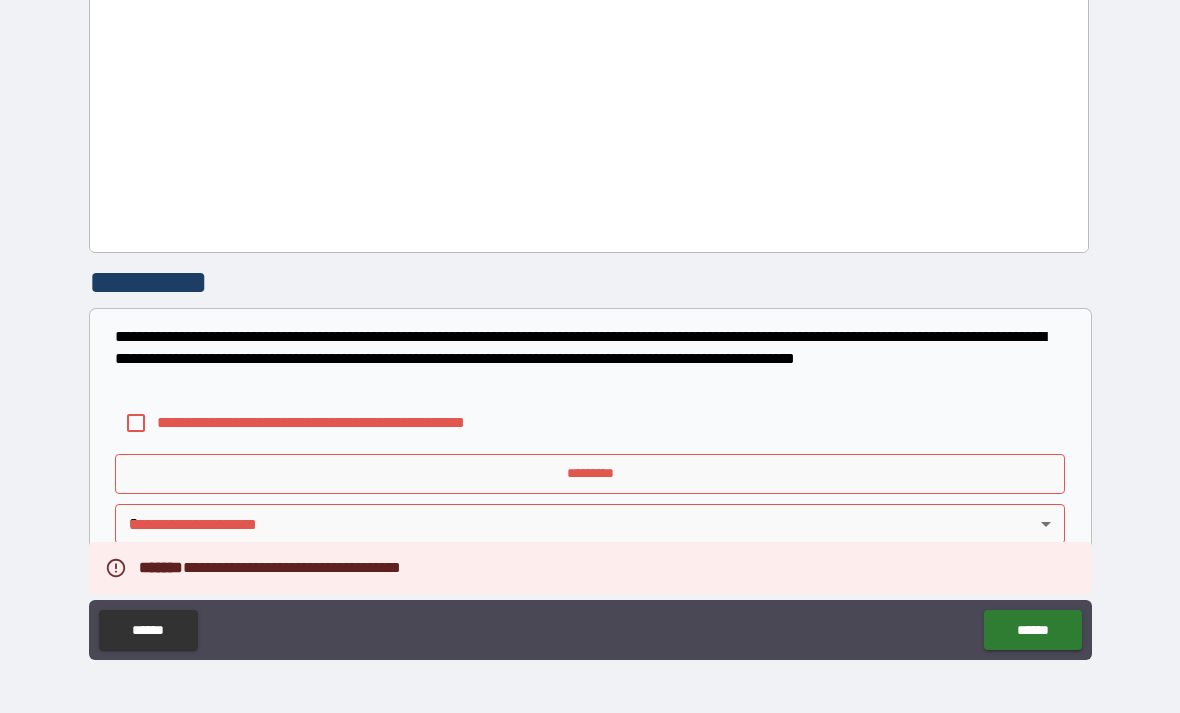 scroll, scrollTop: 3715, scrollLeft: 0, axis: vertical 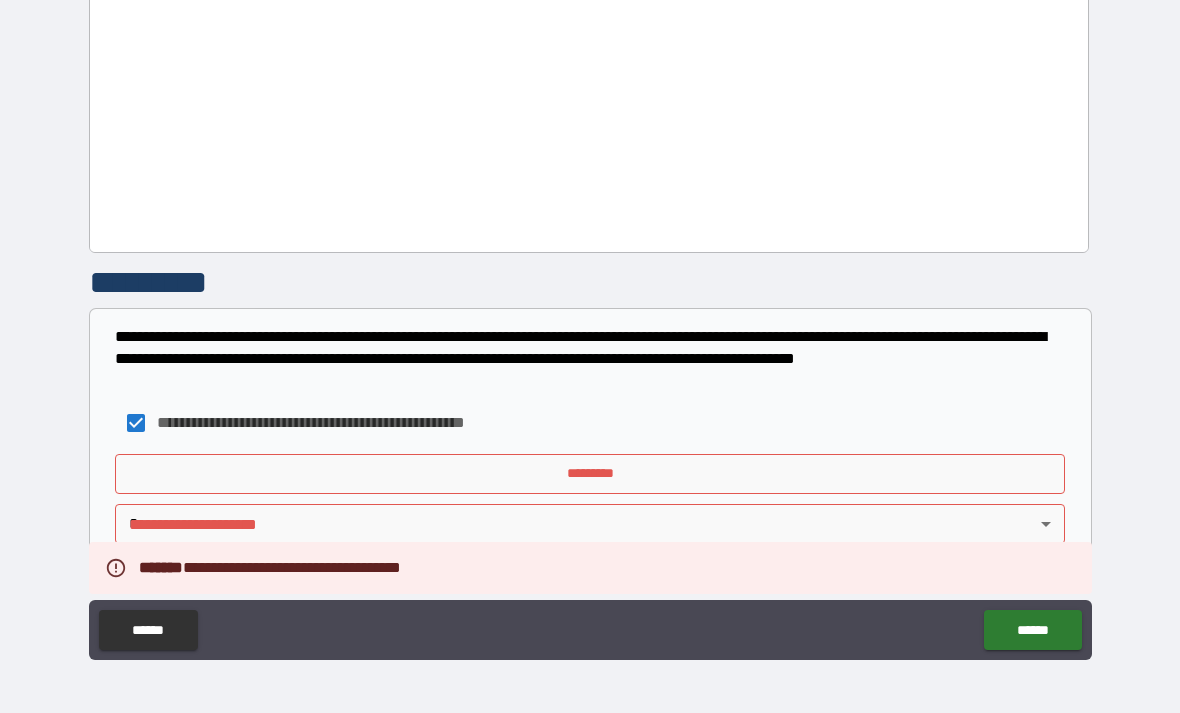 click on "*********" at bounding box center [590, 474] 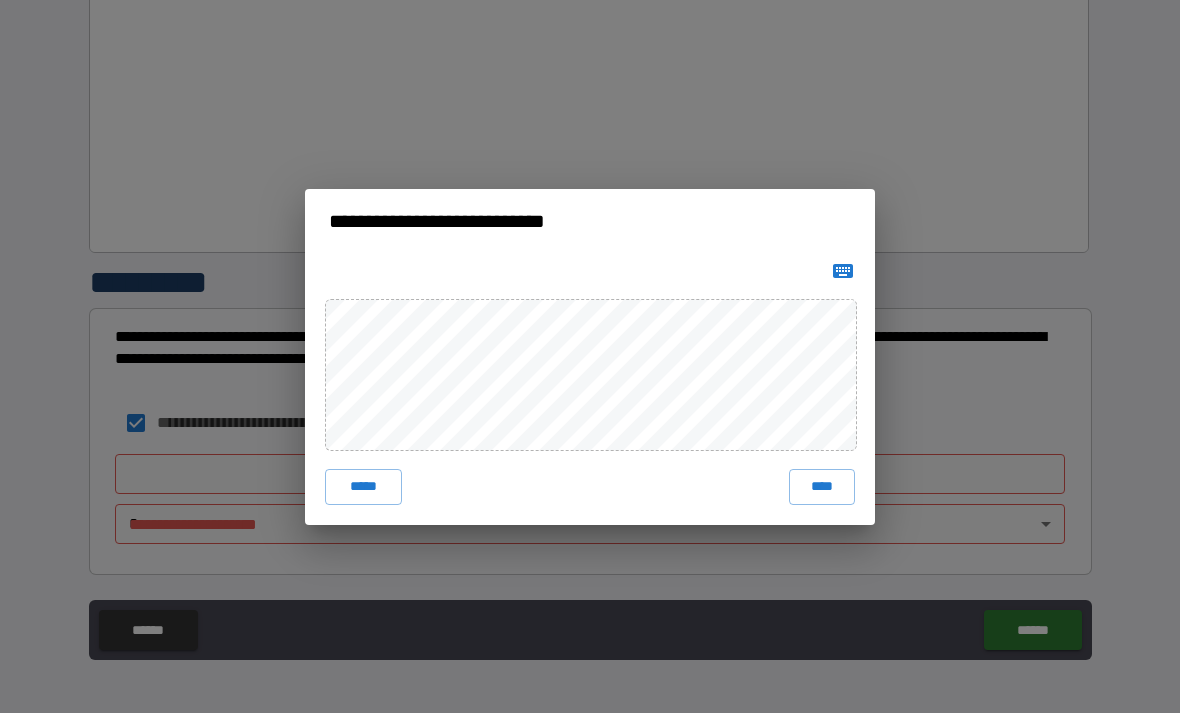 click on "**********" at bounding box center [590, 356] 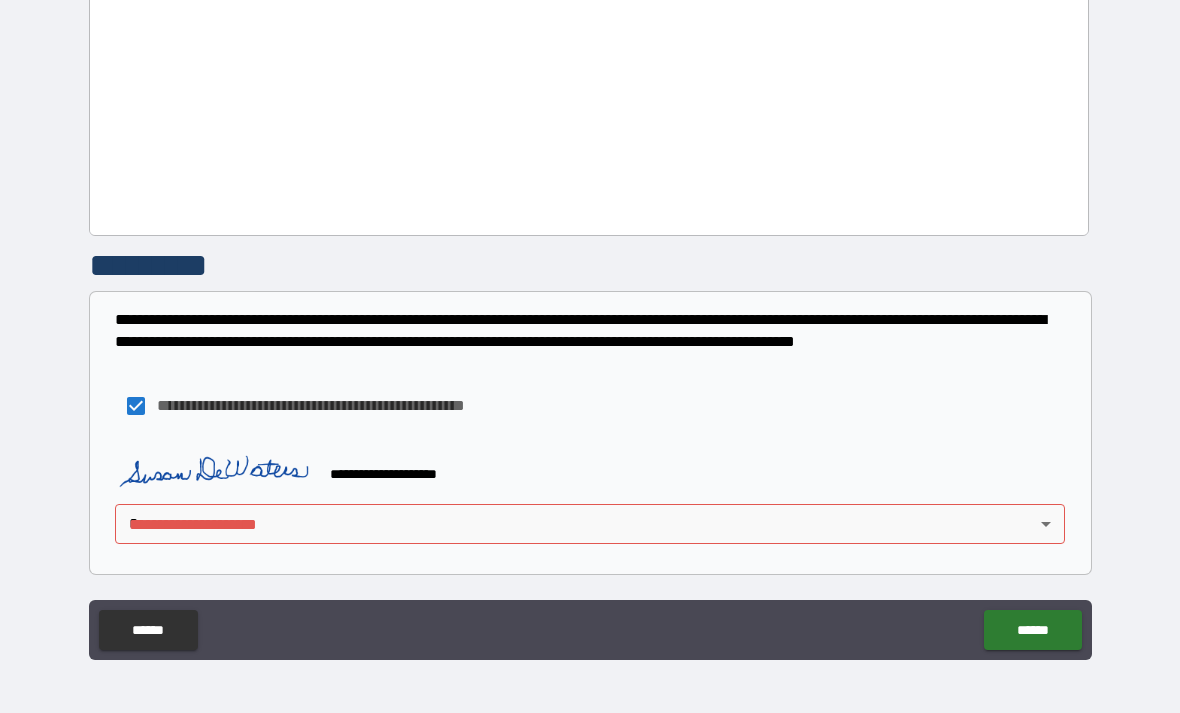 scroll, scrollTop: 3732, scrollLeft: 0, axis: vertical 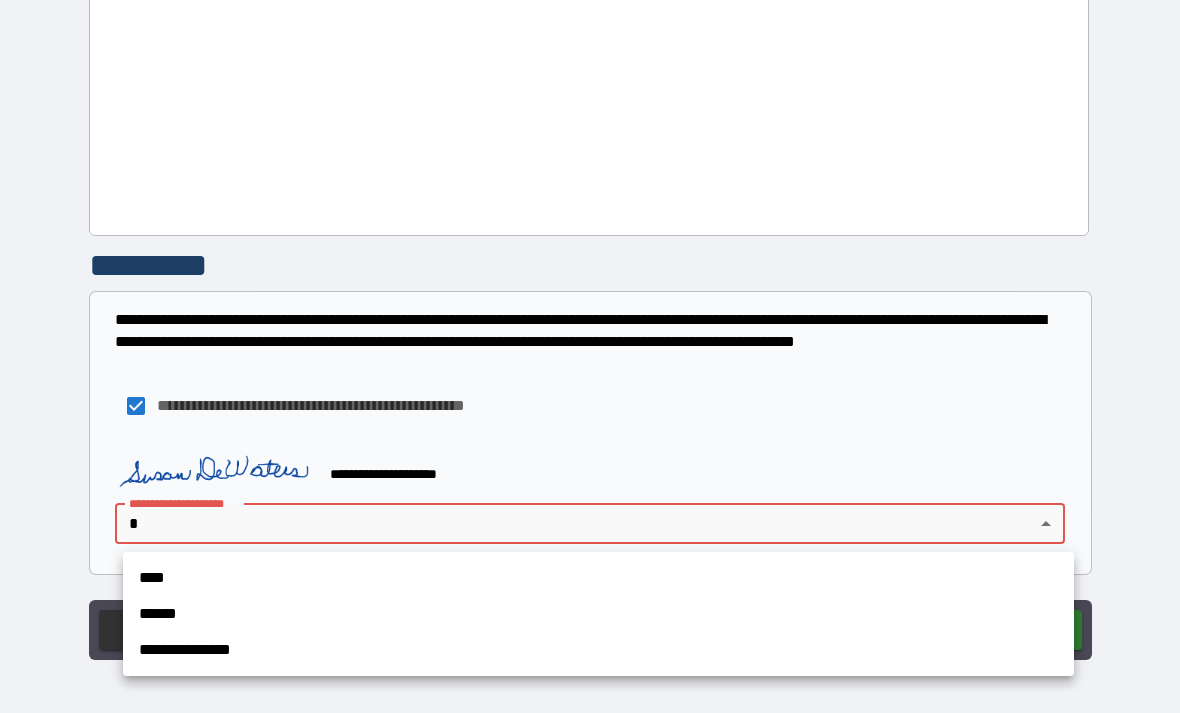 click on "****" at bounding box center (598, 578) 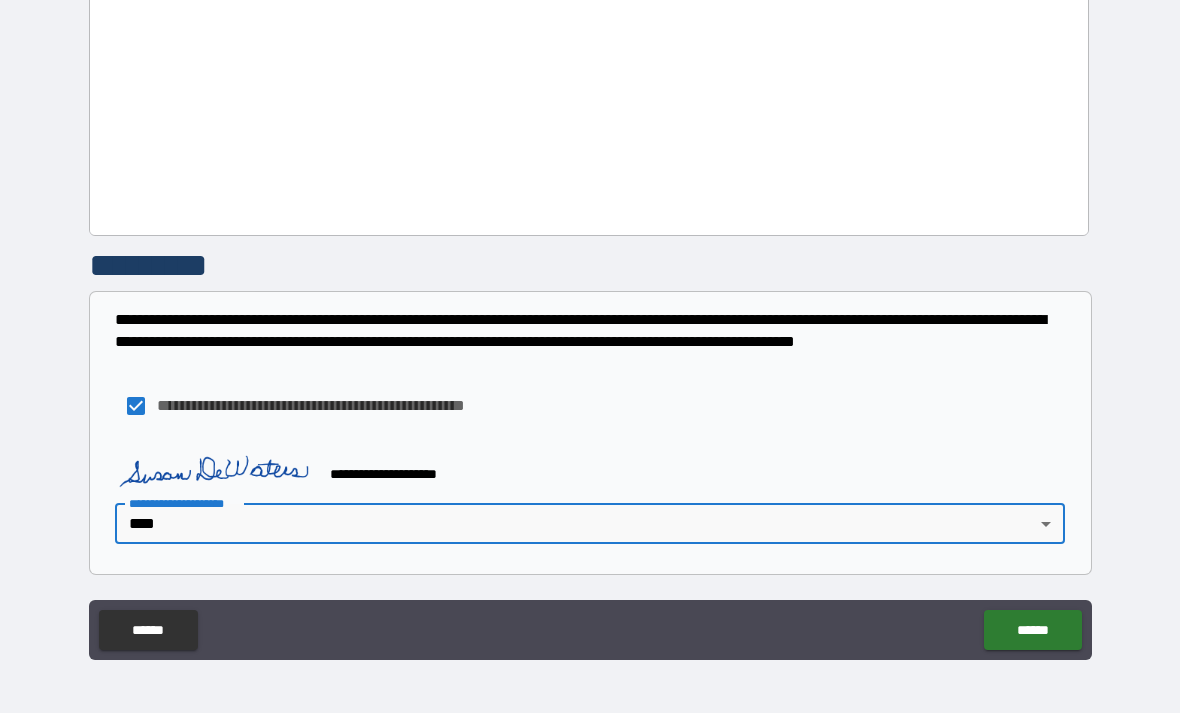 click on "******" at bounding box center (1032, 630) 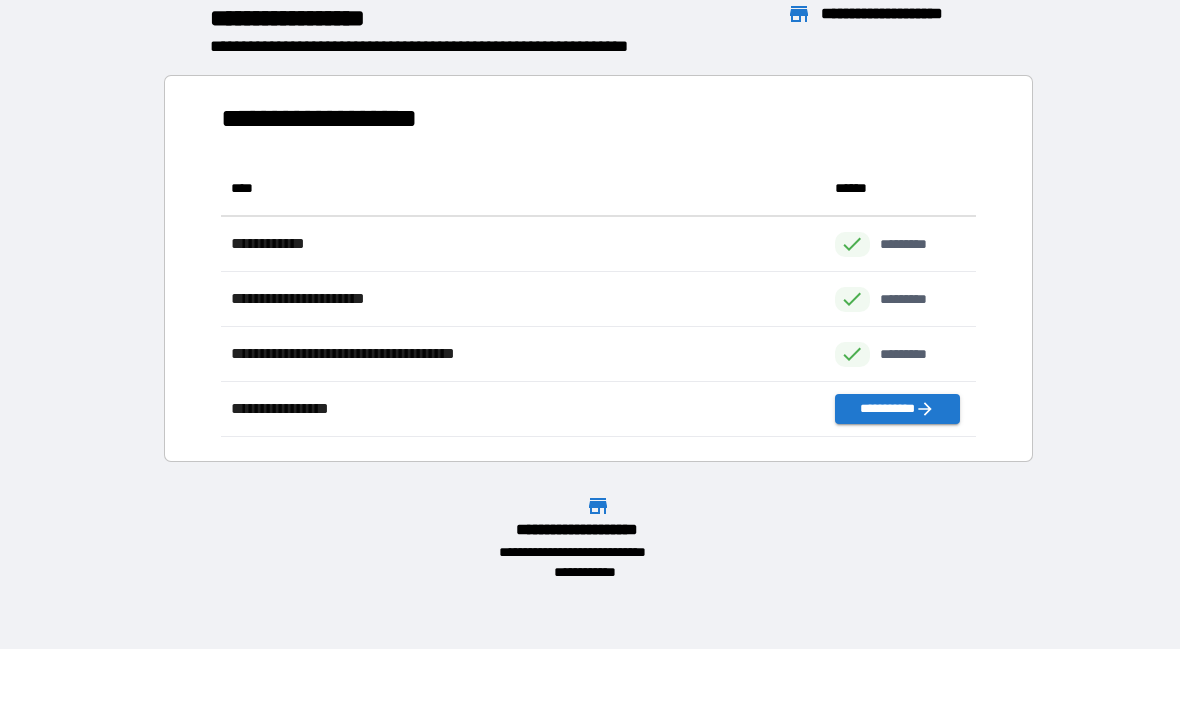 scroll, scrollTop: 1, scrollLeft: 1, axis: both 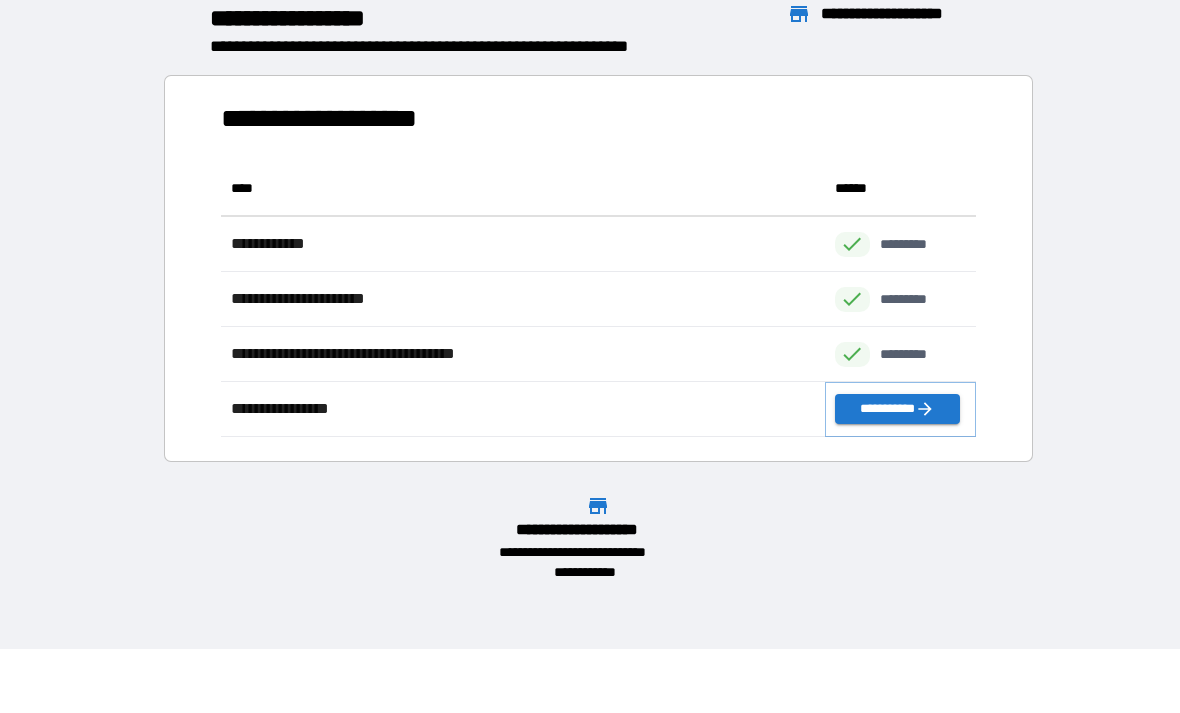 click on "**********" at bounding box center [897, 409] 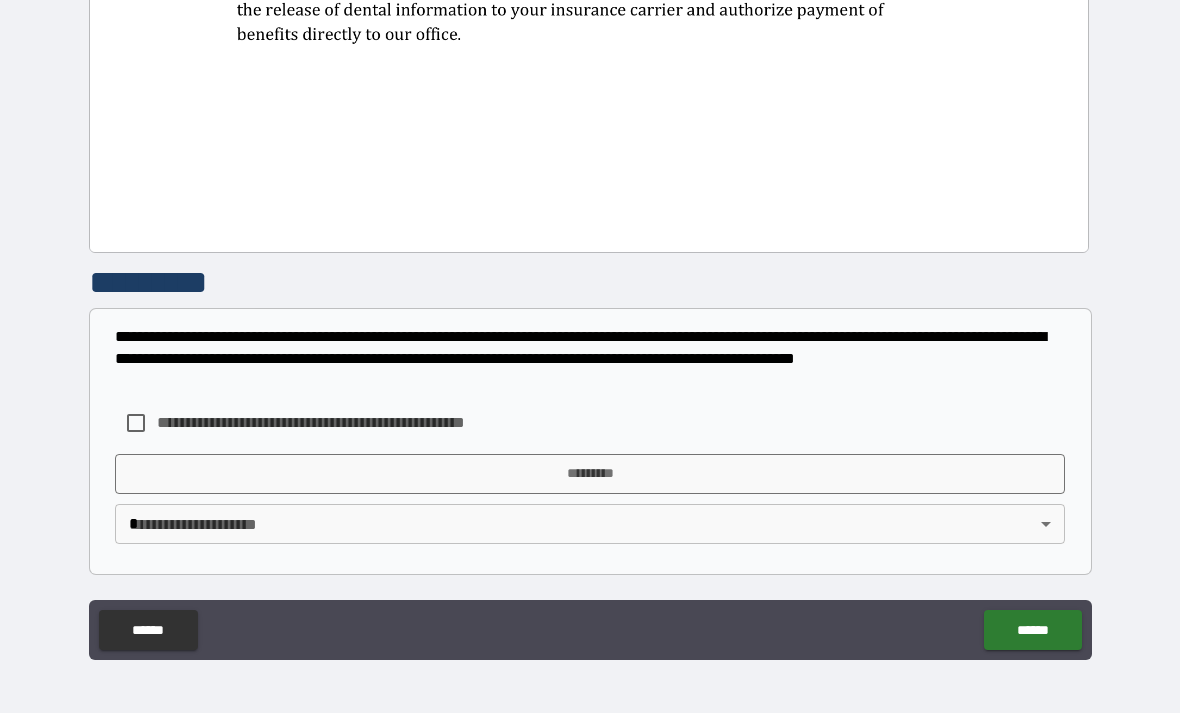 scroll, scrollTop: 1059, scrollLeft: 0, axis: vertical 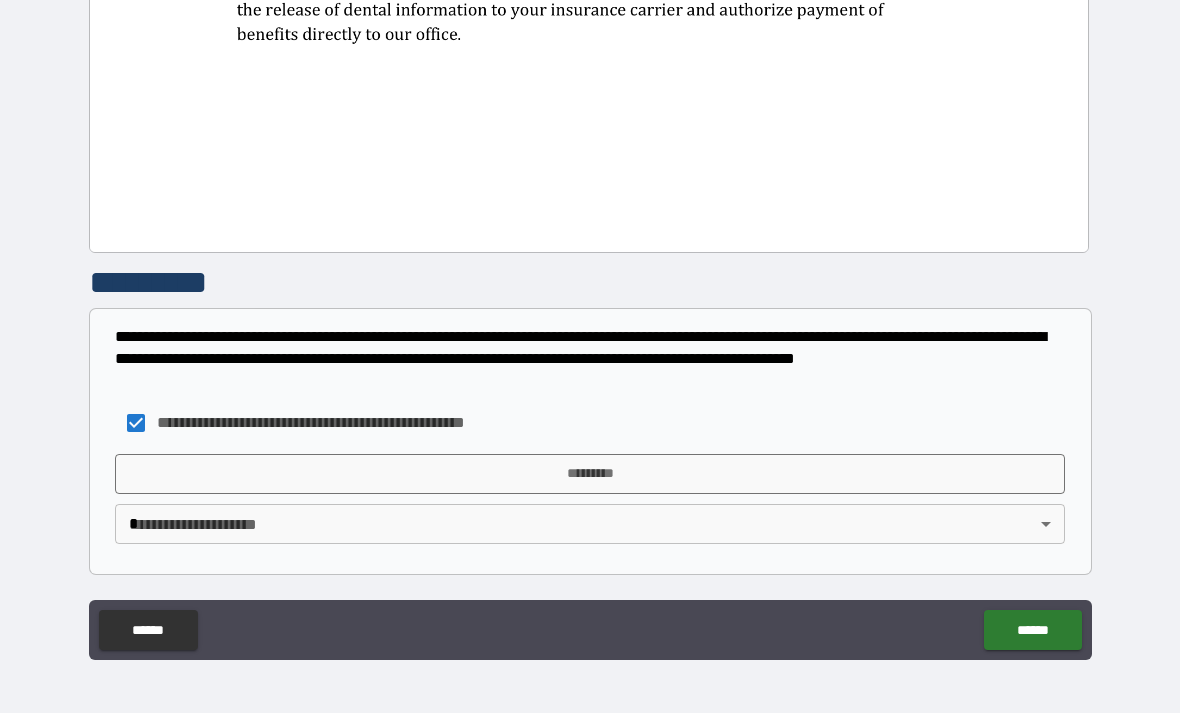 click on "*********" at bounding box center [590, 474] 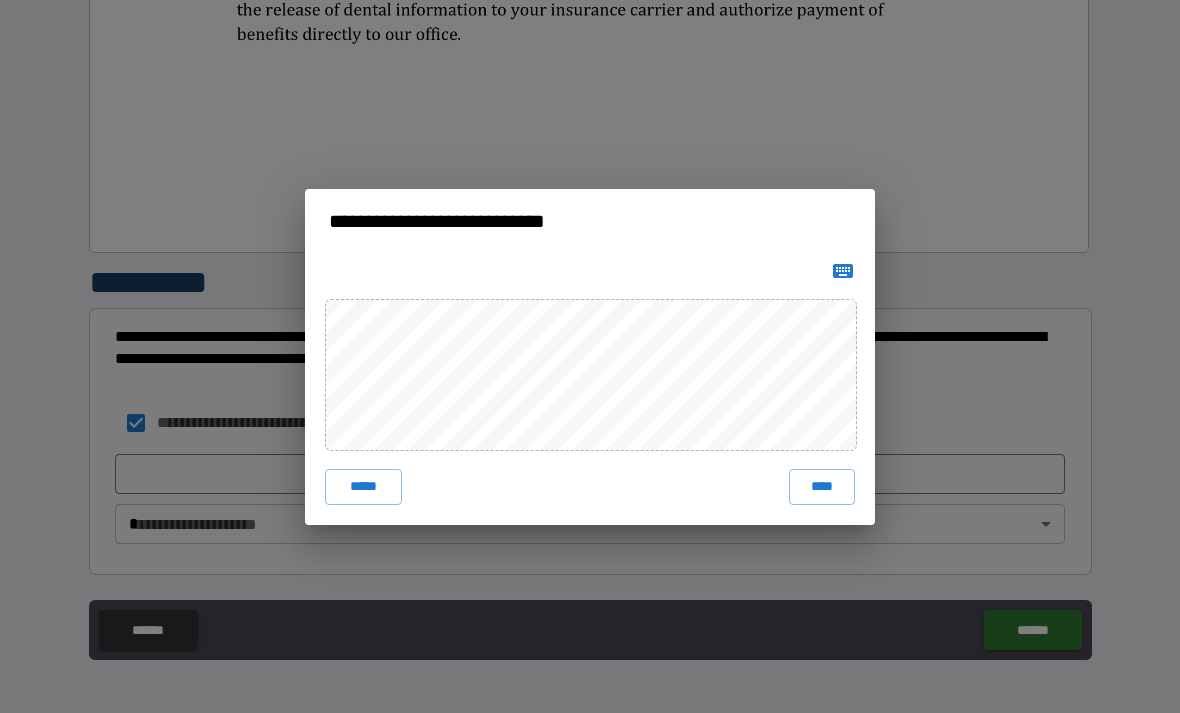click on "**********" at bounding box center [590, 356] 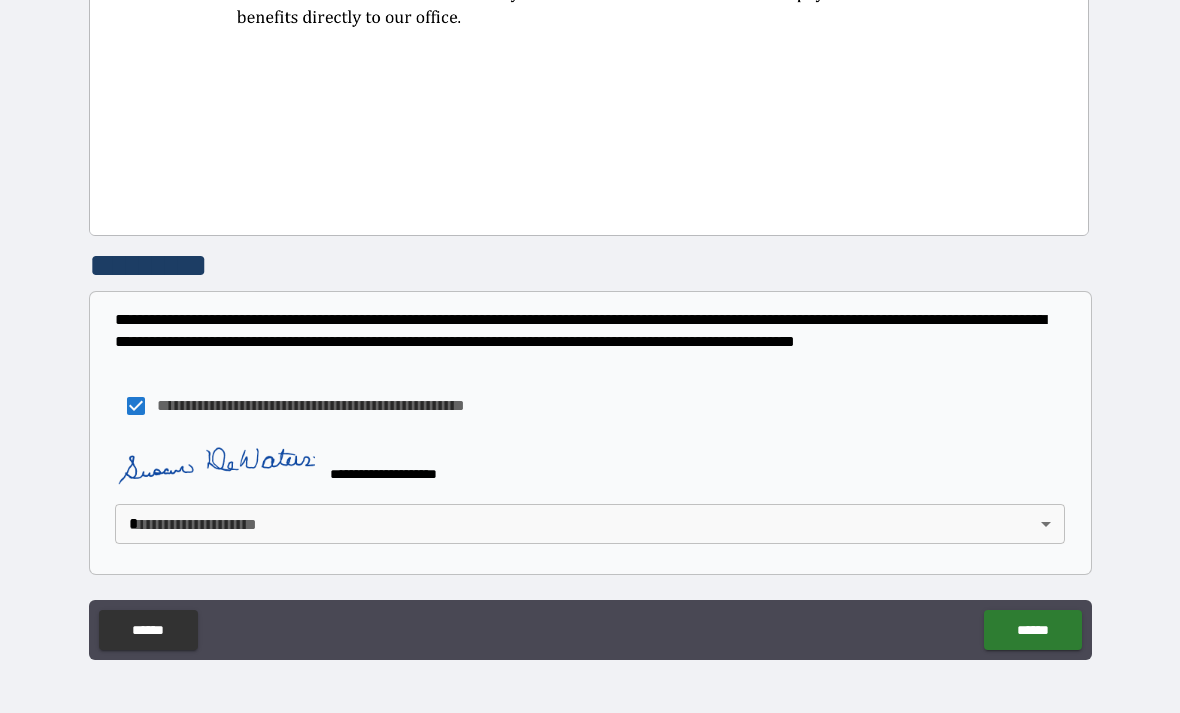 scroll, scrollTop: 1076, scrollLeft: 0, axis: vertical 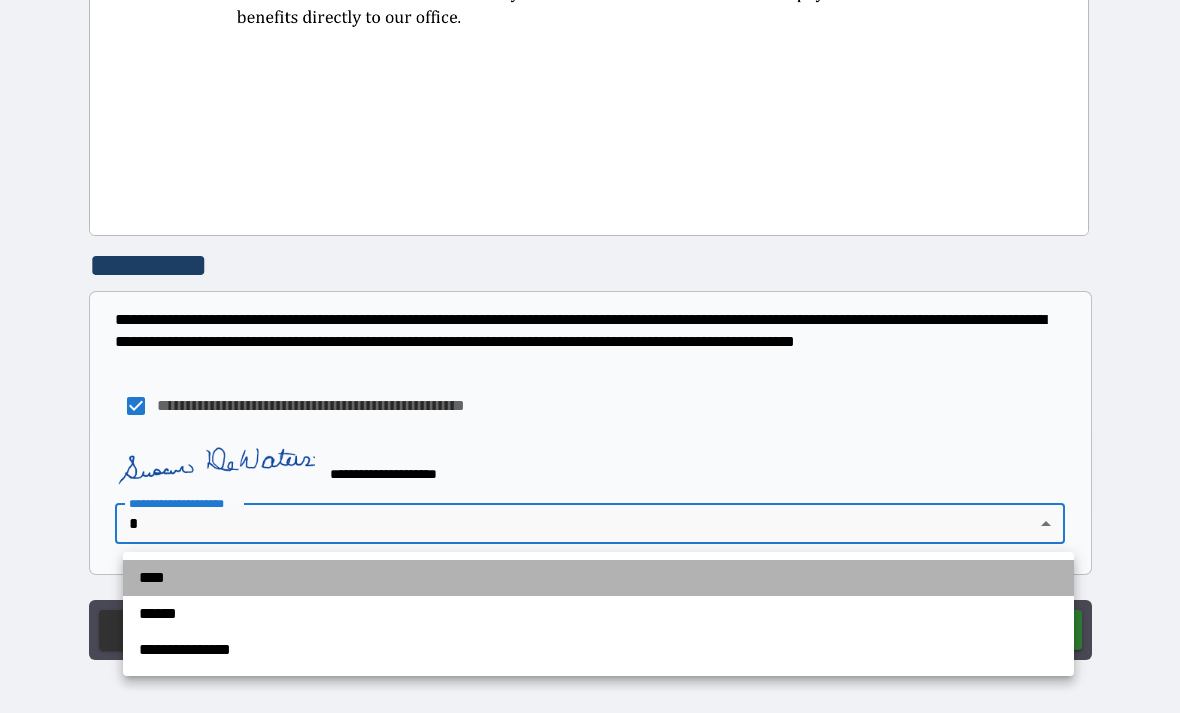 click on "****" at bounding box center [598, 578] 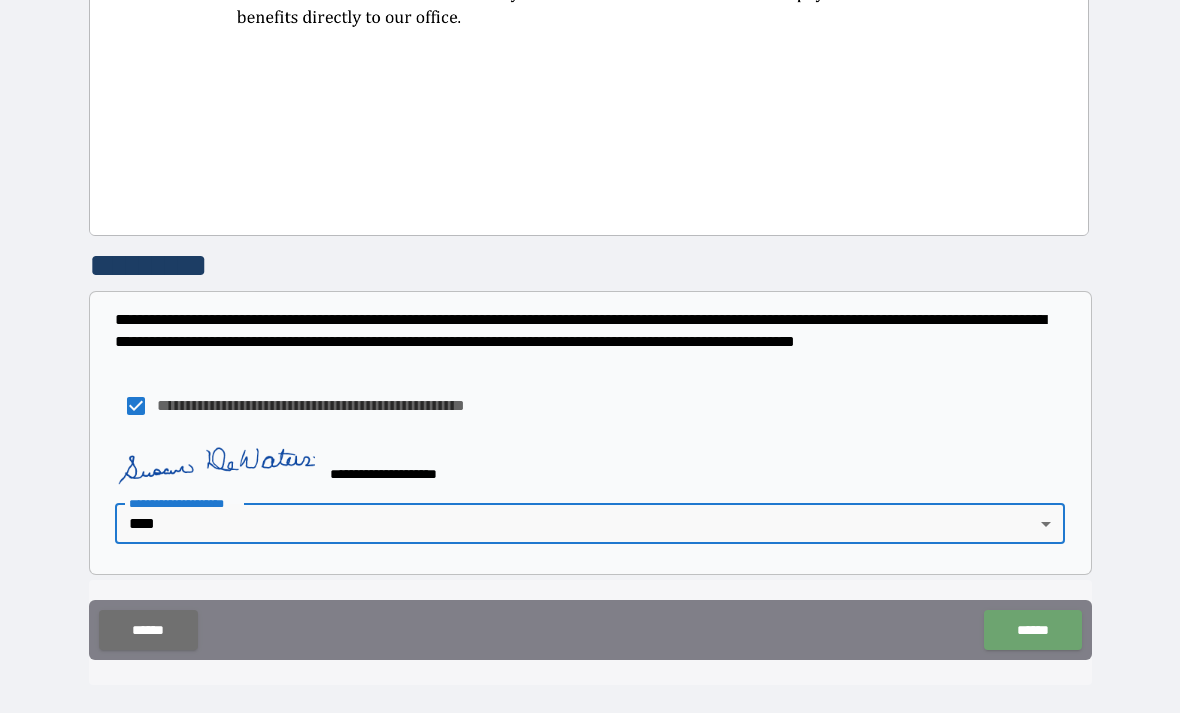click on "******" at bounding box center (1032, 630) 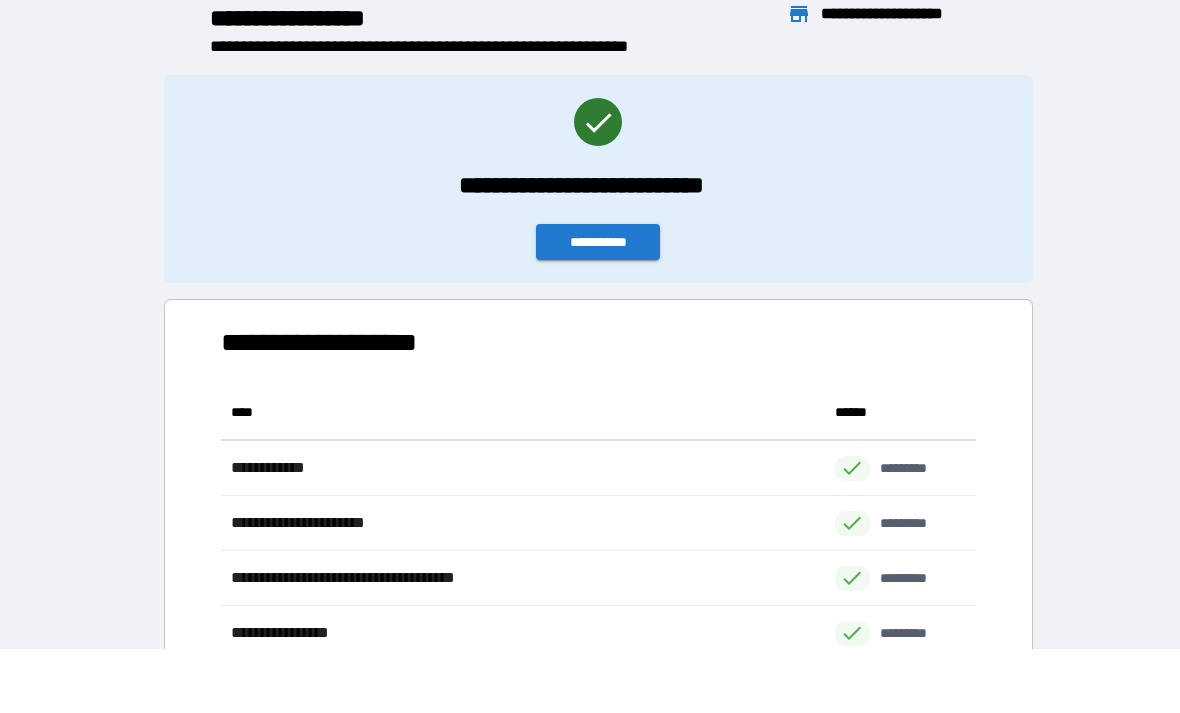 scroll, scrollTop: 1, scrollLeft: 1, axis: both 